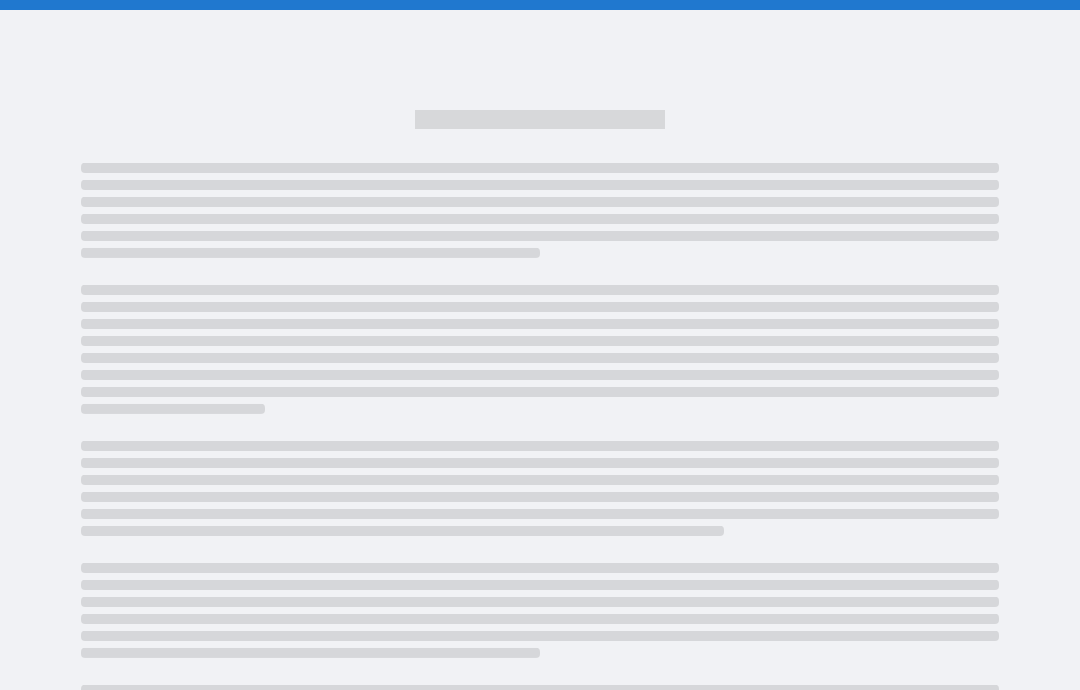 scroll, scrollTop: 80, scrollLeft: 0, axis: vertical 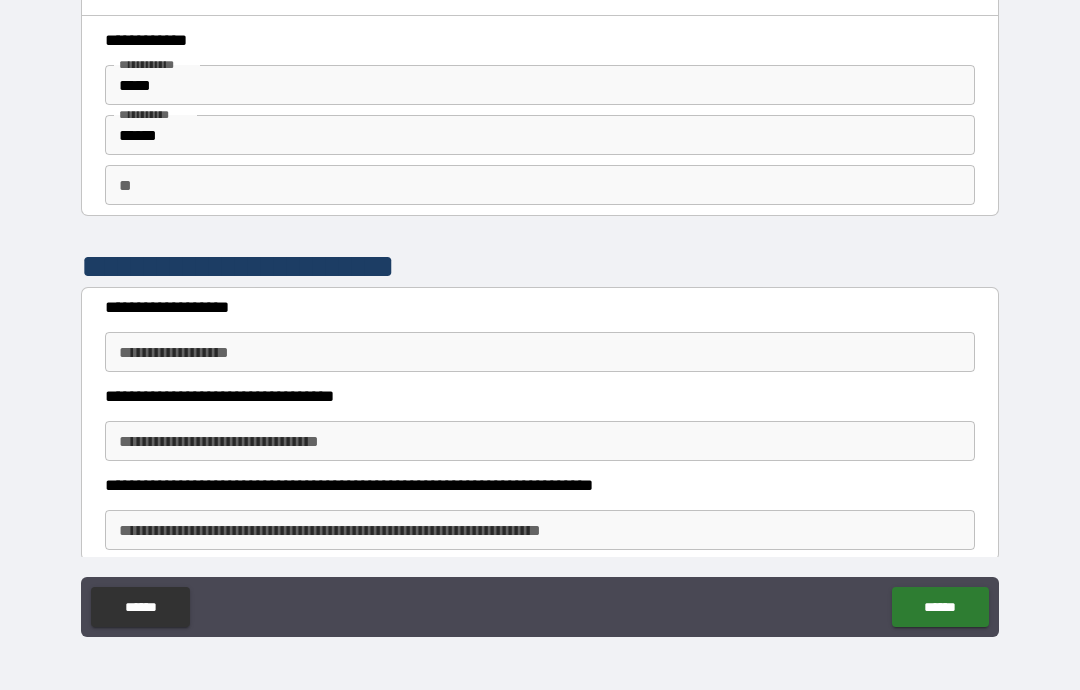 click on "**********" at bounding box center (540, 352) 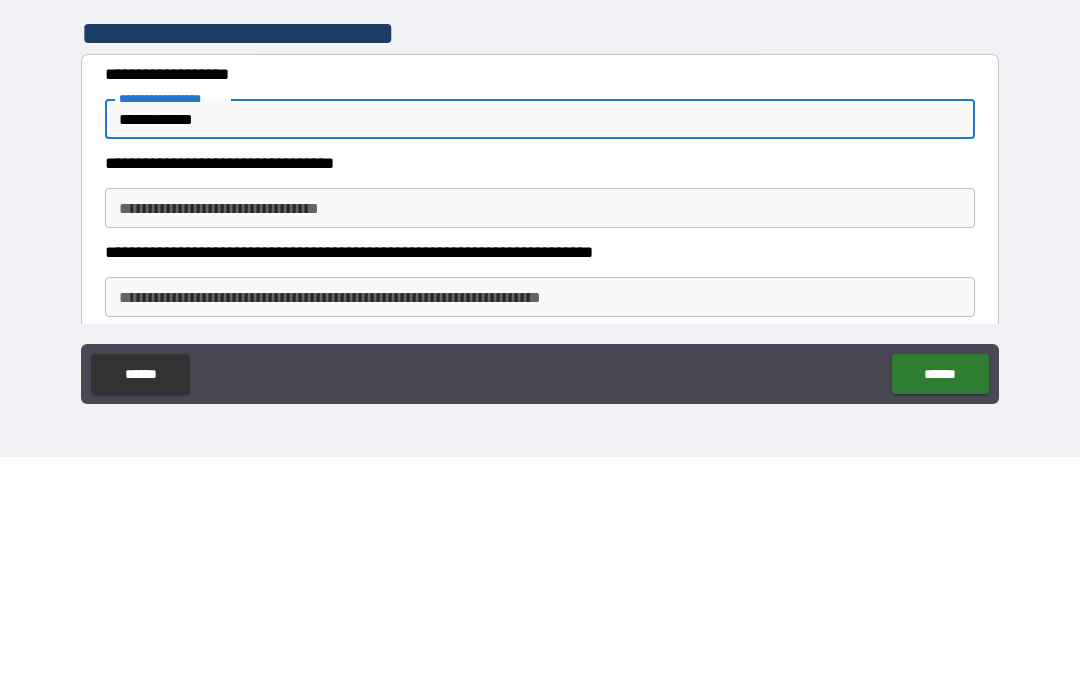 type on "**********" 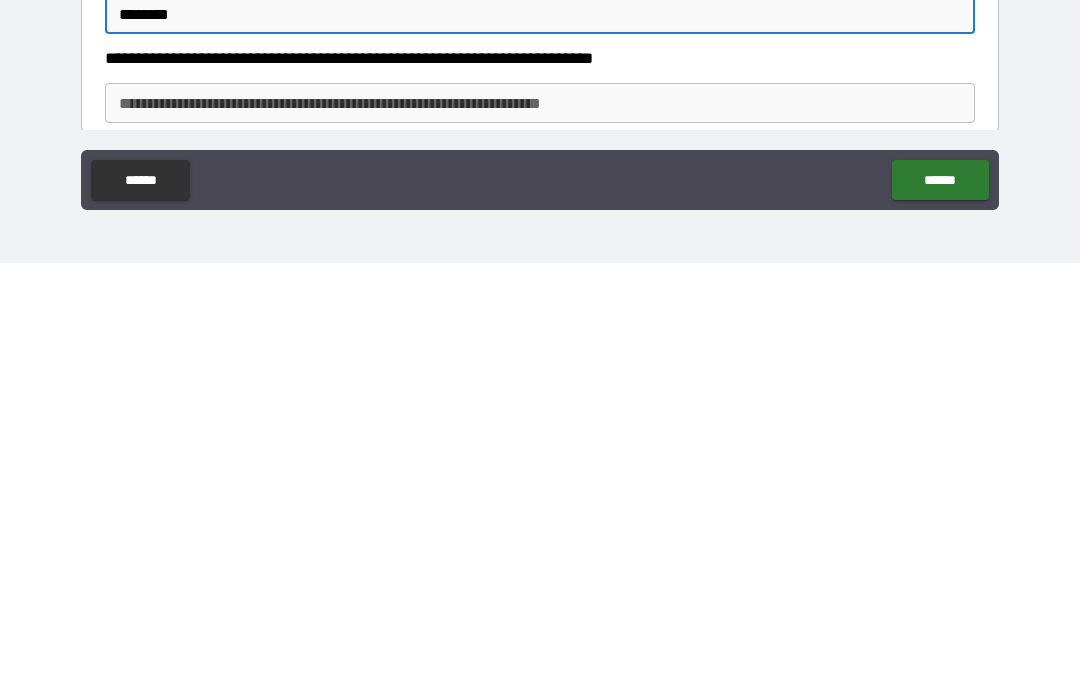 type on "********" 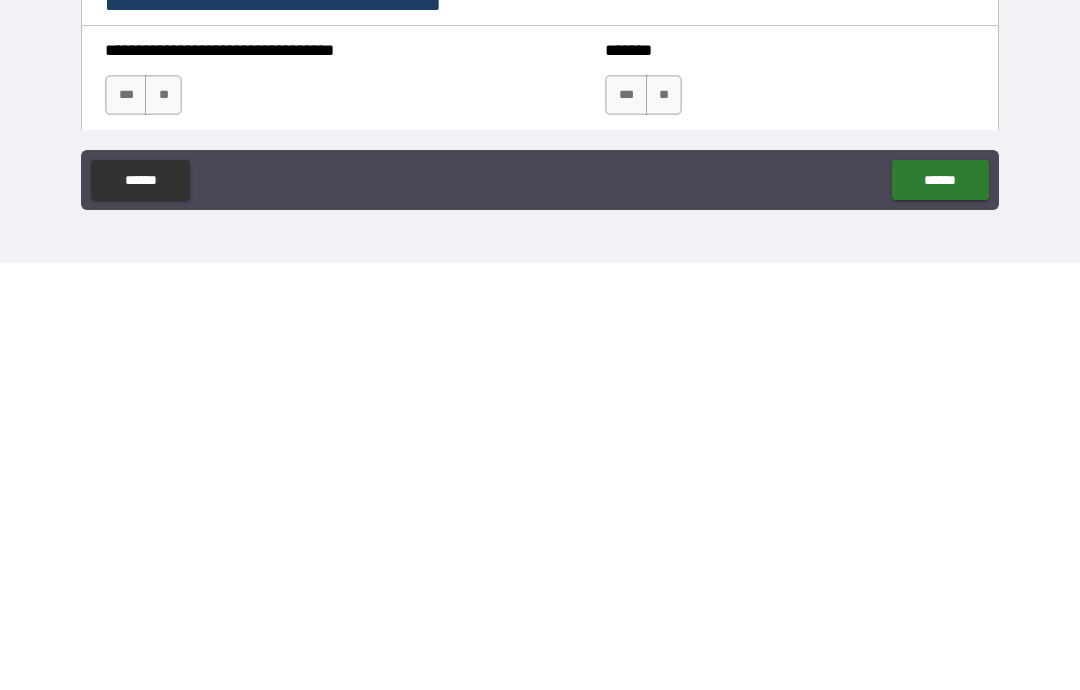 scroll, scrollTop: 242, scrollLeft: 0, axis: vertical 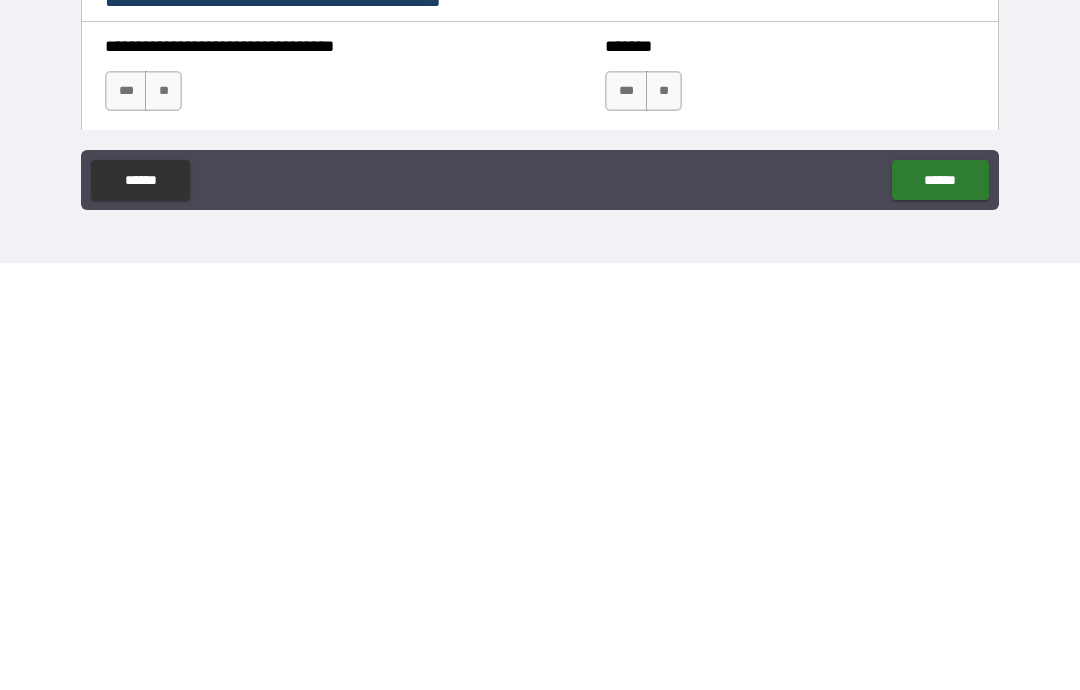 type on "****" 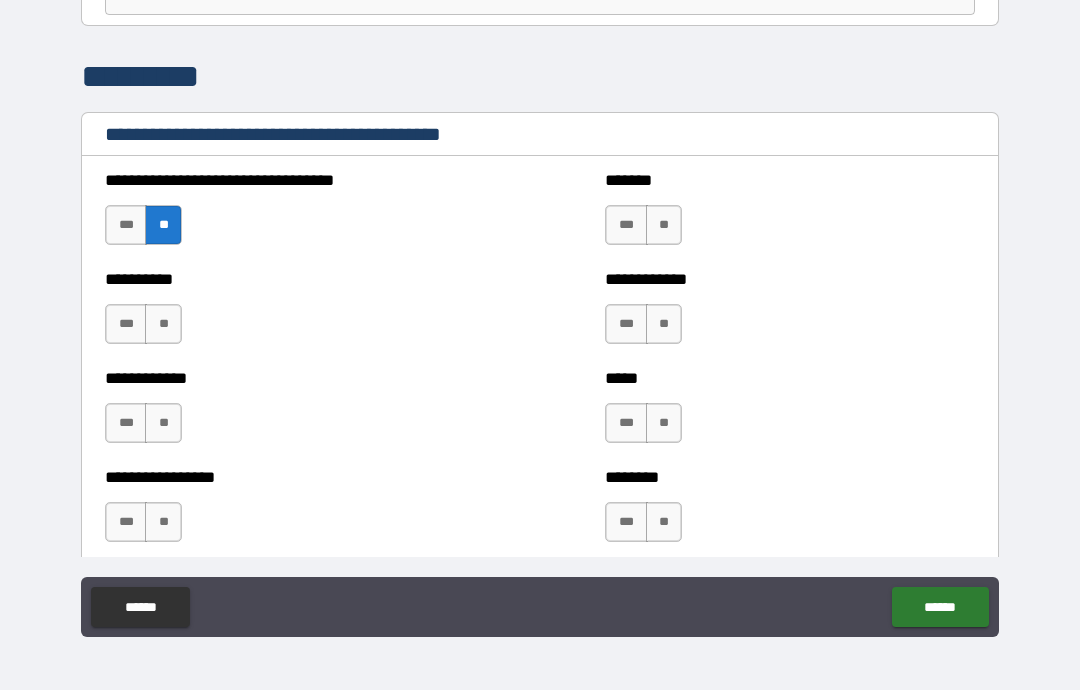 scroll, scrollTop: 538, scrollLeft: 0, axis: vertical 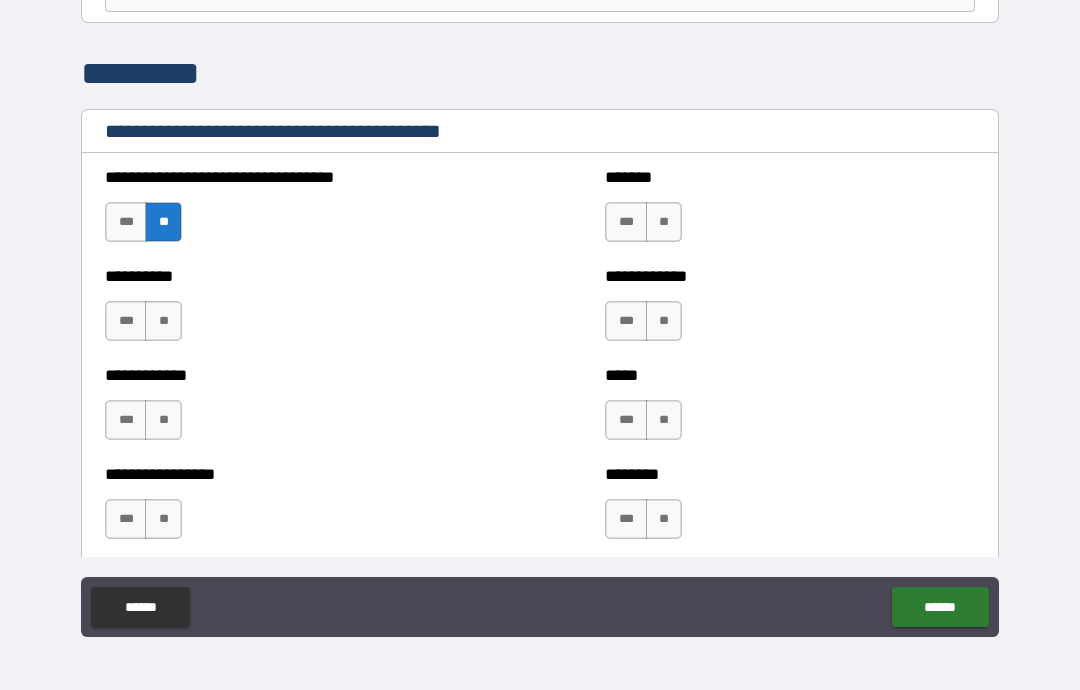 click on "**" at bounding box center (664, 222) 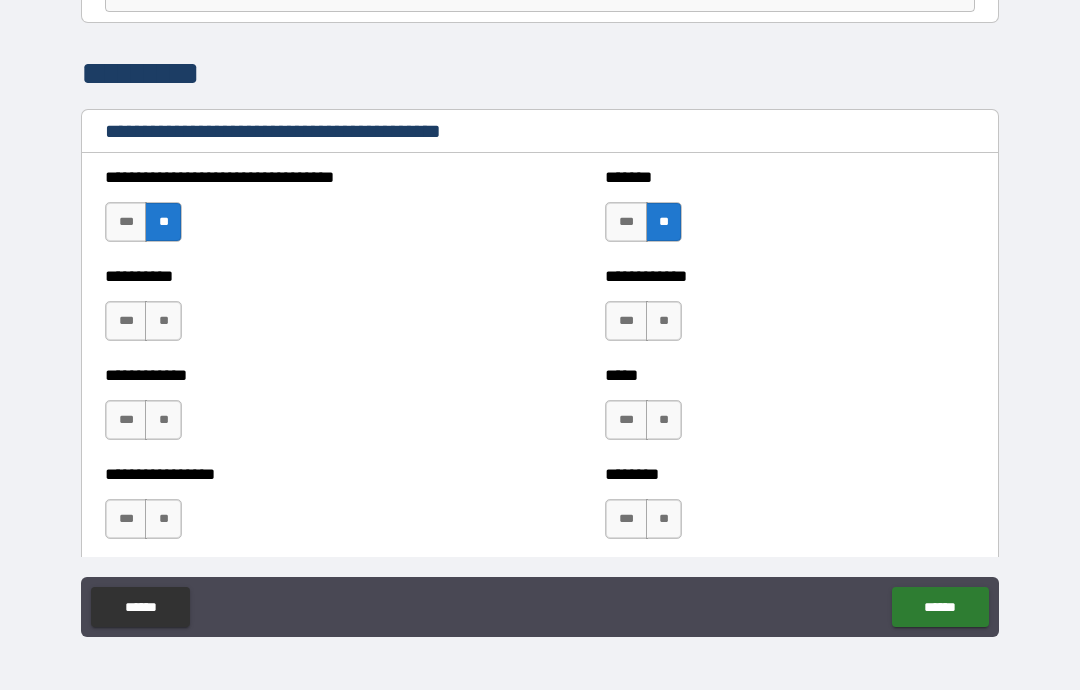 click on "**" at bounding box center [664, 321] 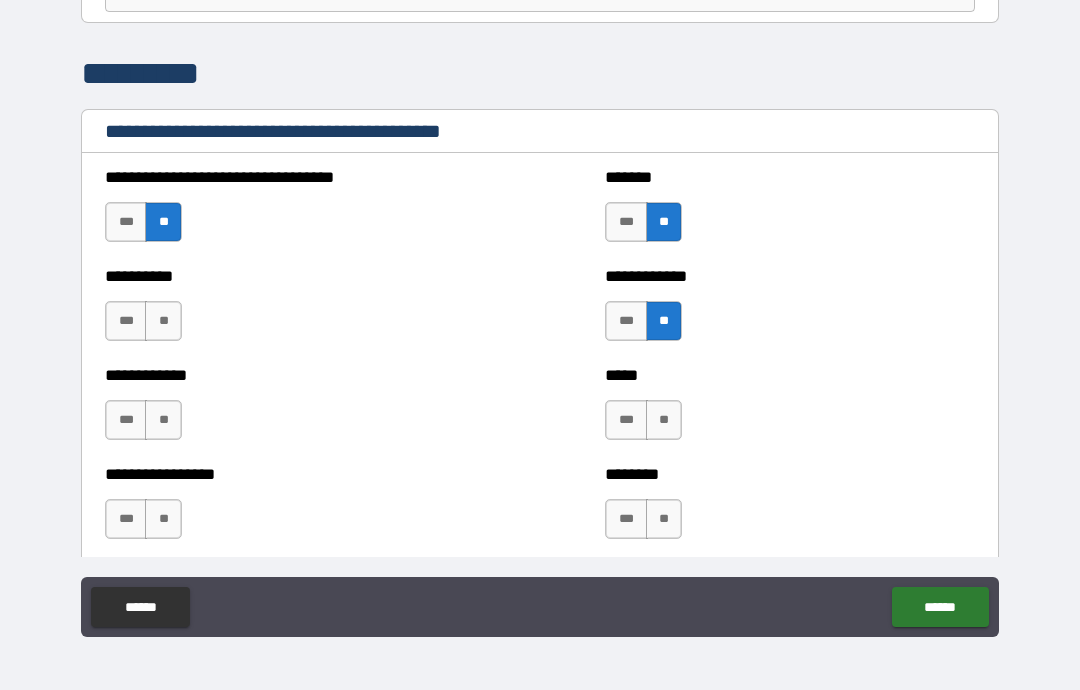 click on "**" at bounding box center [163, 321] 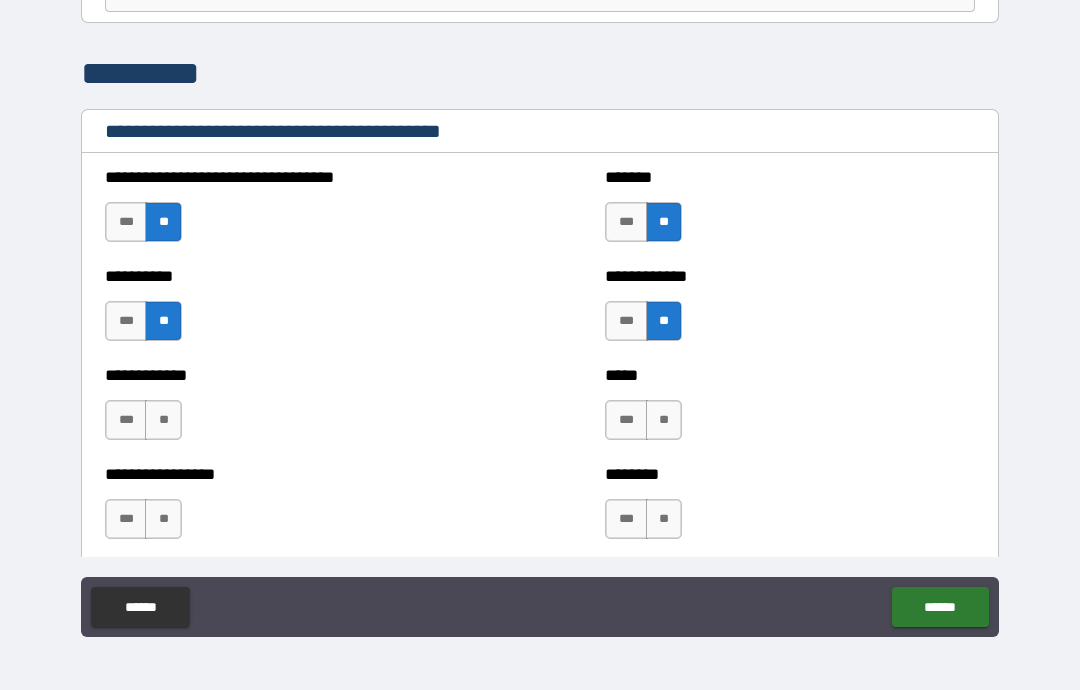 click on "**" at bounding box center (163, 420) 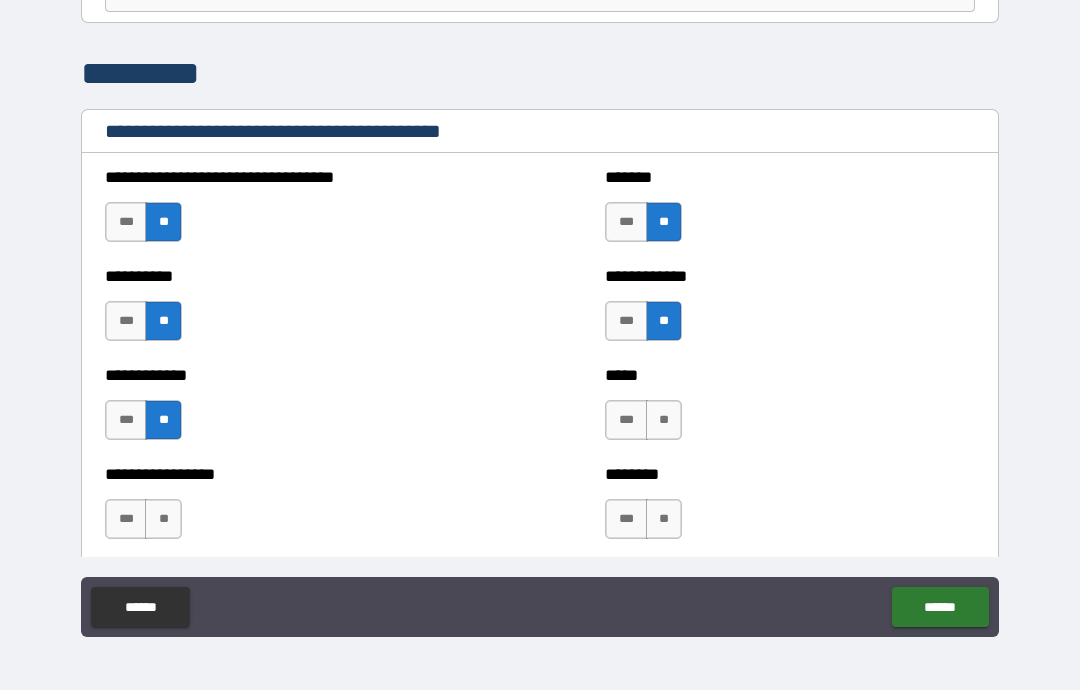 click on "**" at bounding box center [163, 519] 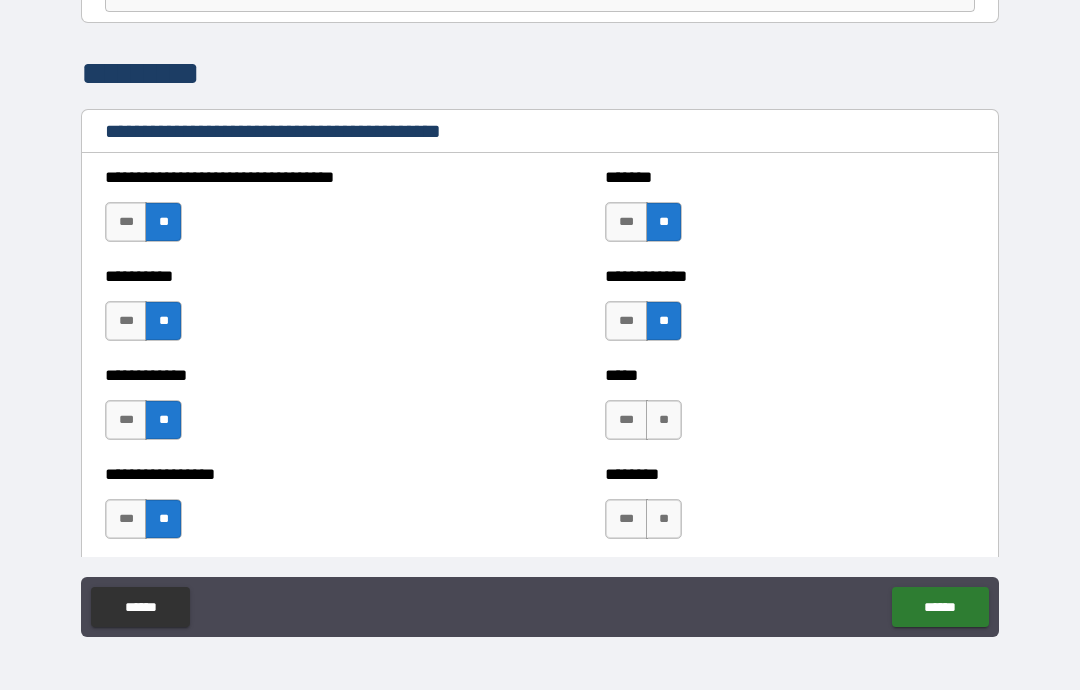 click on "**" at bounding box center [664, 420] 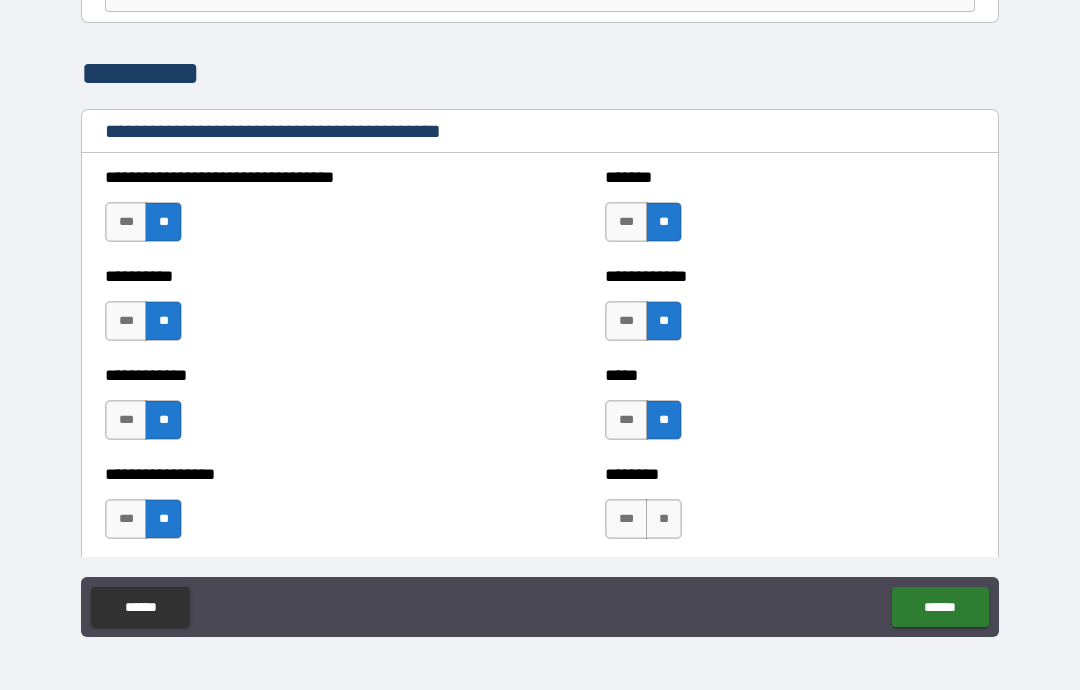 click on "**" at bounding box center (664, 519) 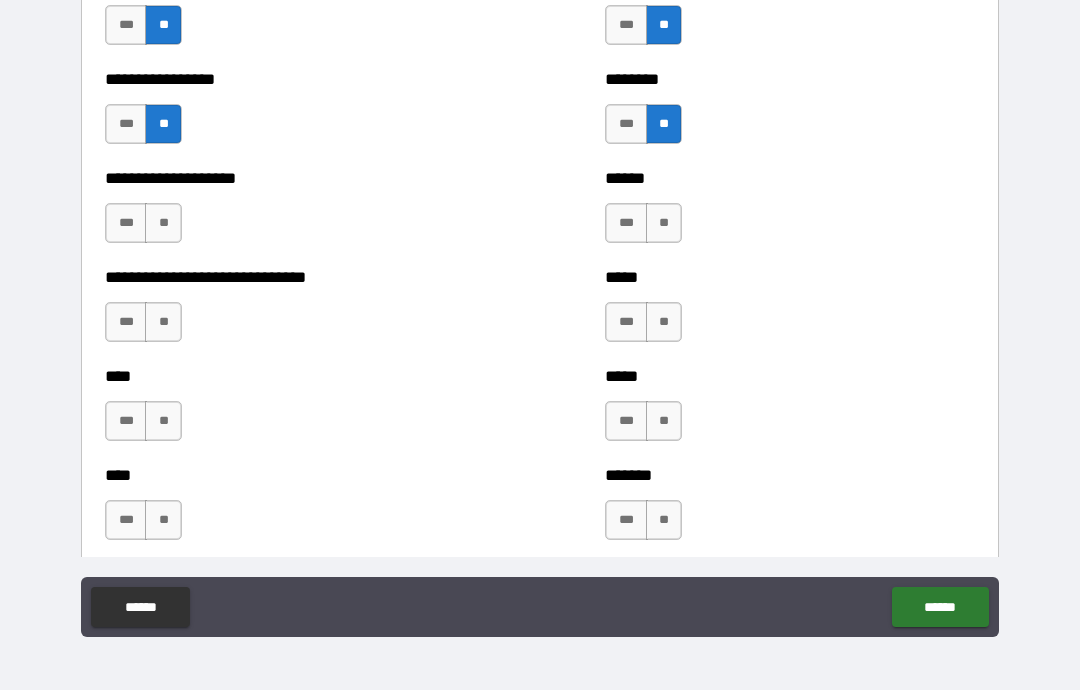 scroll, scrollTop: 937, scrollLeft: 0, axis: vertical 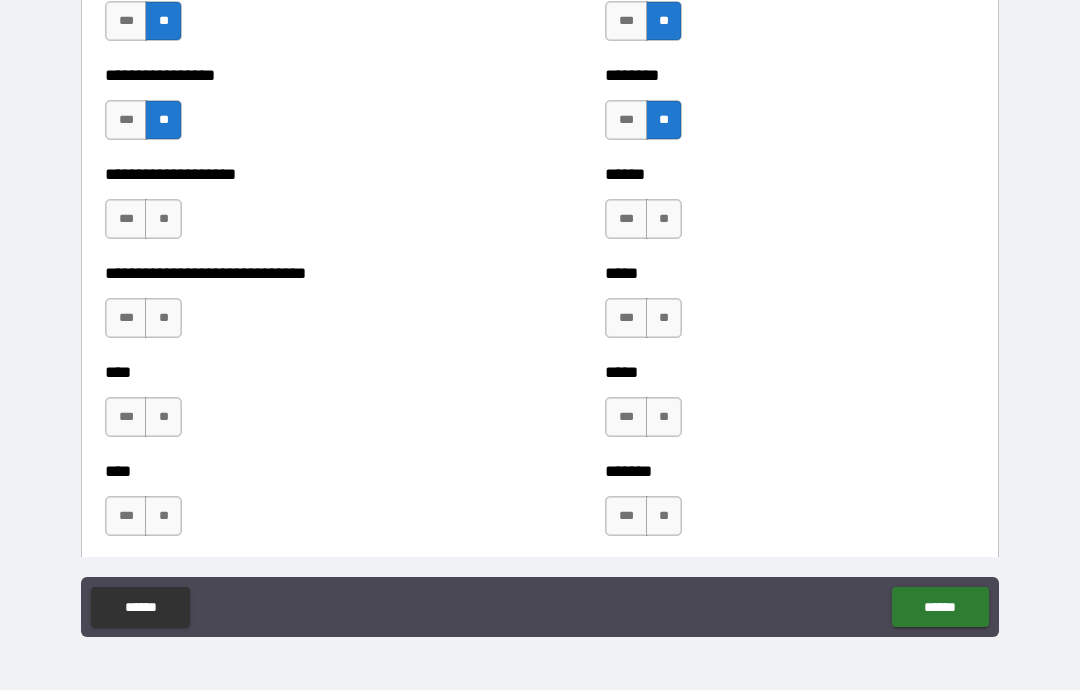 click on "**" at bounding box center [163, 219] 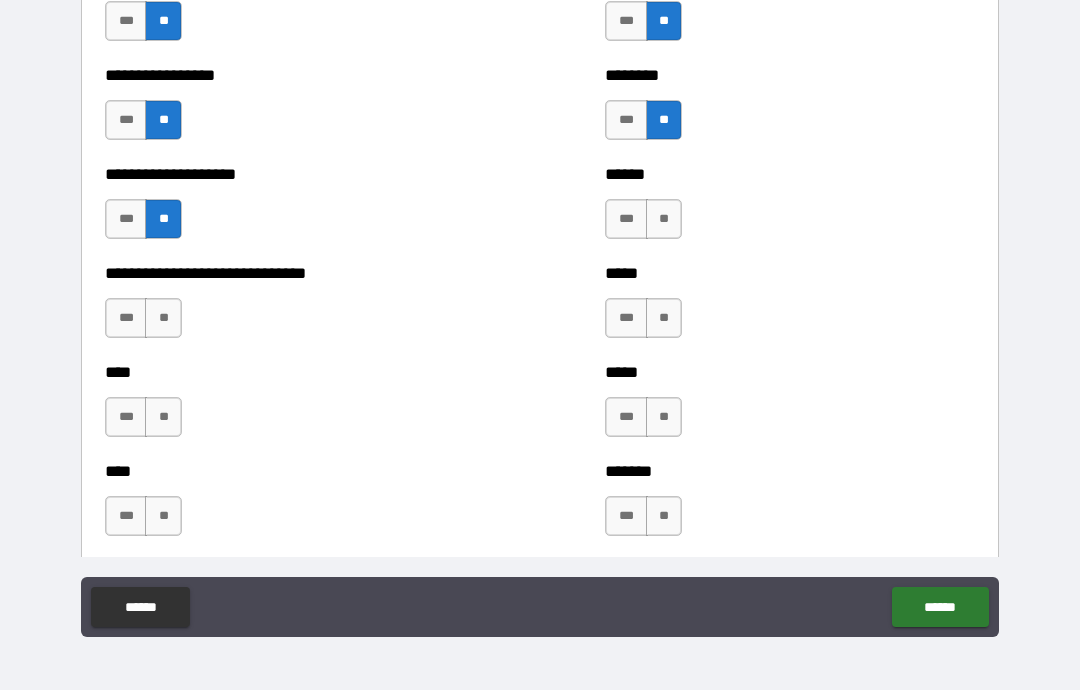 click on "**" at bounding box center [163, 318] 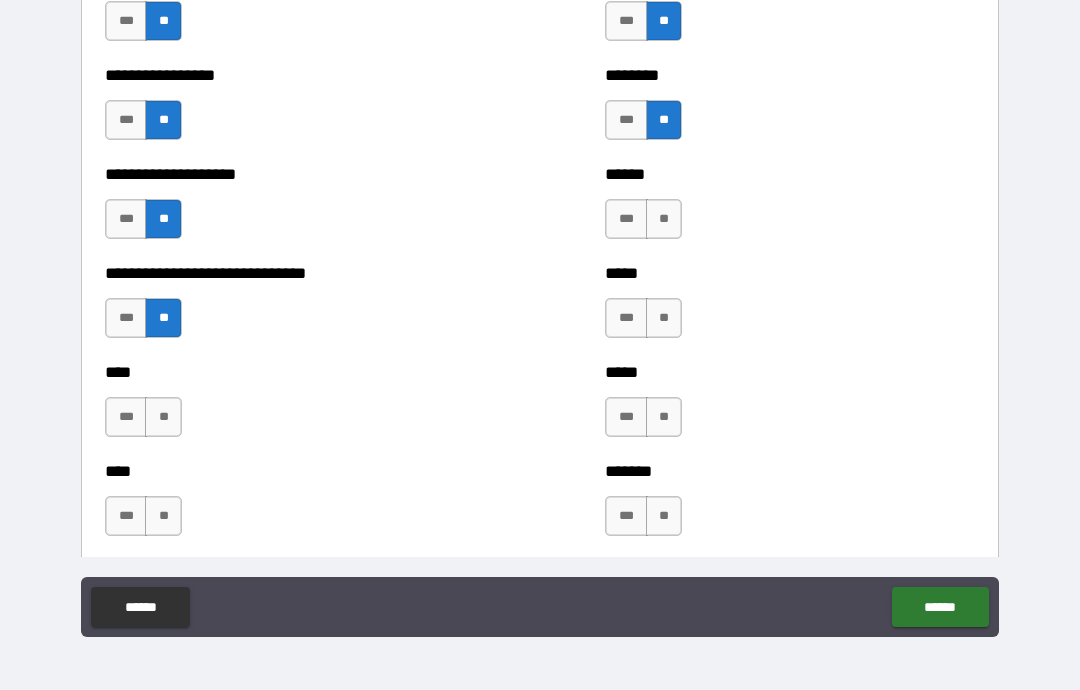 click on "**" at bounding box center (163, 417) 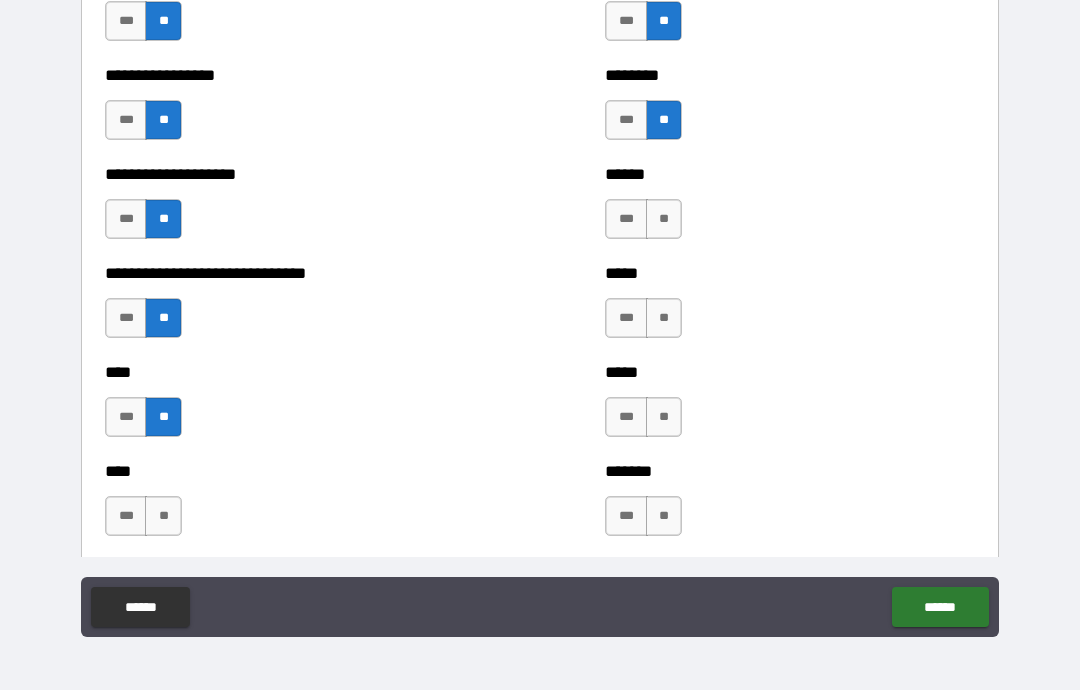 click on "**" at bounding box center (163, 516) 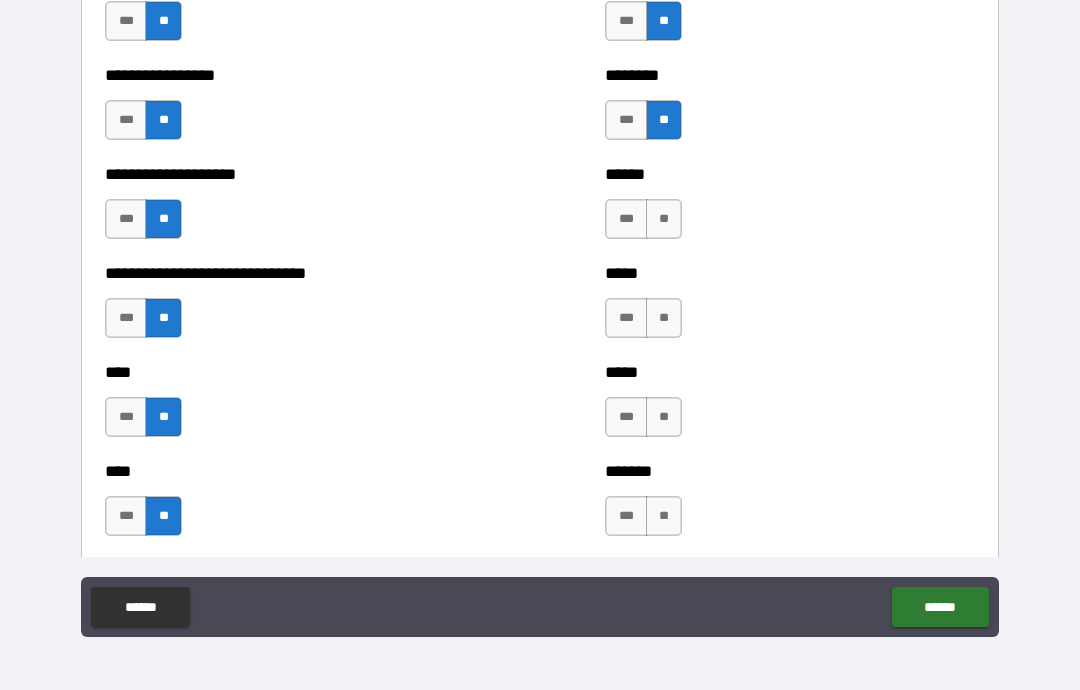 click on "**" at bounding box center [664, 219] 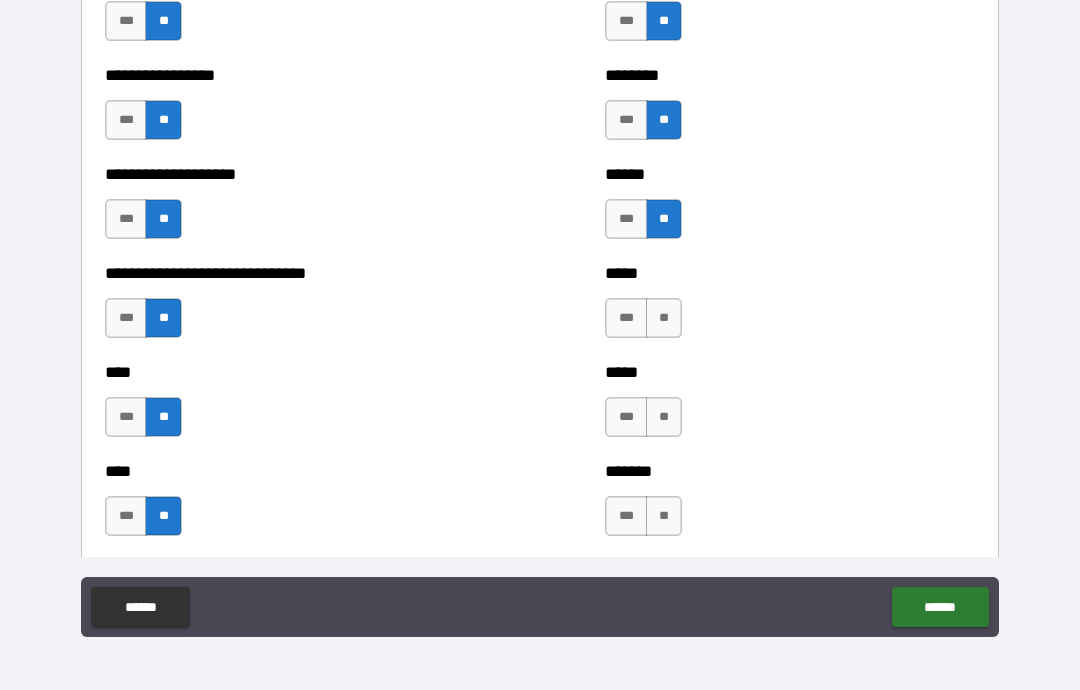 click on "**" at bounding box center [664, 318] 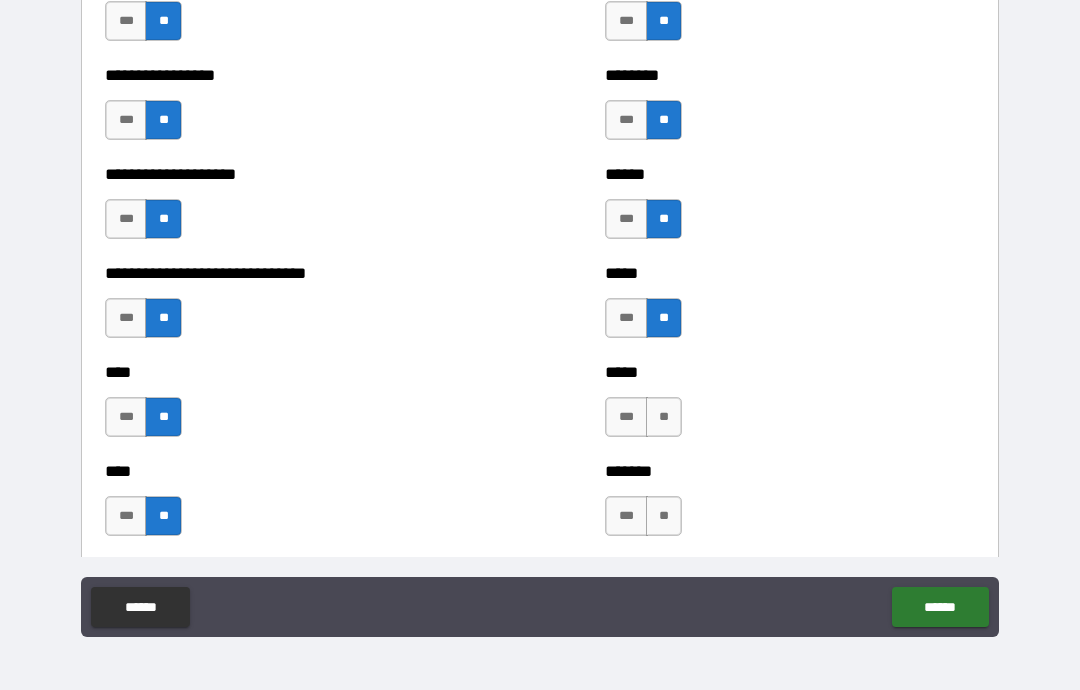 click on "**" at bounding box center [664, 417] 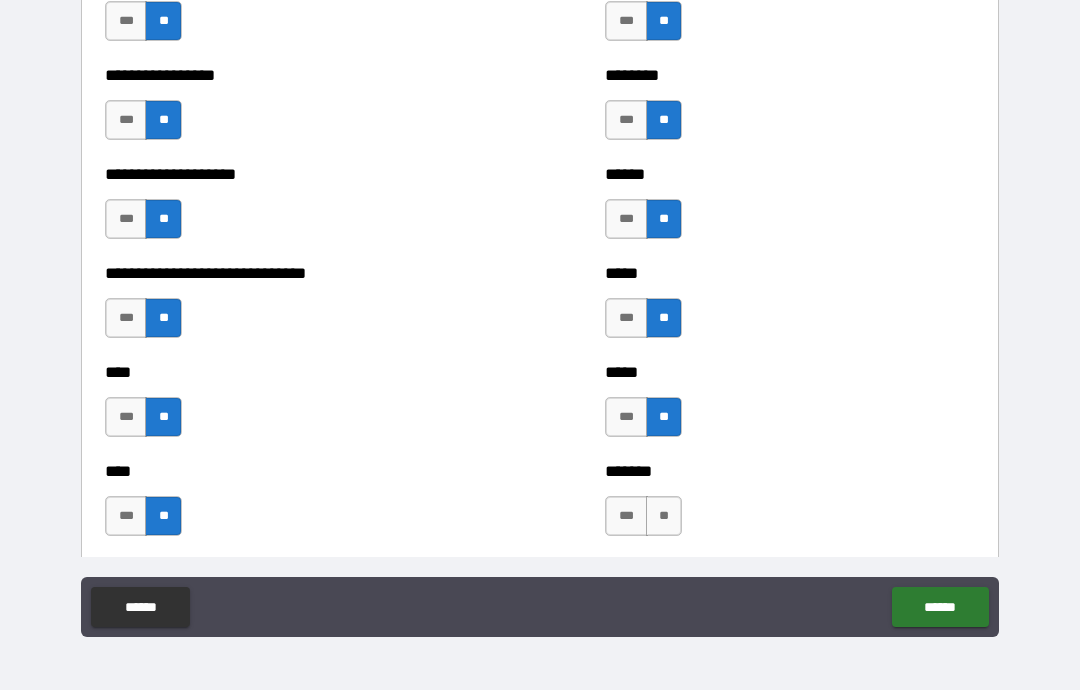 click on "**" at bounding box center [664, 516] 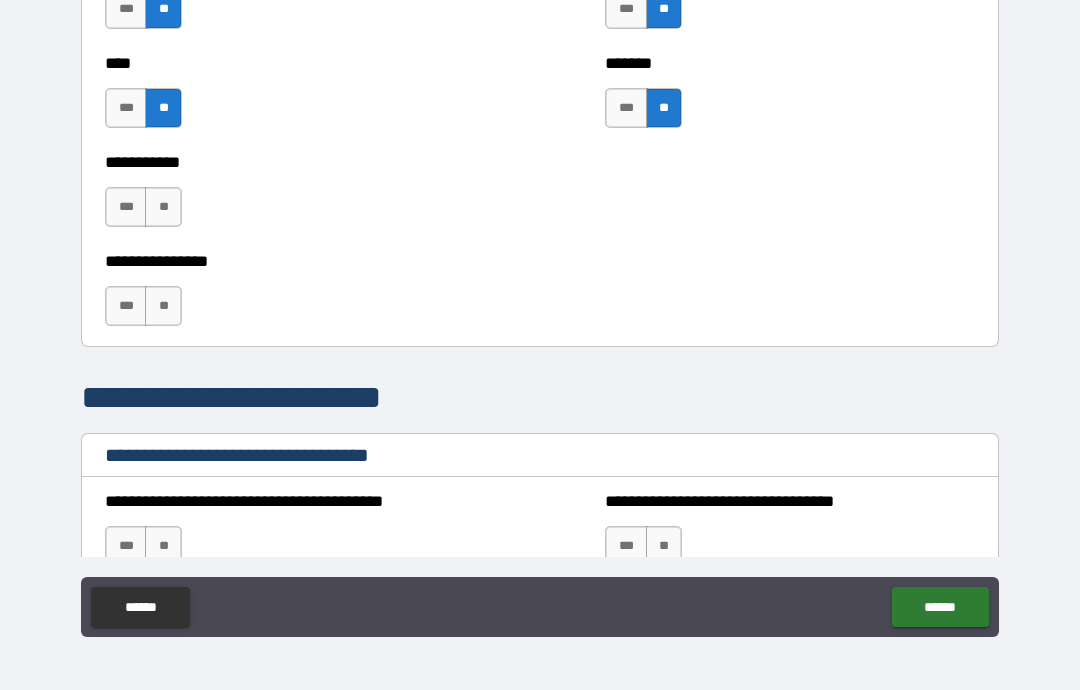 scroll, scrollTop: 1348, scrollLeft: 0, axis: vertical 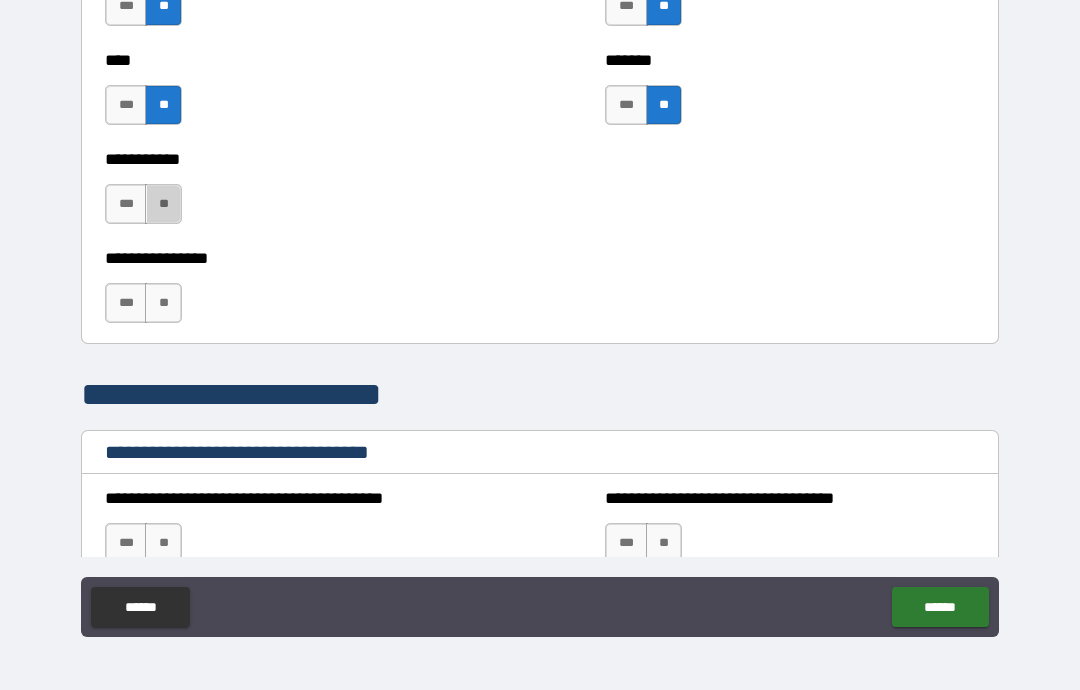 click on "**" at bounding box center [163, 204] 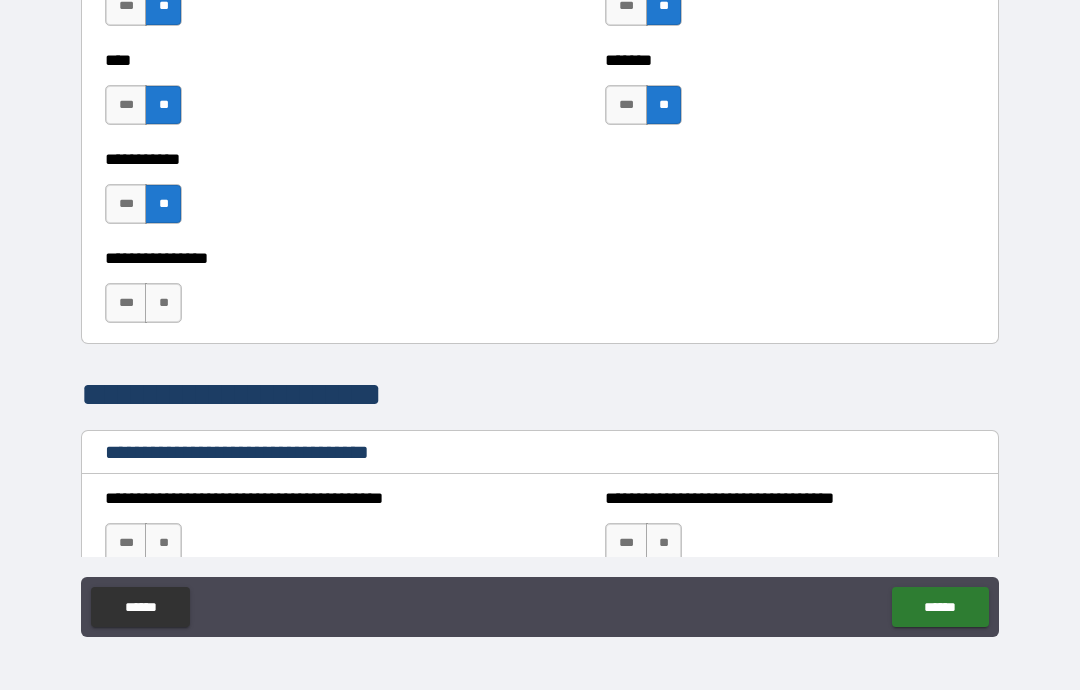click on "**" at bounding box center [163, 303] 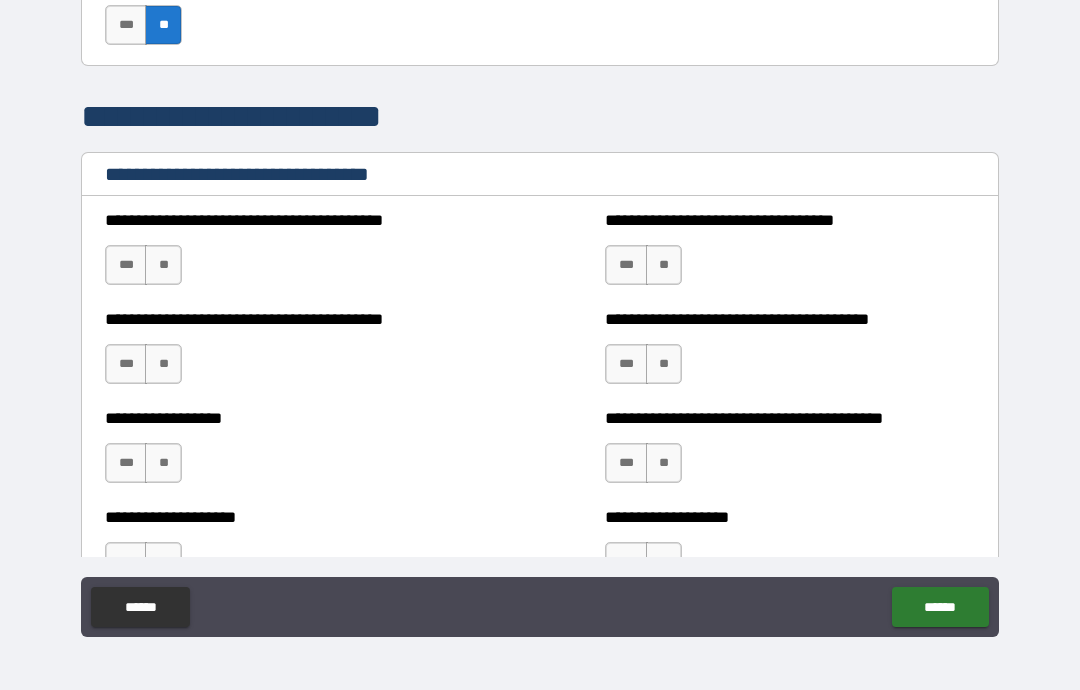 scroll, scrollTop: 1631, scrollLeft: 0, axis: vertical 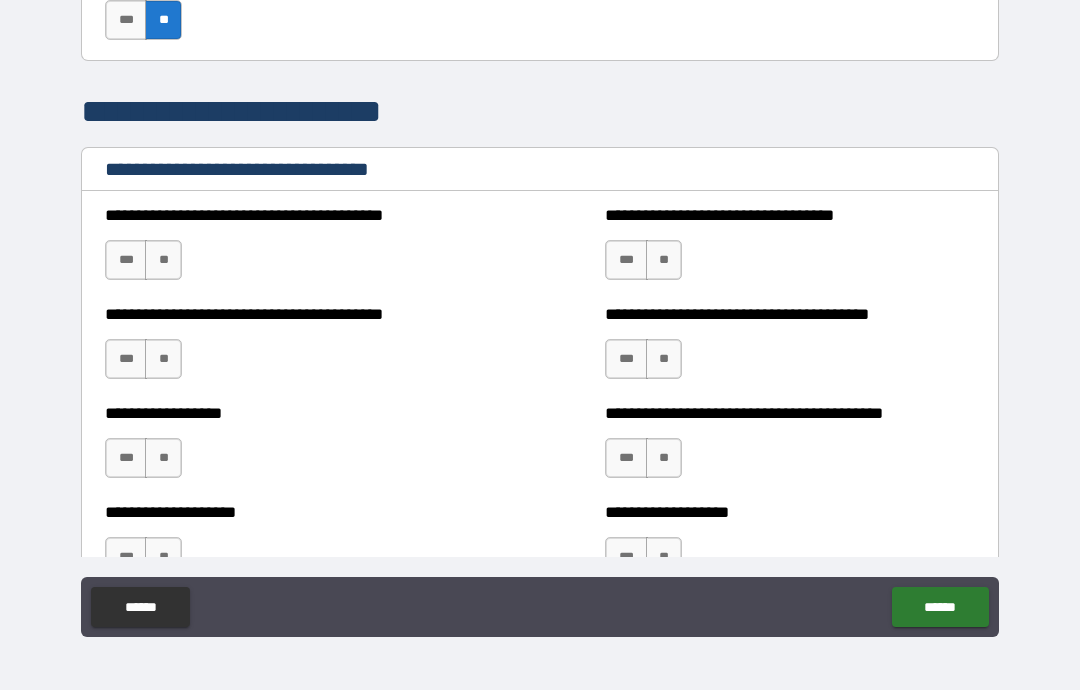 click on "**" at bounding box center [163, 260] 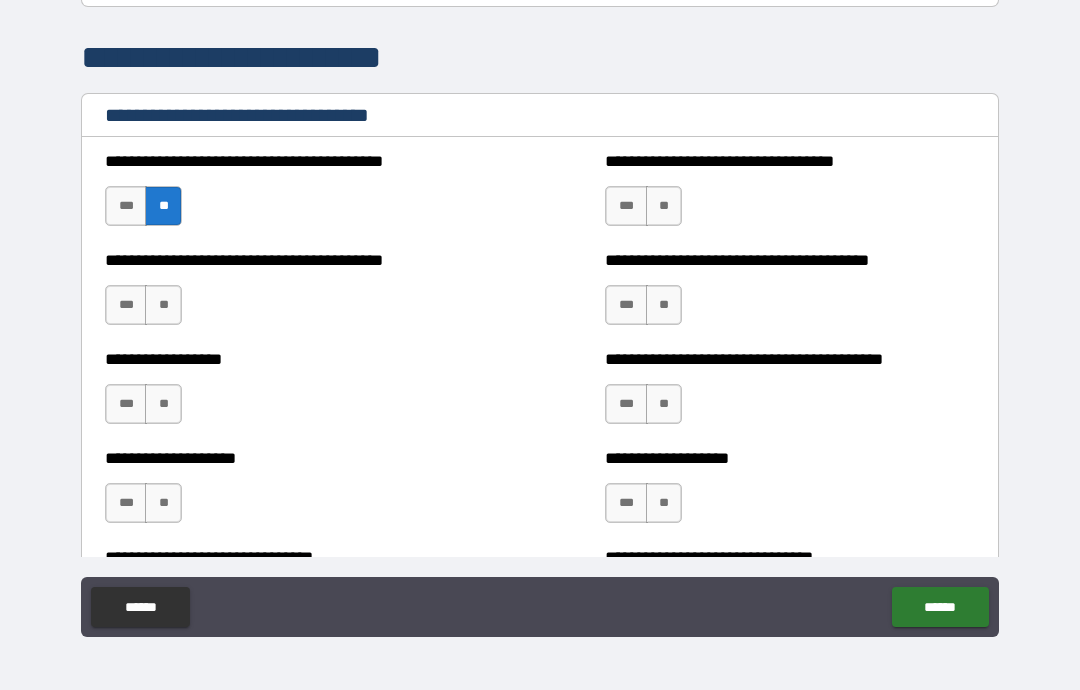 scroll, scrollTop: 1693, scrollLeft: 0, axis: vertical 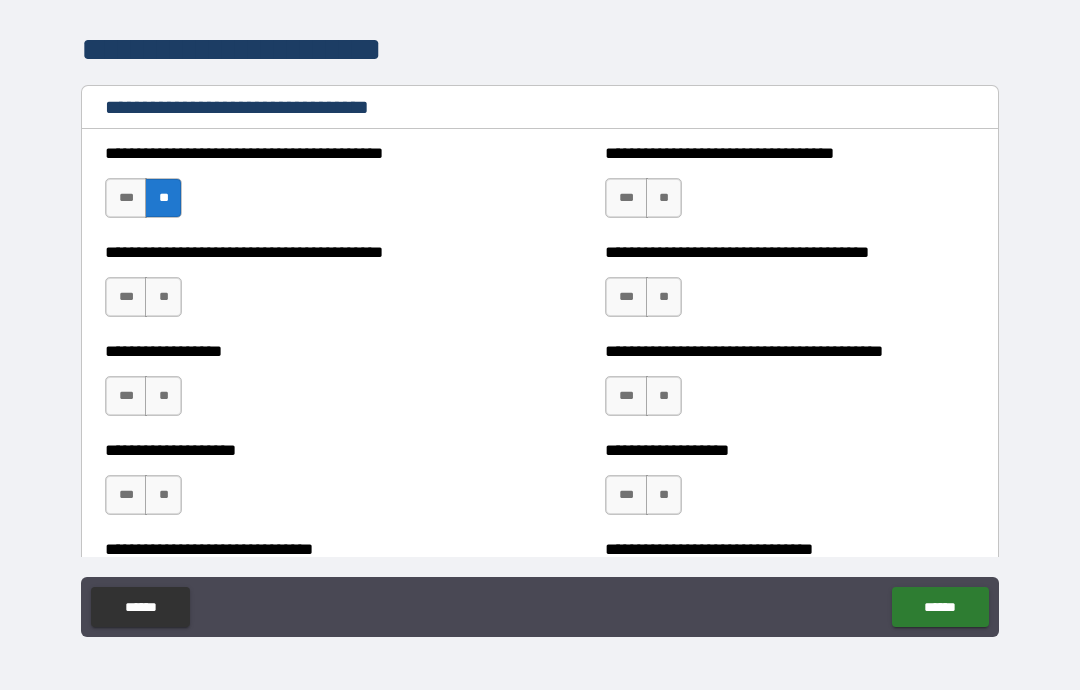 click on "**" at bounding box center (163, 297) 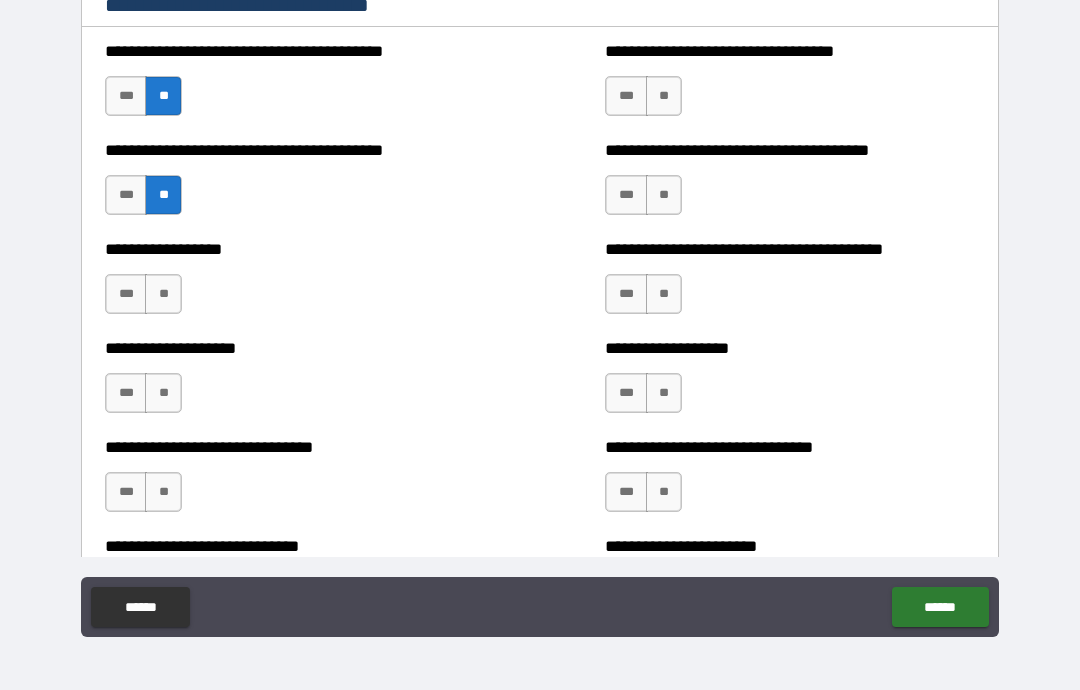 click on "**" at bounding box center [163, 294] 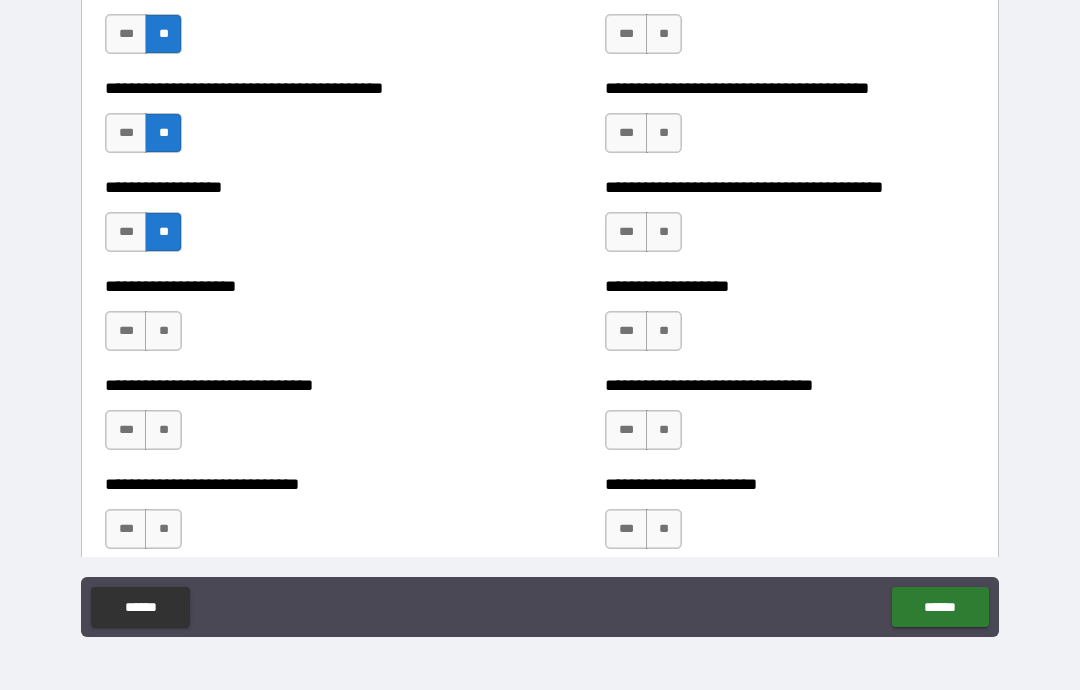 click on "**" at bounding box center [163, 331] 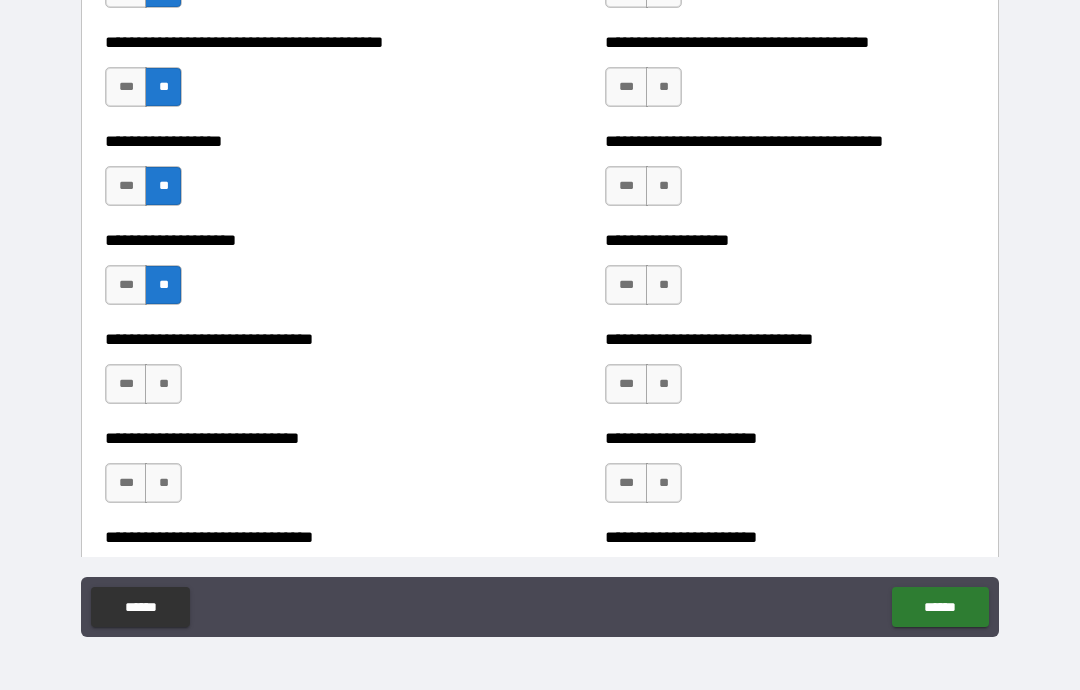 scroll, scrollTop: 1935, scrollLeft: 0, axis: vertical 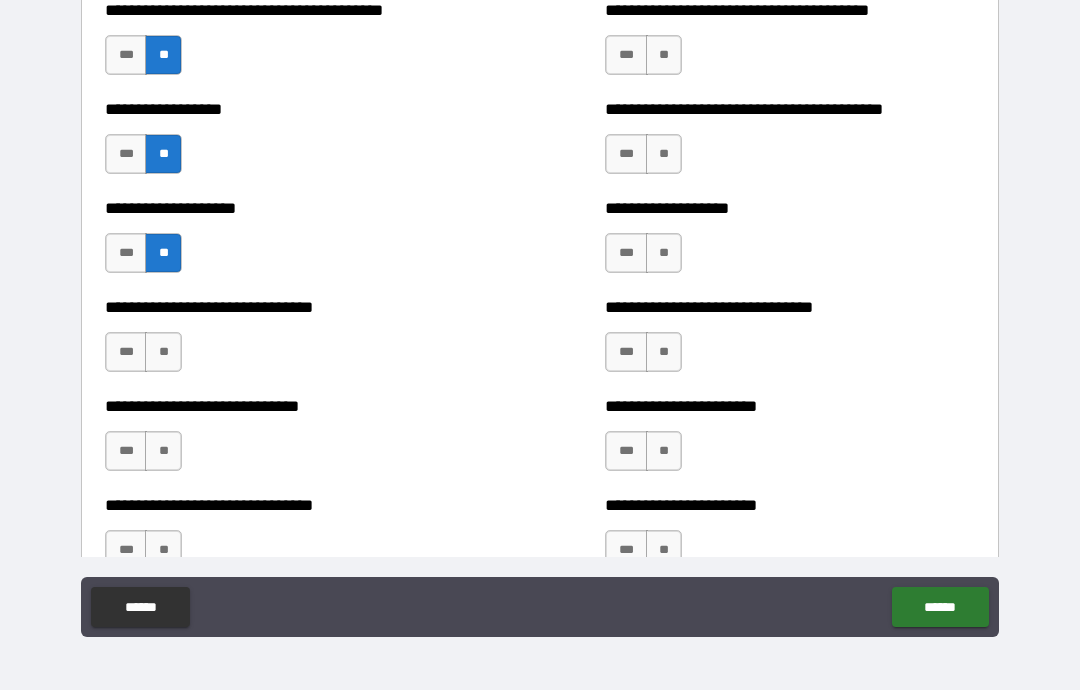 click on "**" at bounding box center (163, 352) 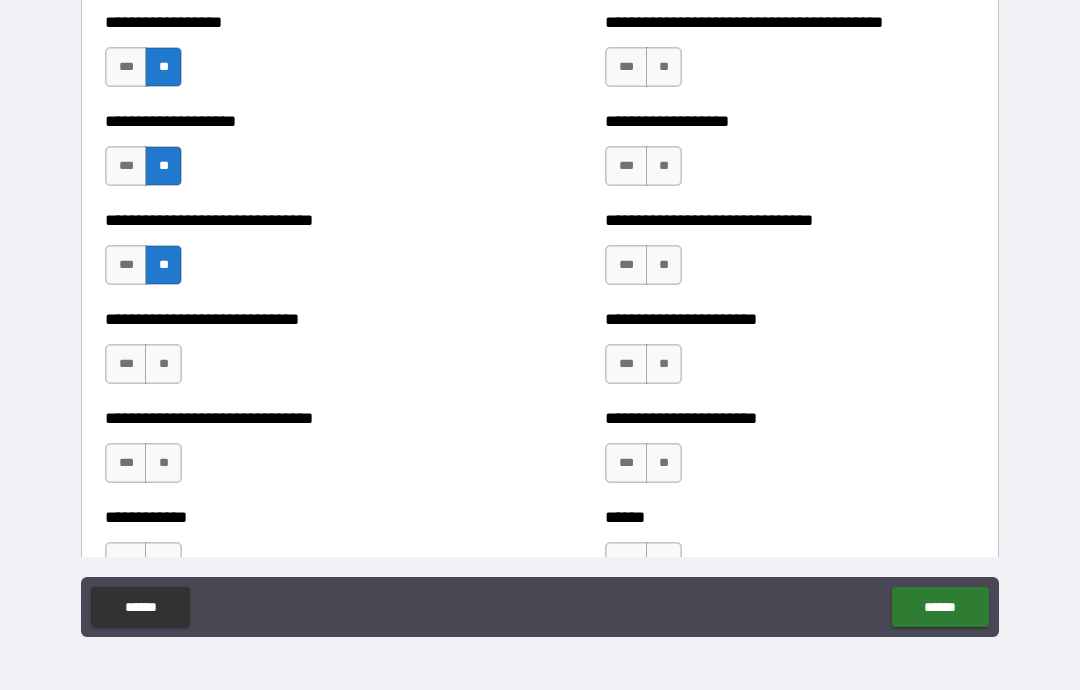 scroll, scrollTop: 2036, scrollLeft: 0, axis: vertical 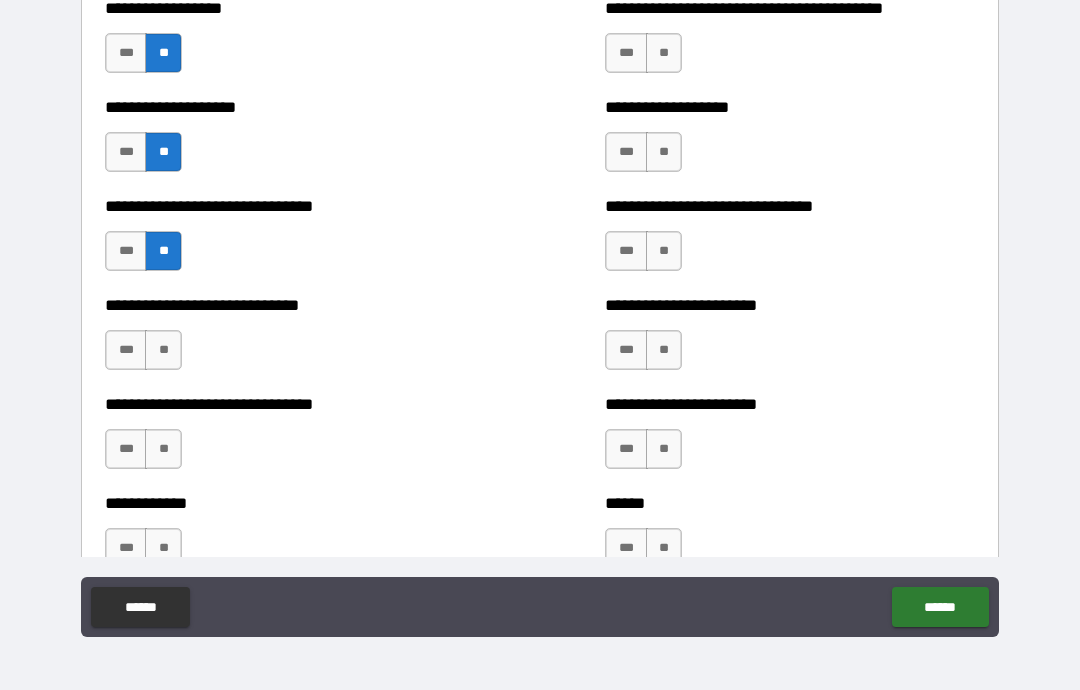 click on "**" at bounding box center [163, 350] 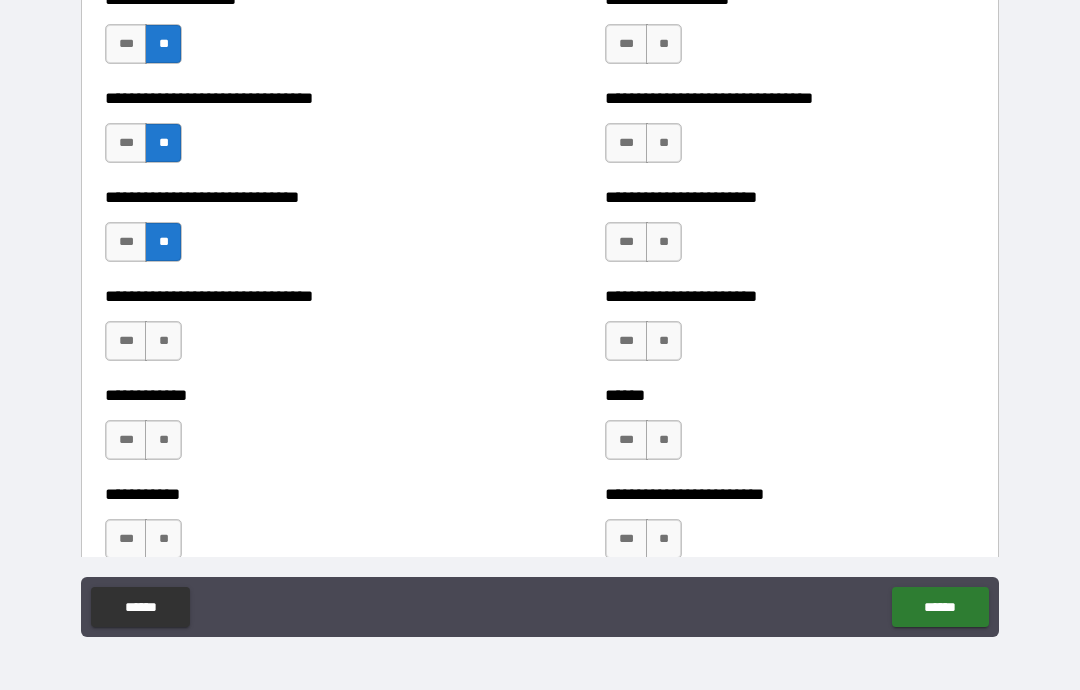 click on "**" at bounding box center [163, 341] 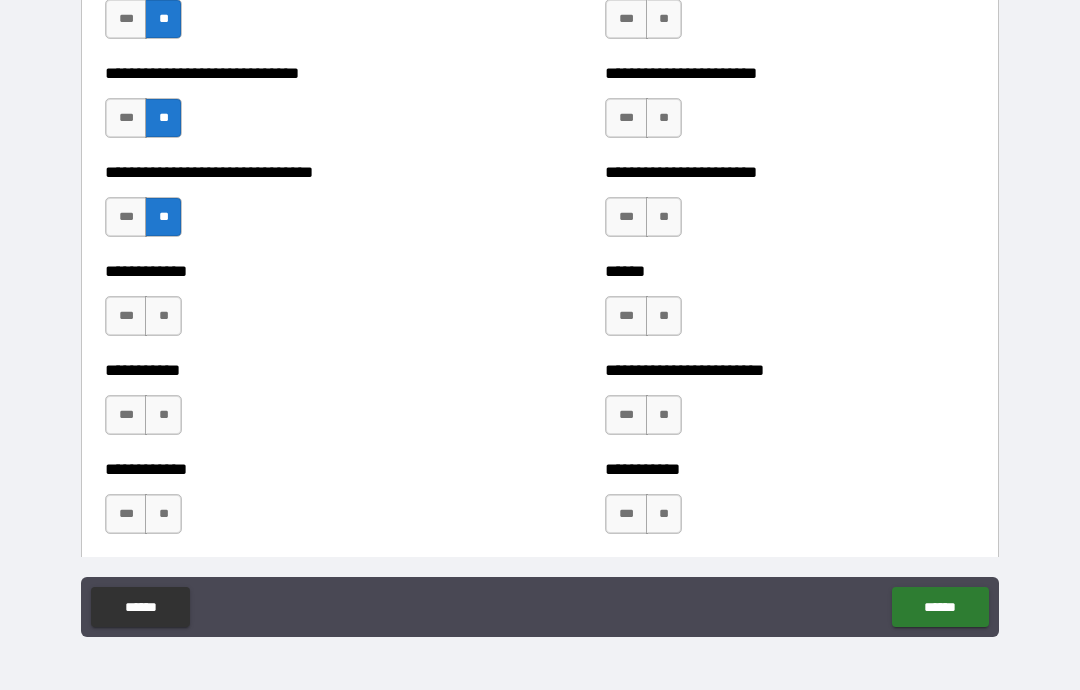 scroll, scrollTop: 2273, scrollLeft: 0, axis: vertical 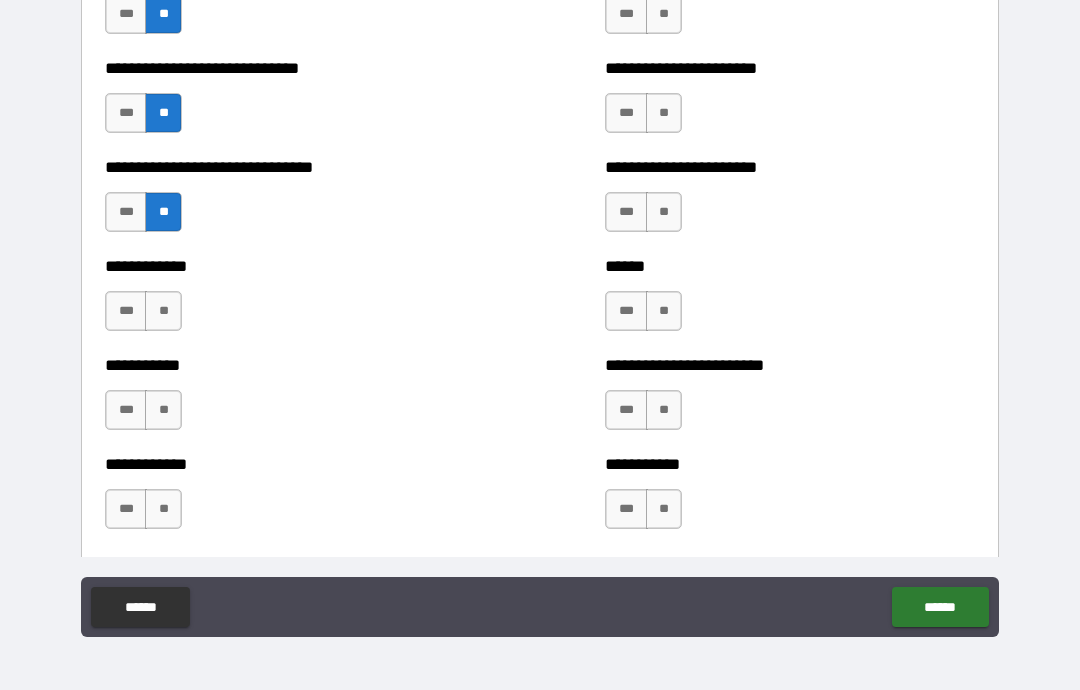 click on "**" at bounding box center (163, 311) 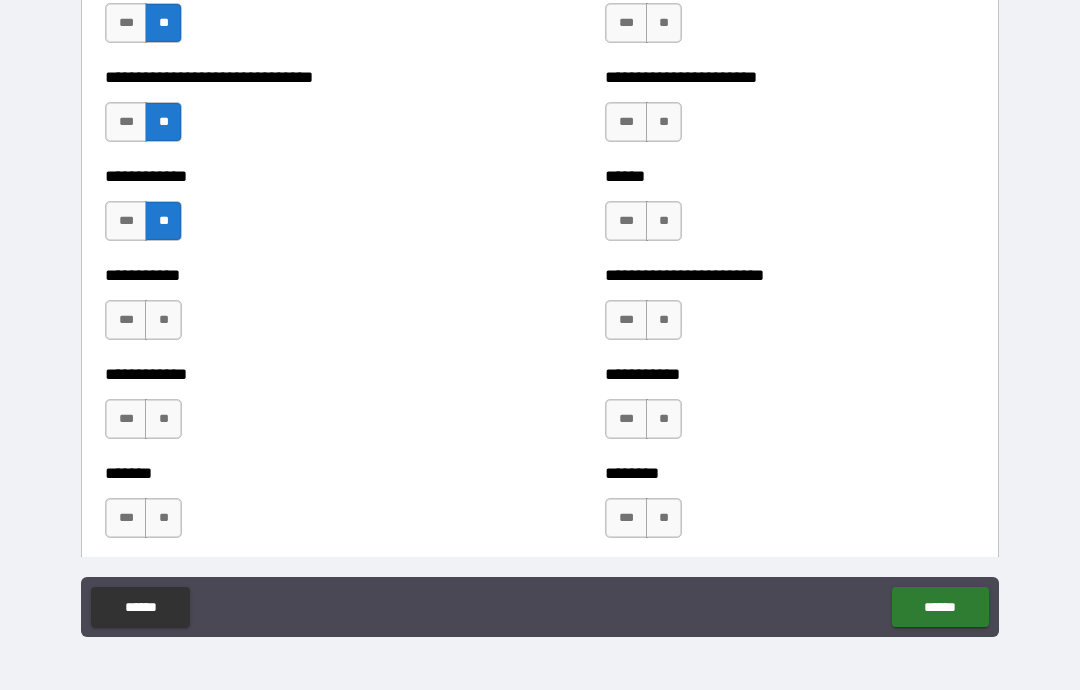 click on "**" at bounding box center (163, 320) 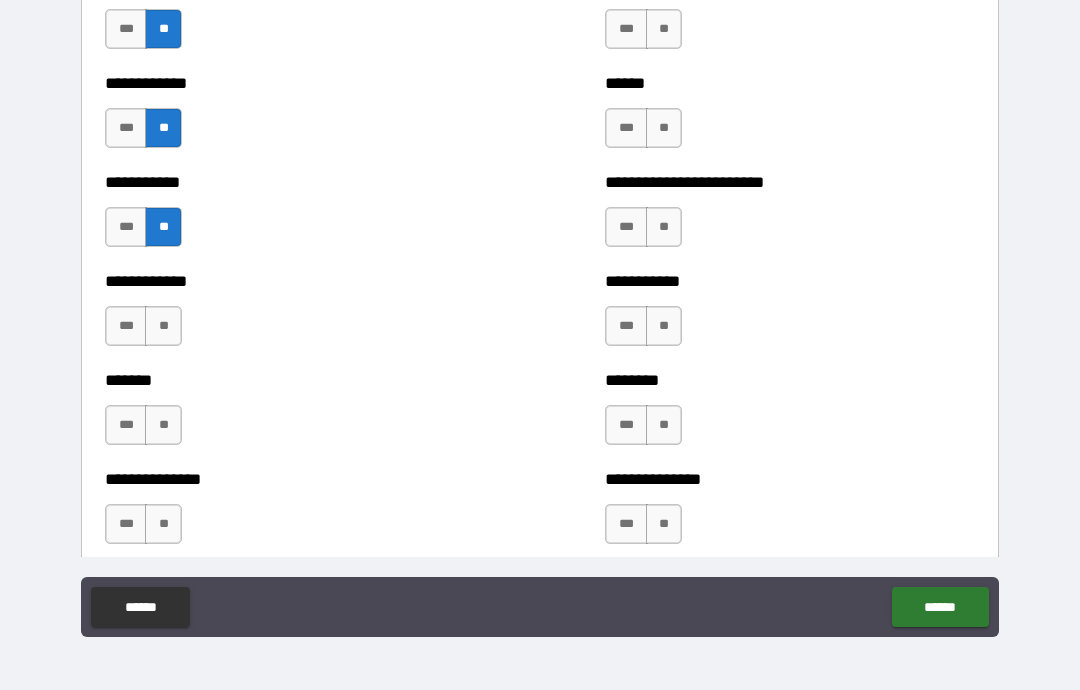 scroll, scrollTop: 2458, scrollLeft: 0, axis: vertical 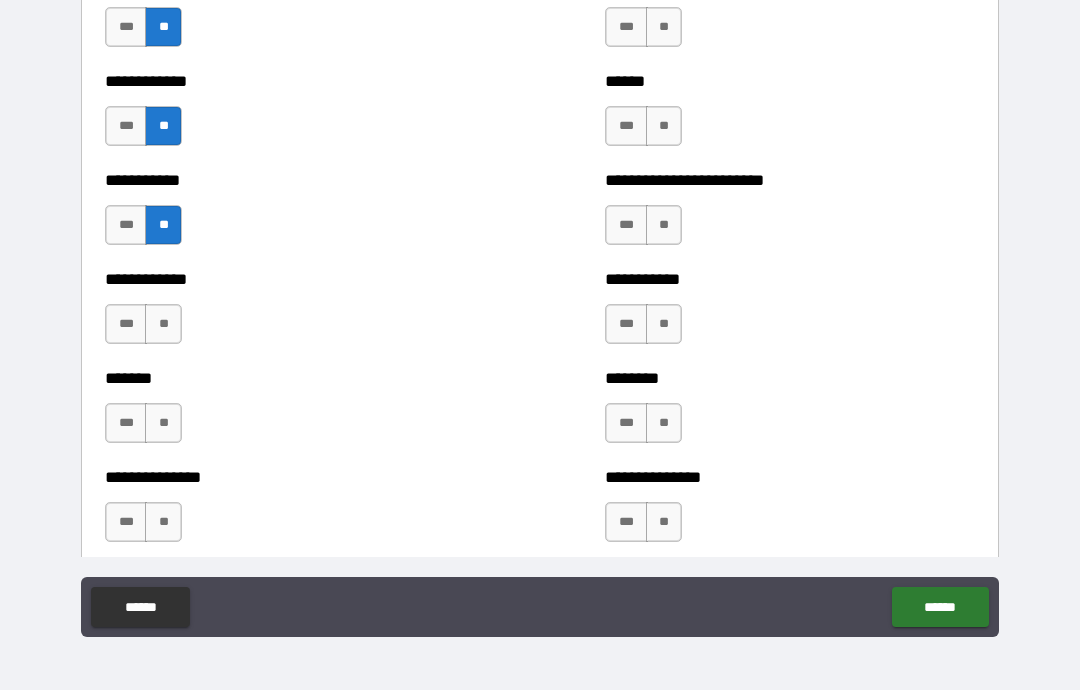 click on "**" at bounding box center (163, 324) 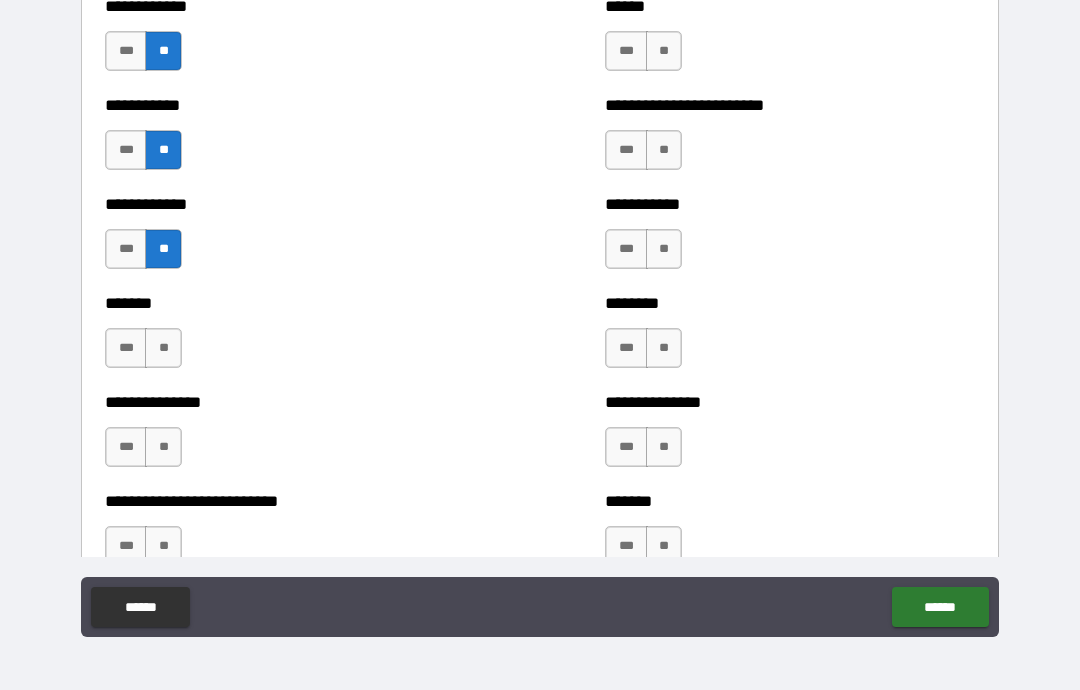 click on "**" at bounding box center [163, 348] 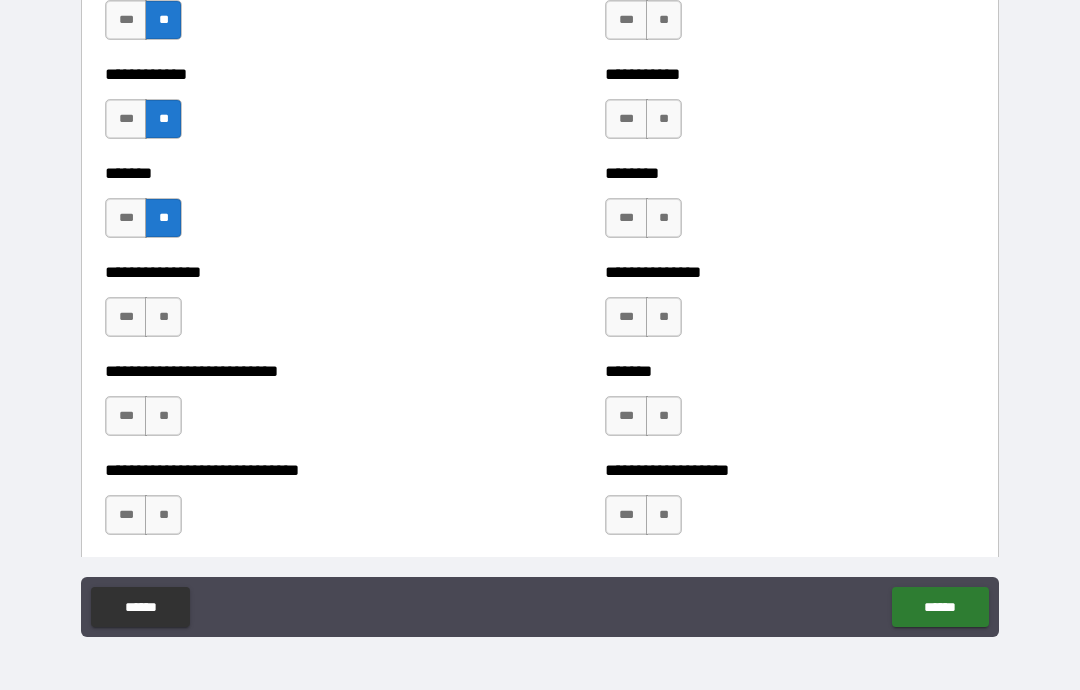 scroll, scrollTop: 2669, scrollLeft: 0, axis: vertical 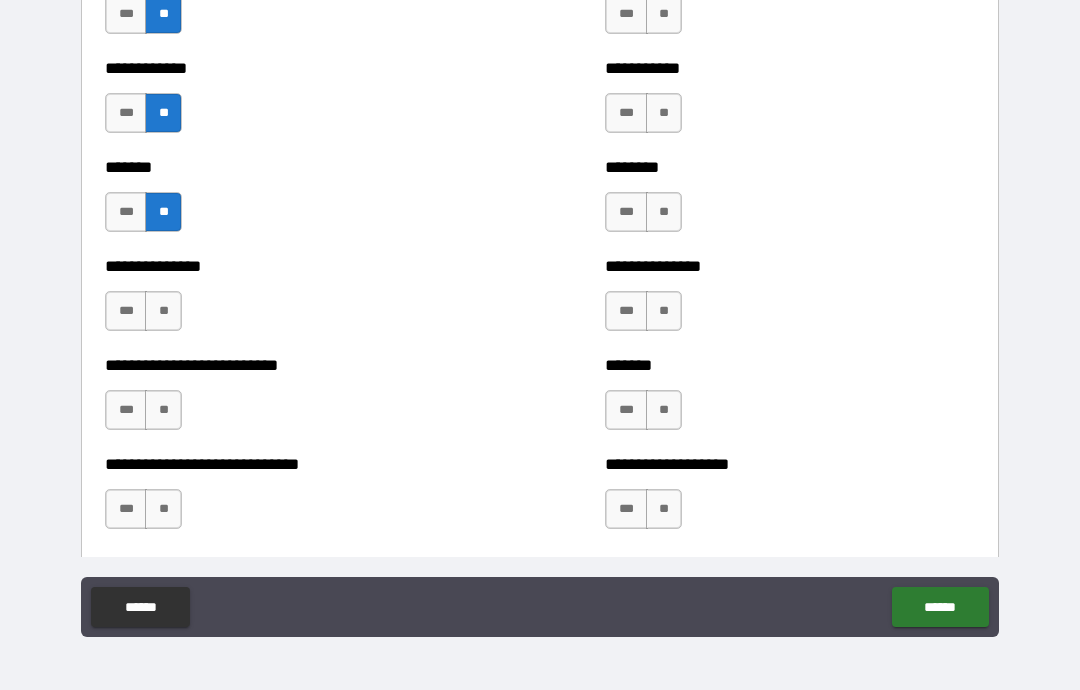 click on "**" at bounding box center (163, 311) 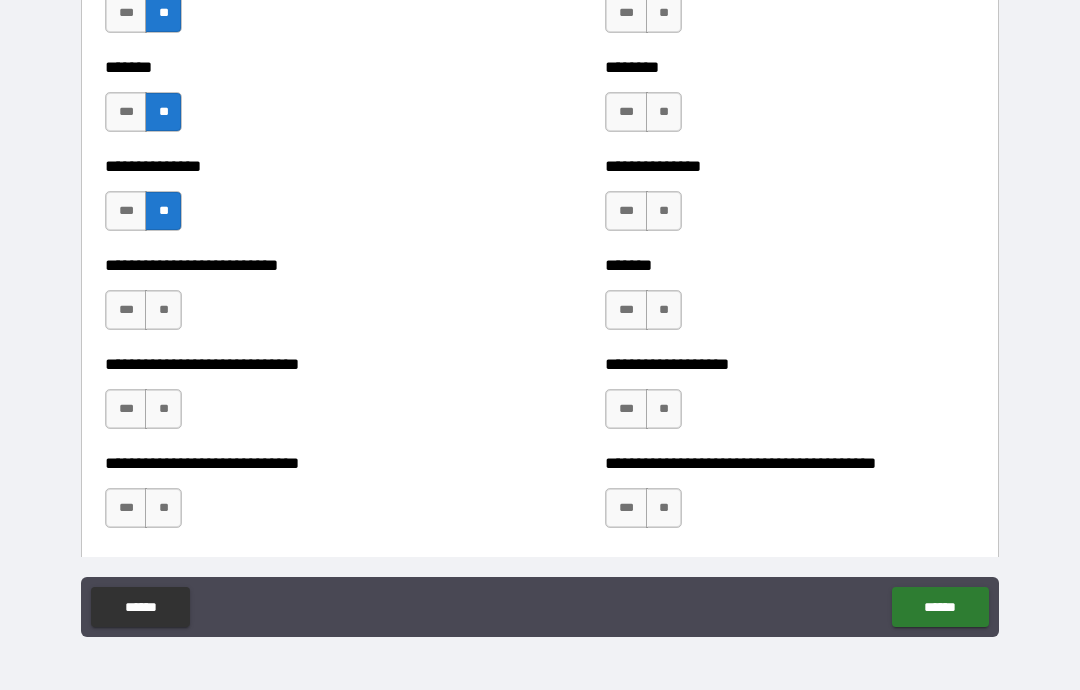 click on "**" at bounding box center [163, 310] 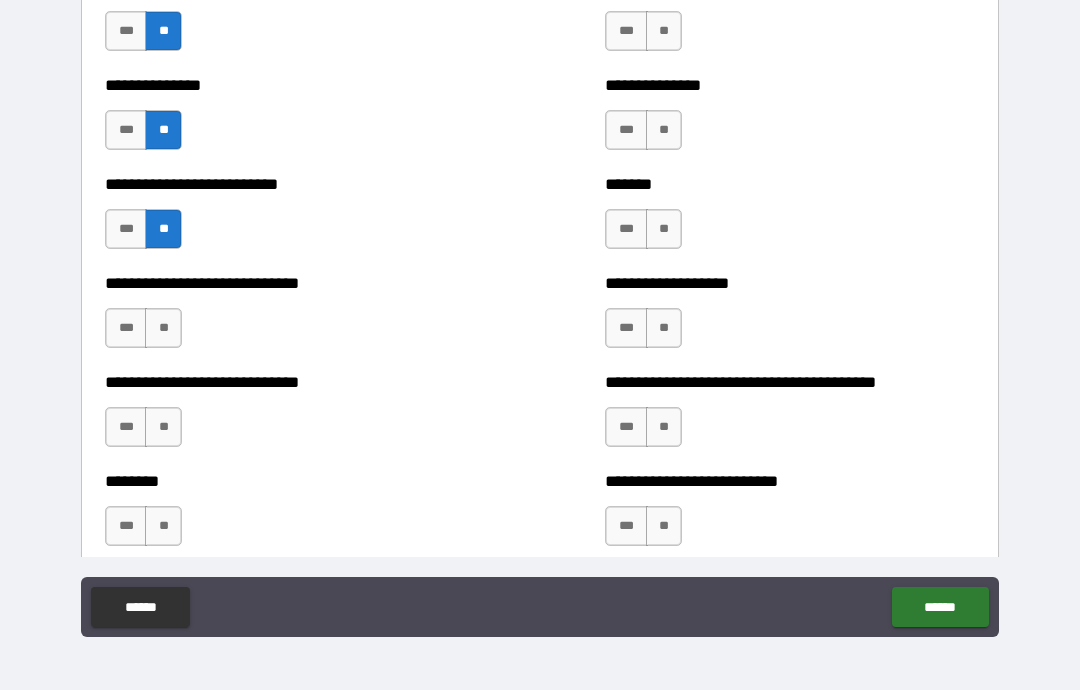 scroll, scrollTop: 2867, scrollLeft: 0, axis: vertical 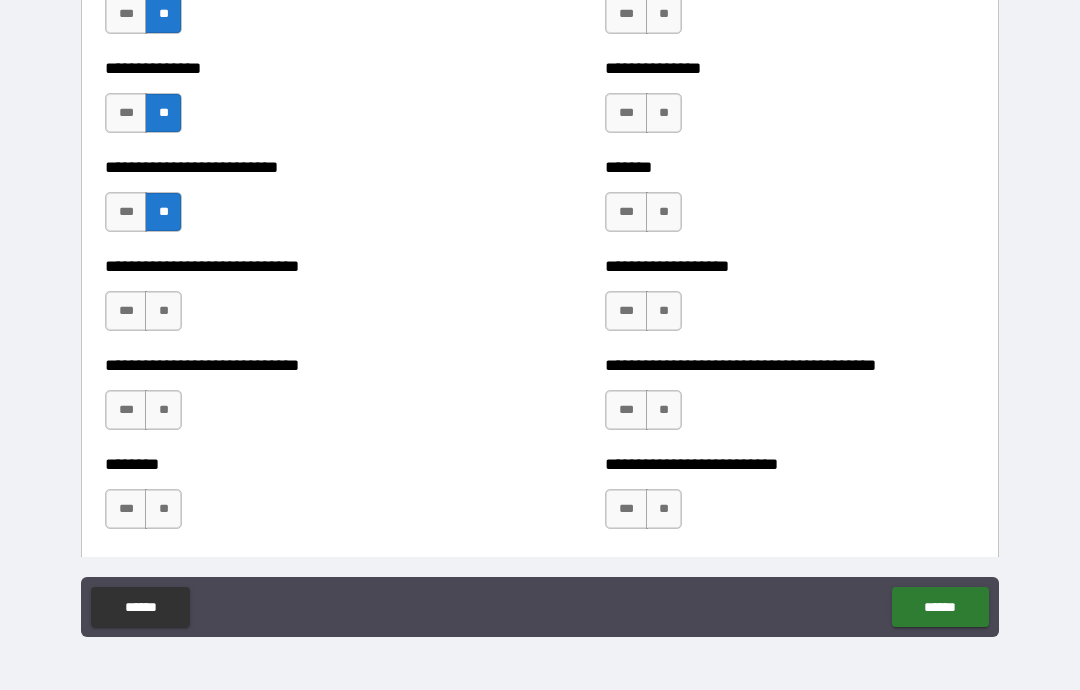click on "**" at bounding box center [163, 311] 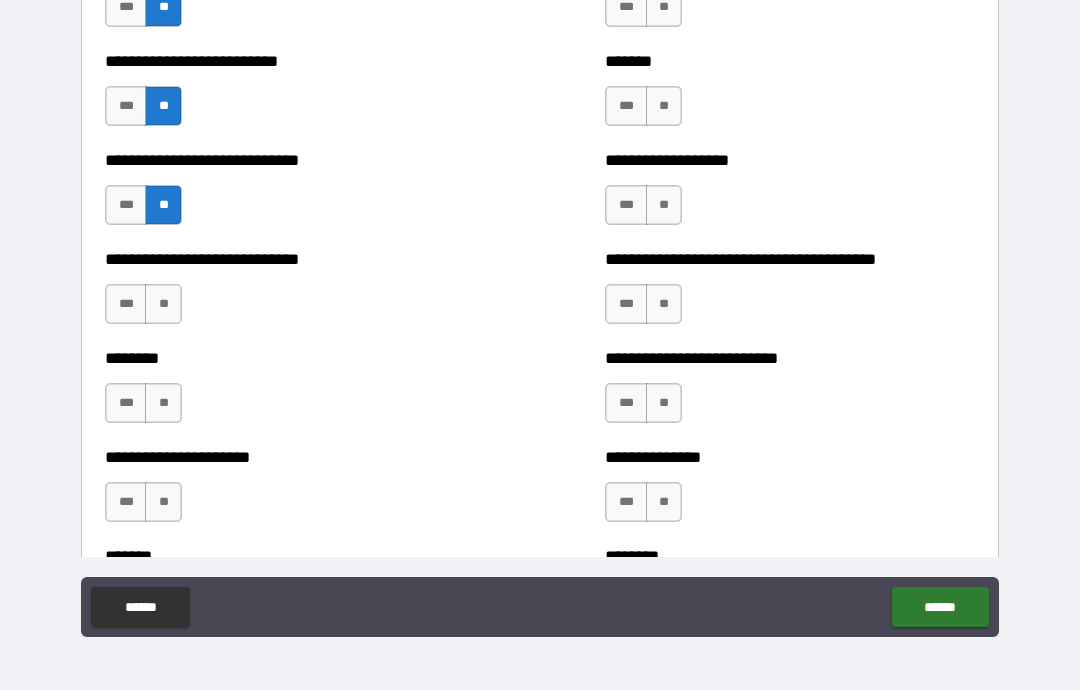 click on "**" at bounding box center [163, 304] 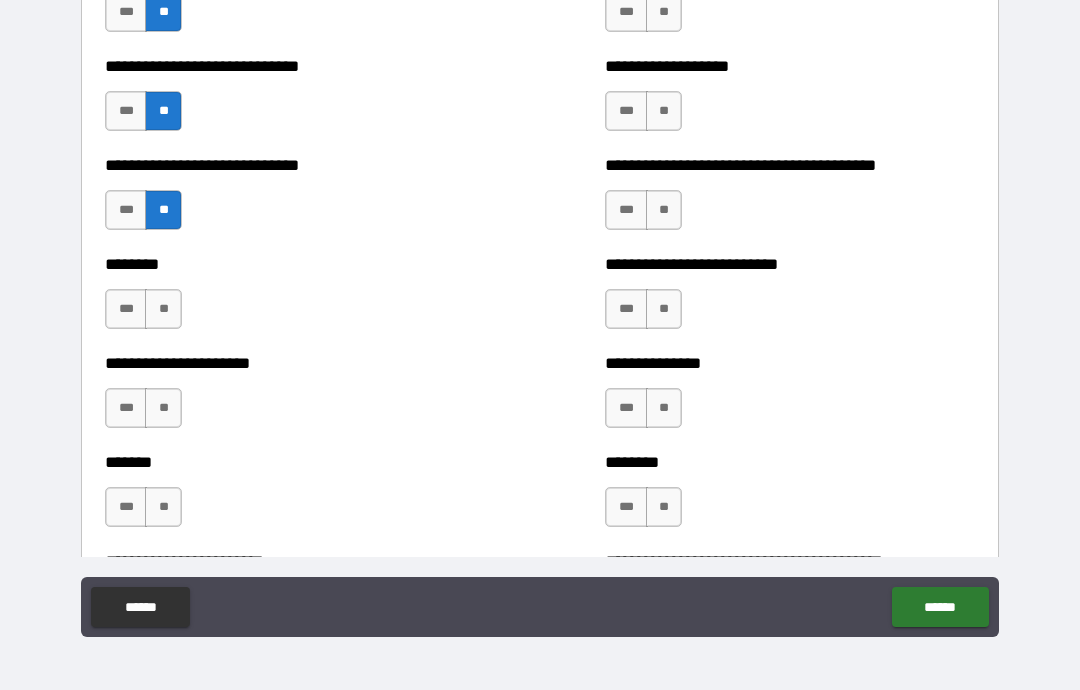 scroll, scrollTop: 3073, scrollLeft: 0, axis: vertical 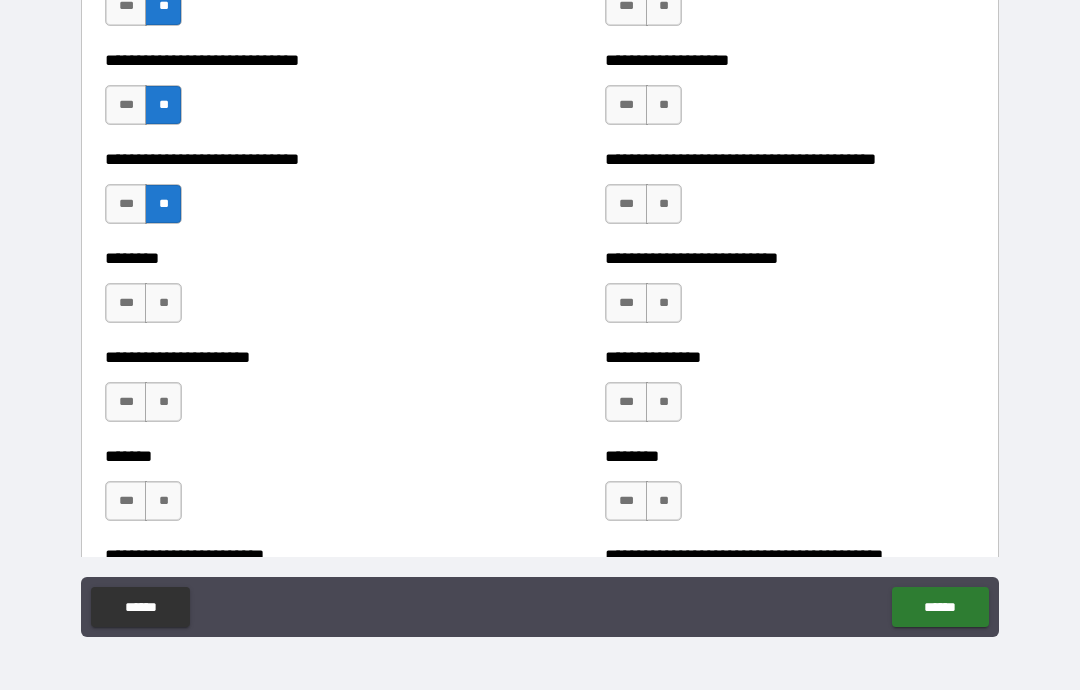 click on "*** **" at bounding box center [146, 308] 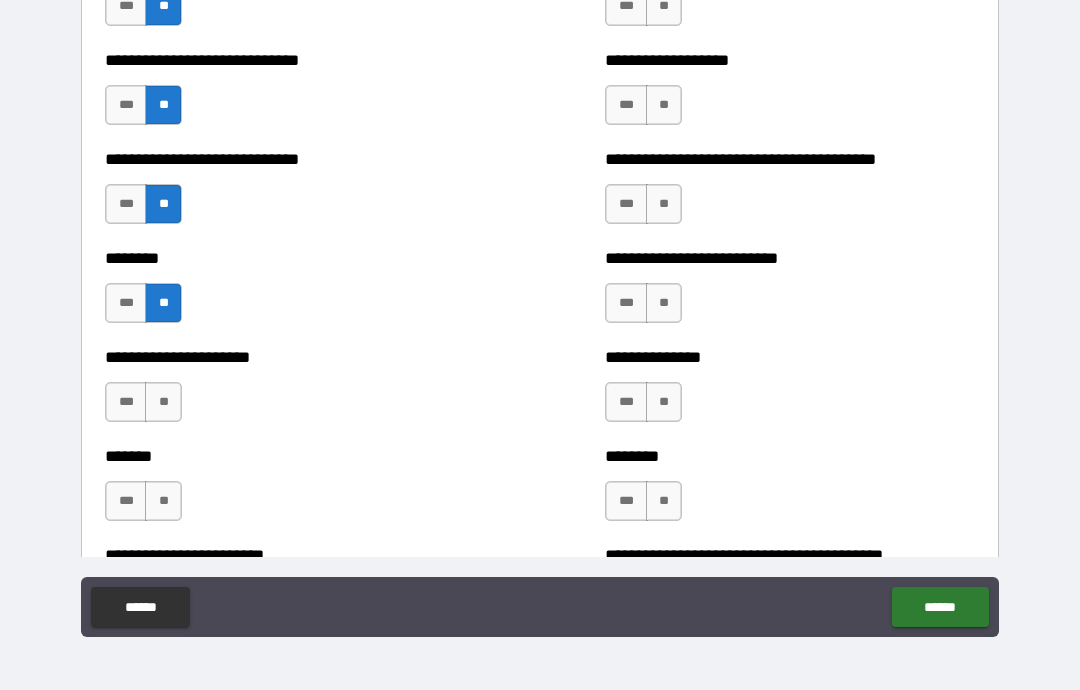 click on "**" at bounding box center (163, 402) 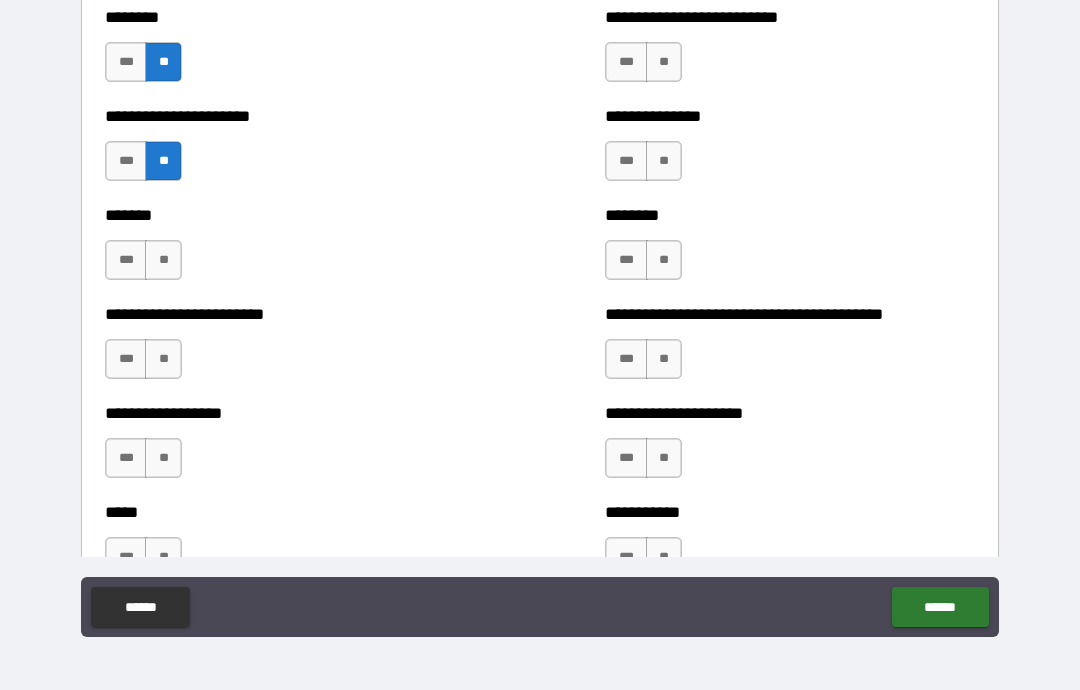 scroll, scrollTop: 3311, scrollLeft: 0, axis: vertical 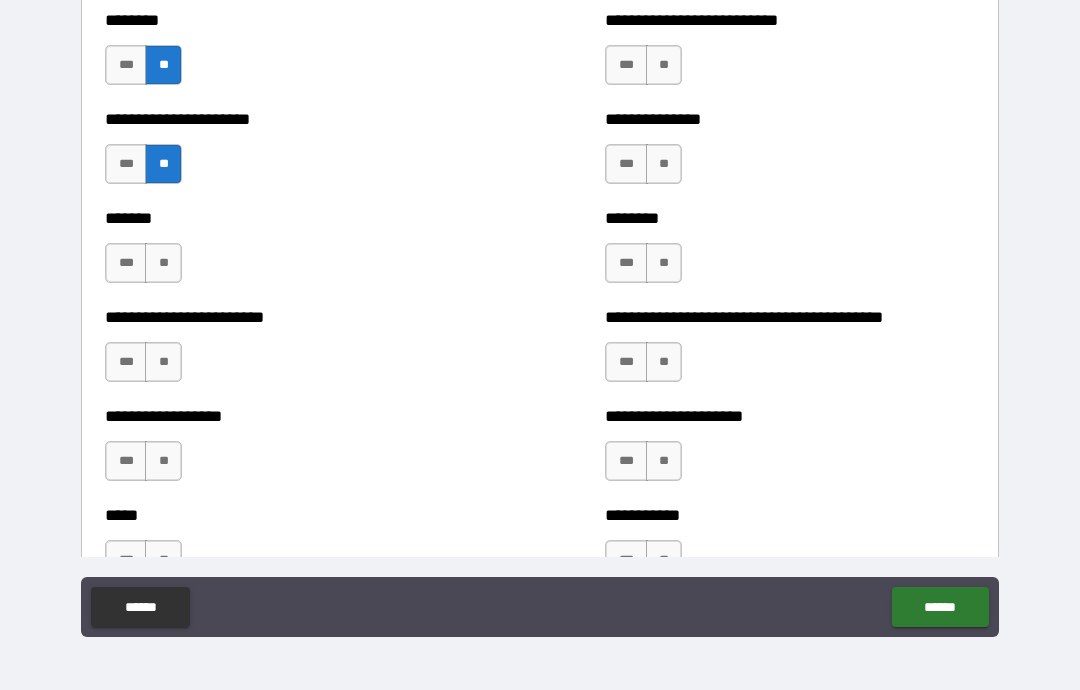 click on "**" at bounding box center [163, 263] 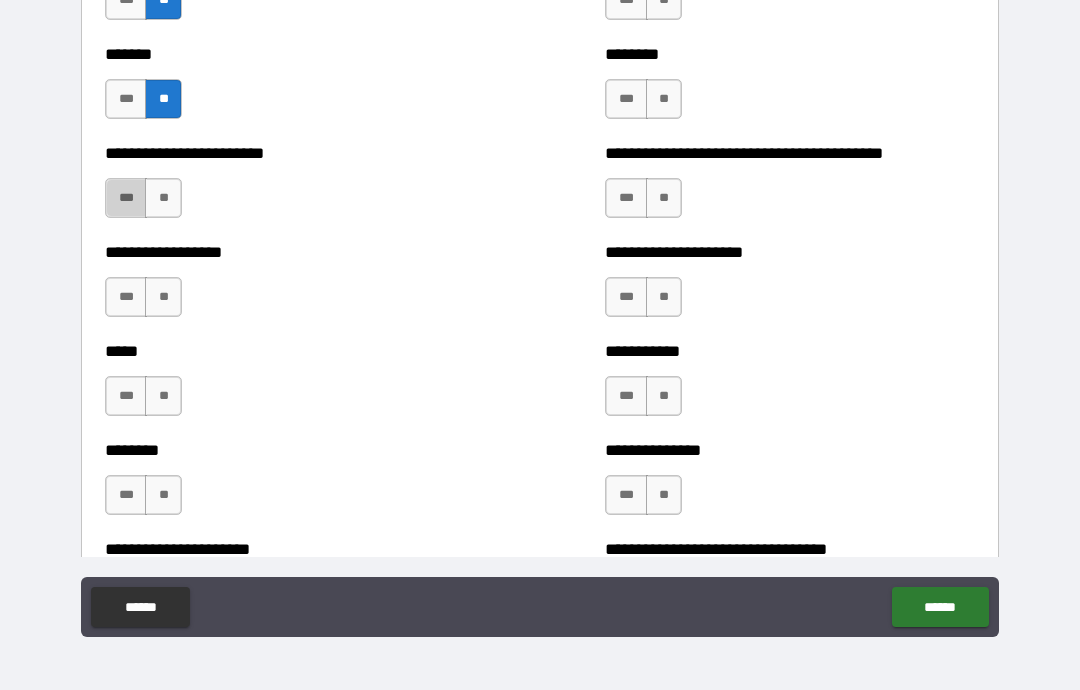 scroll, scrollTop: 3482, scrollLeft: 0, axis: vertical 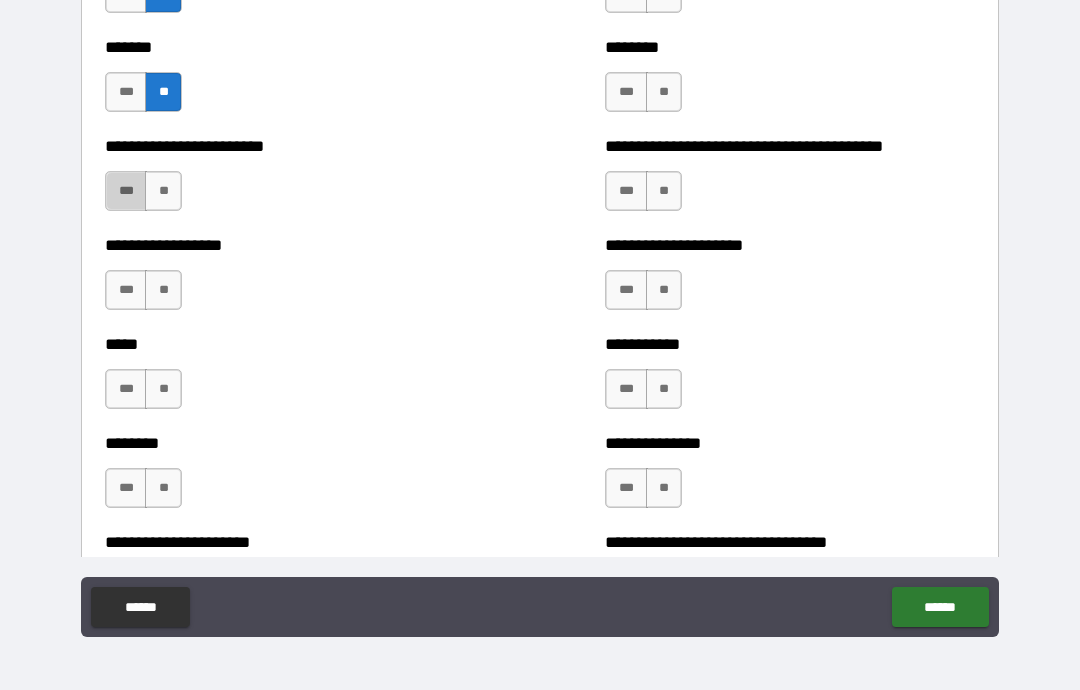 click on "**" at bounding box center (163, 290) 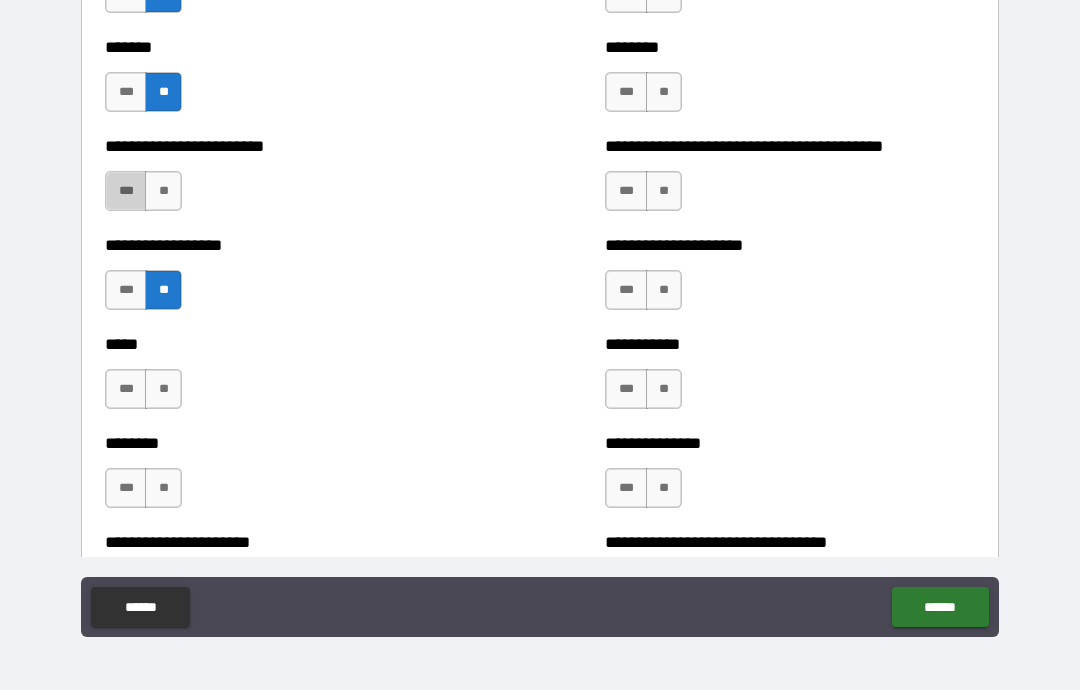 click on "**" at bounding box center [163, 389] 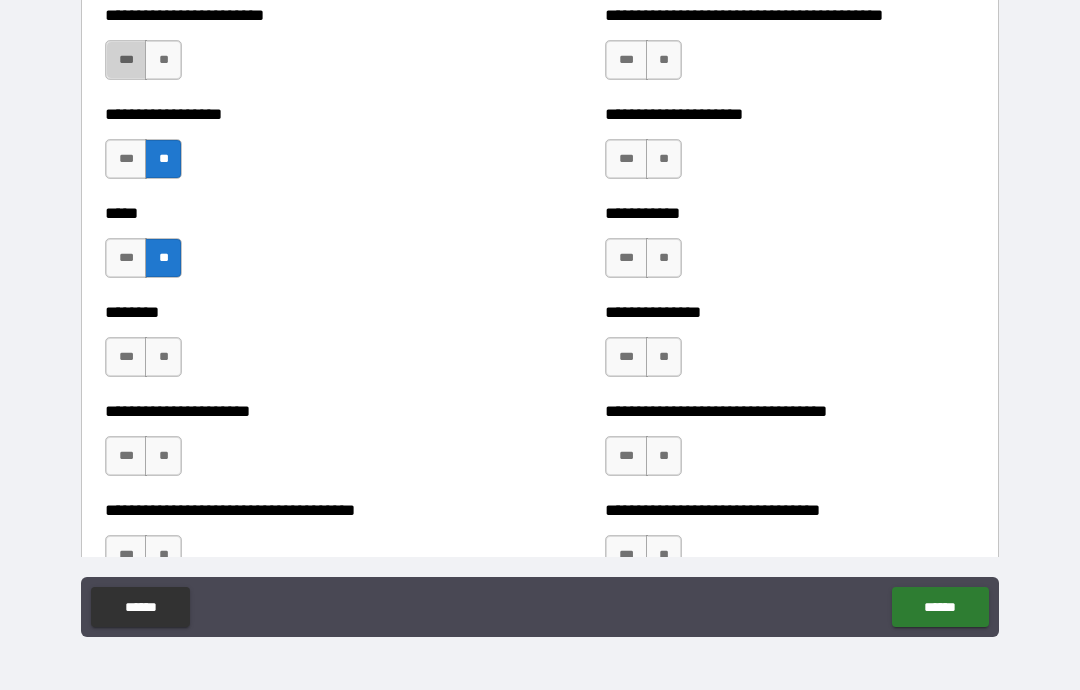 scroll, scrollTop: 3634, scrollLeft: 0, axis: vertical 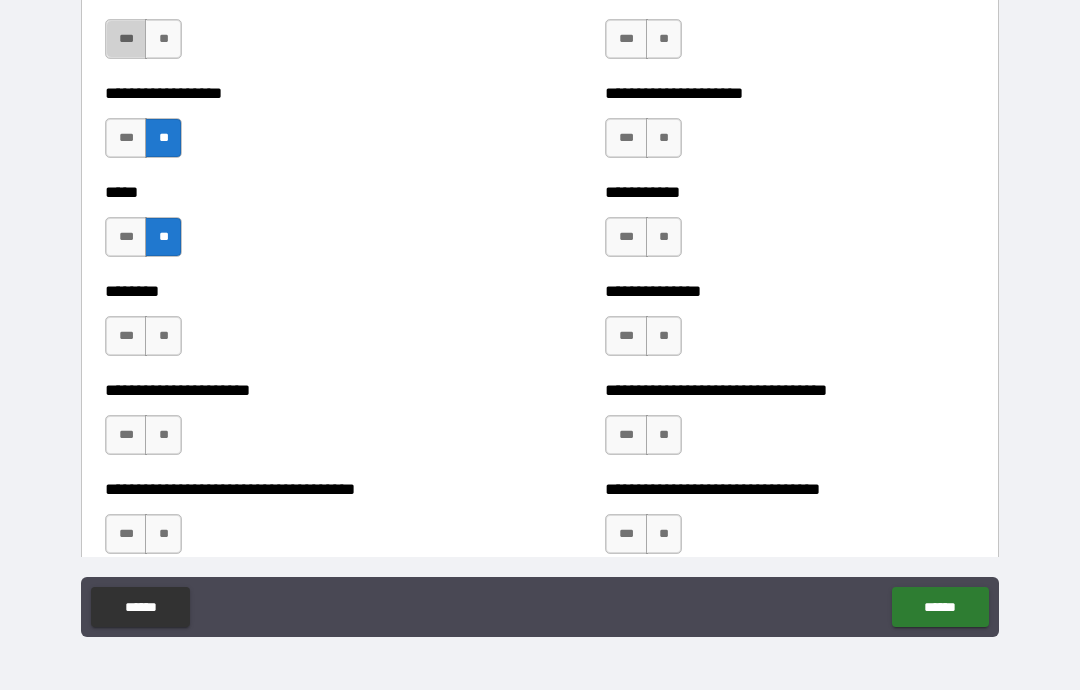 click on "**" at bounding box center (163, 336) 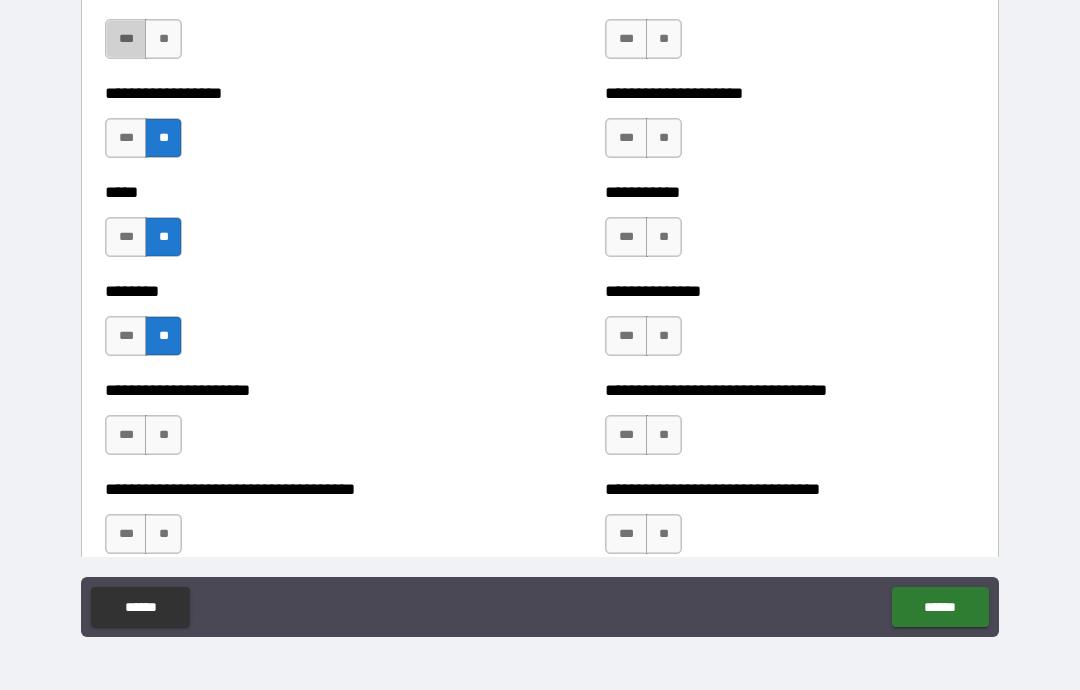 click on "**********" at bounding box center (290, 425) 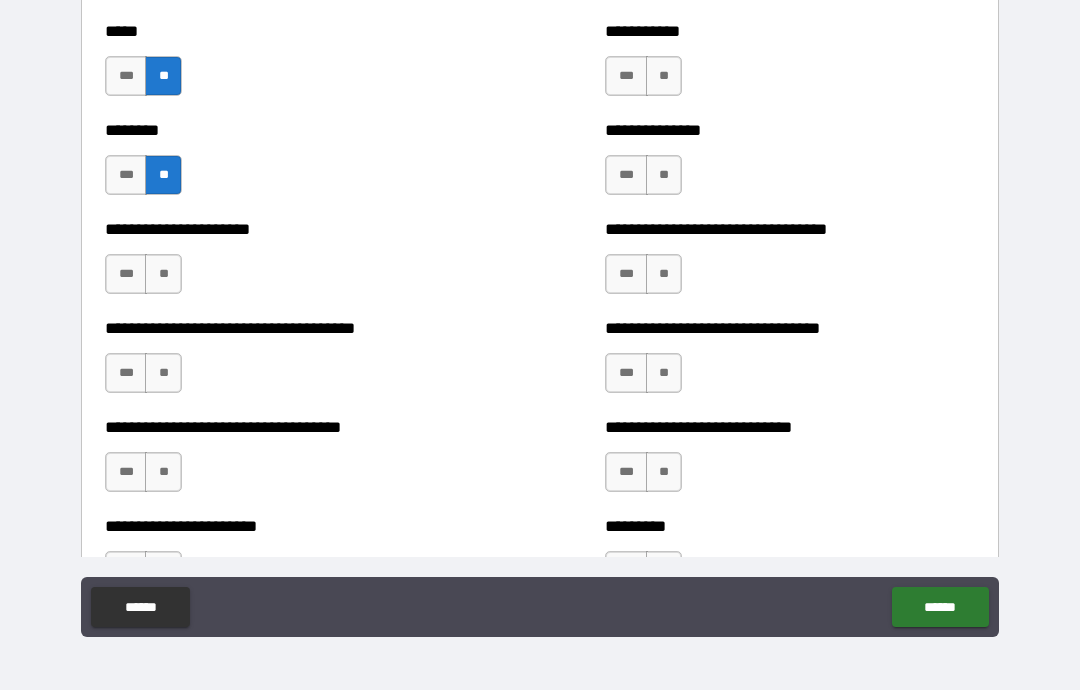 scroll, scrollTop: 3802, scrollLeft: 0, axis: vertical 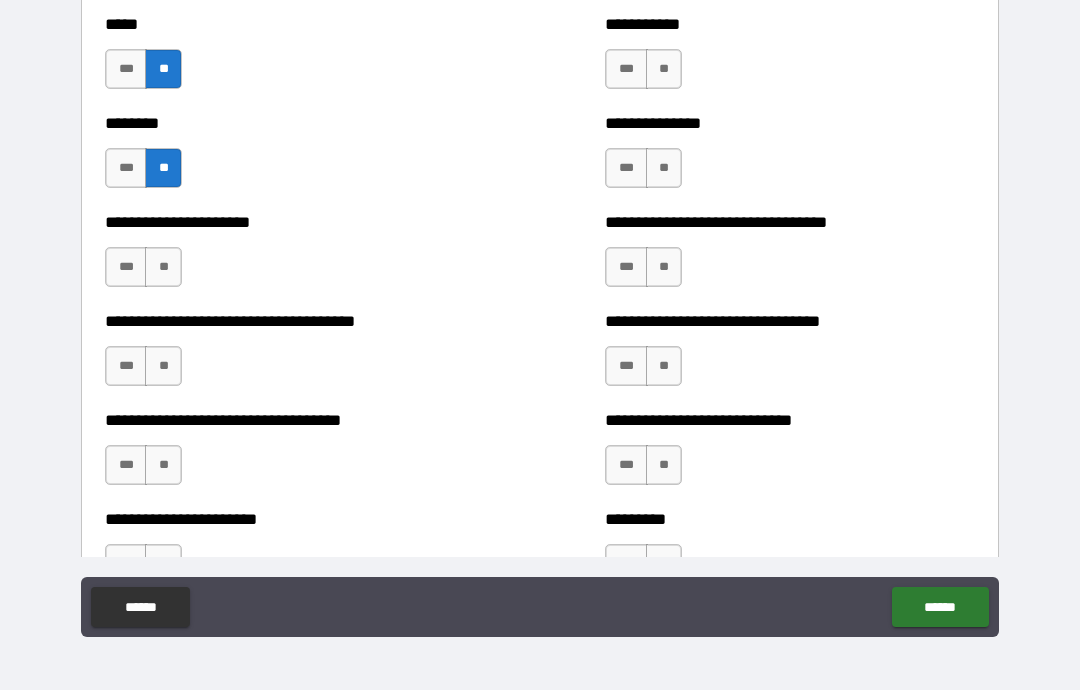 click on "**" at bounding box center [163, 267] 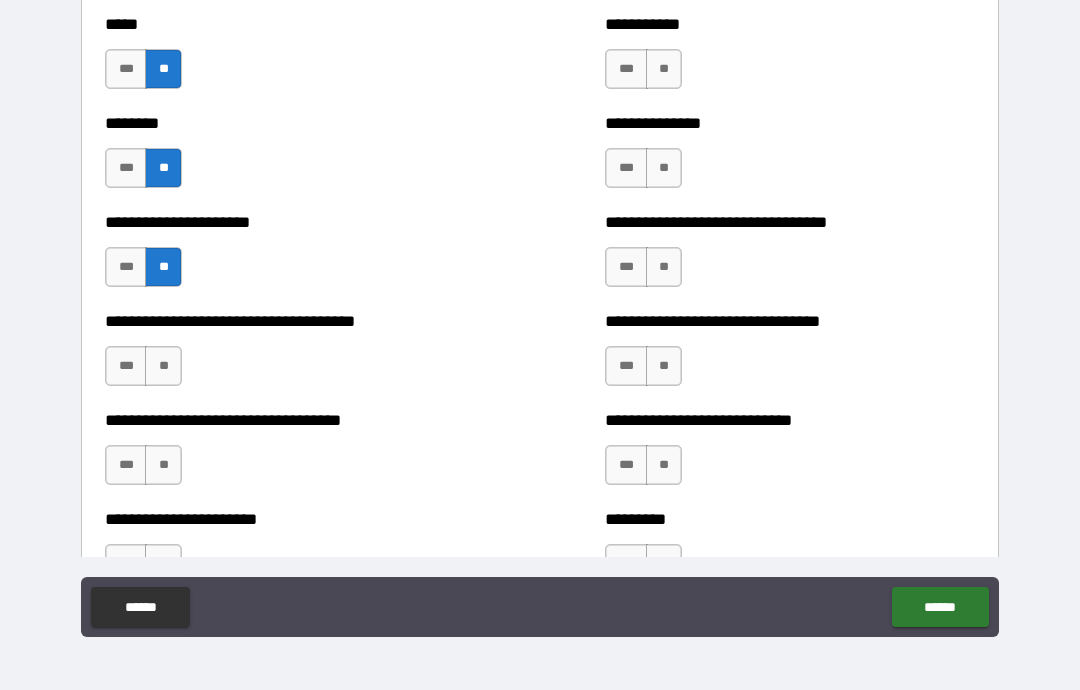 click on "**" at bounding box center (163, 366) 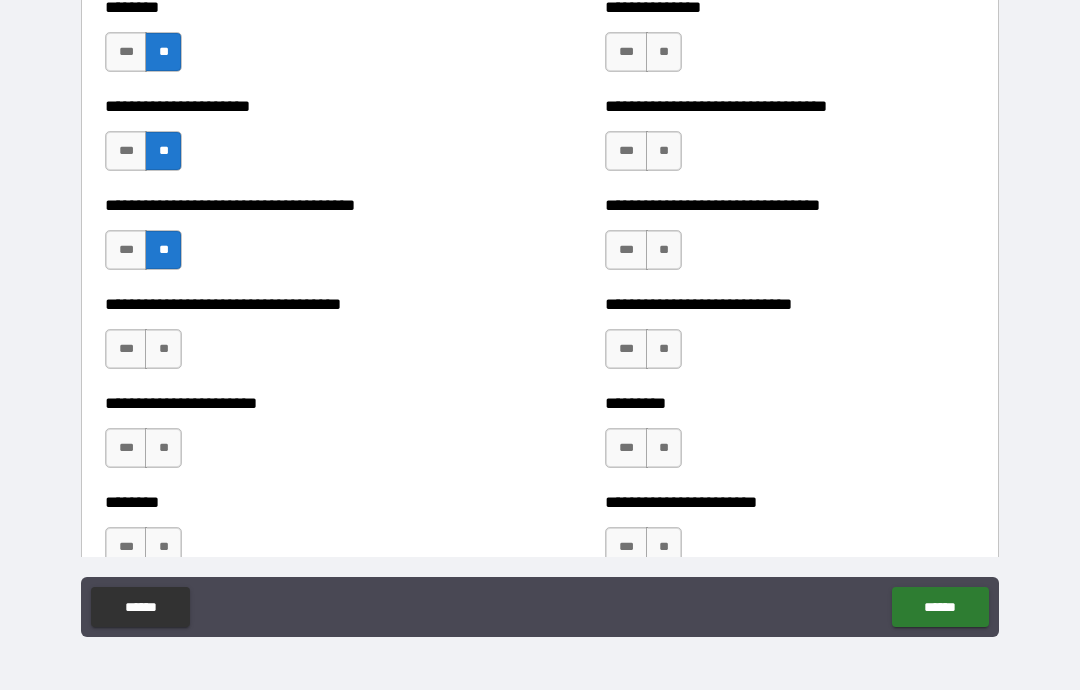 scroll, scrollTop: 3956, scrollLeft: 0, axis: vertical 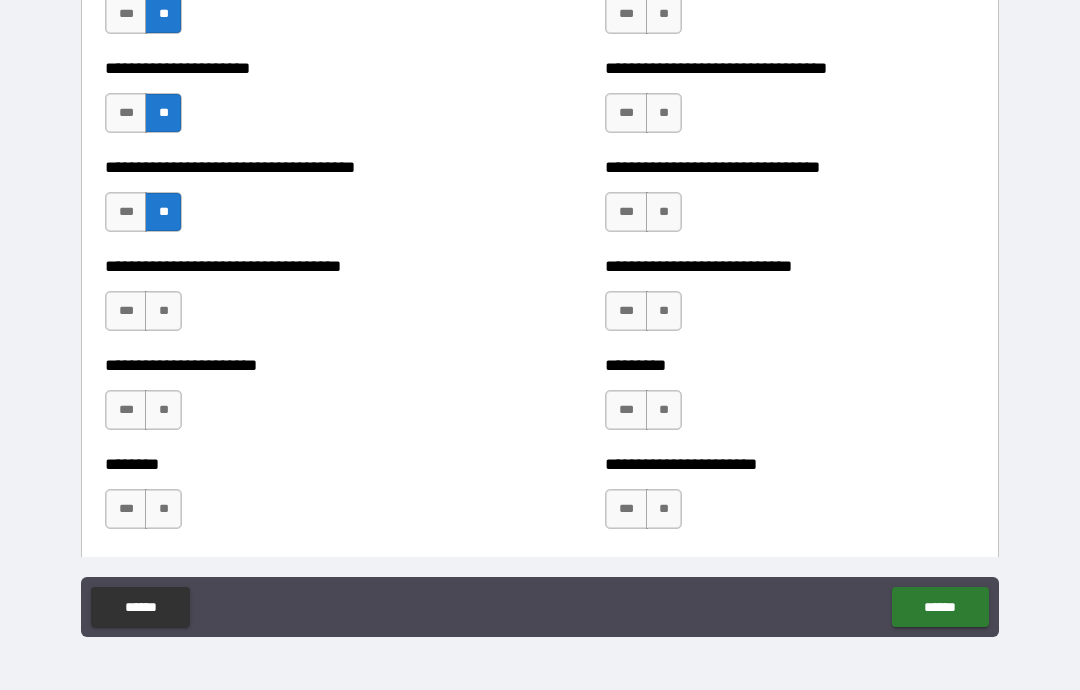 click on "**" at bounding box center [163, 311] 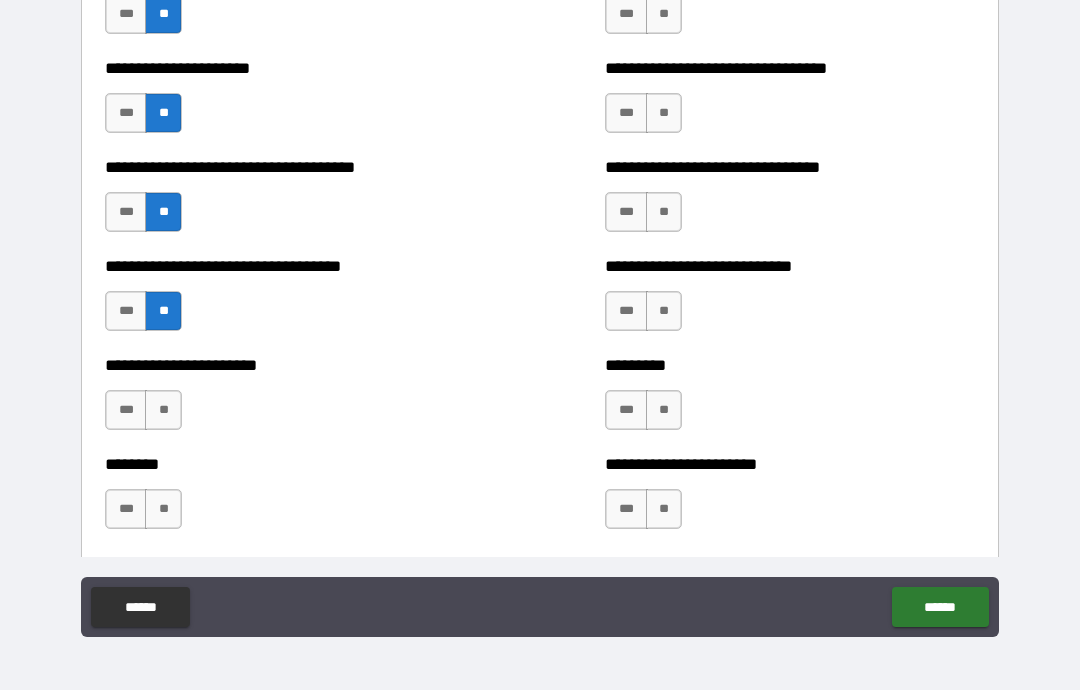 click on "**" at bounding box center (163, 410) 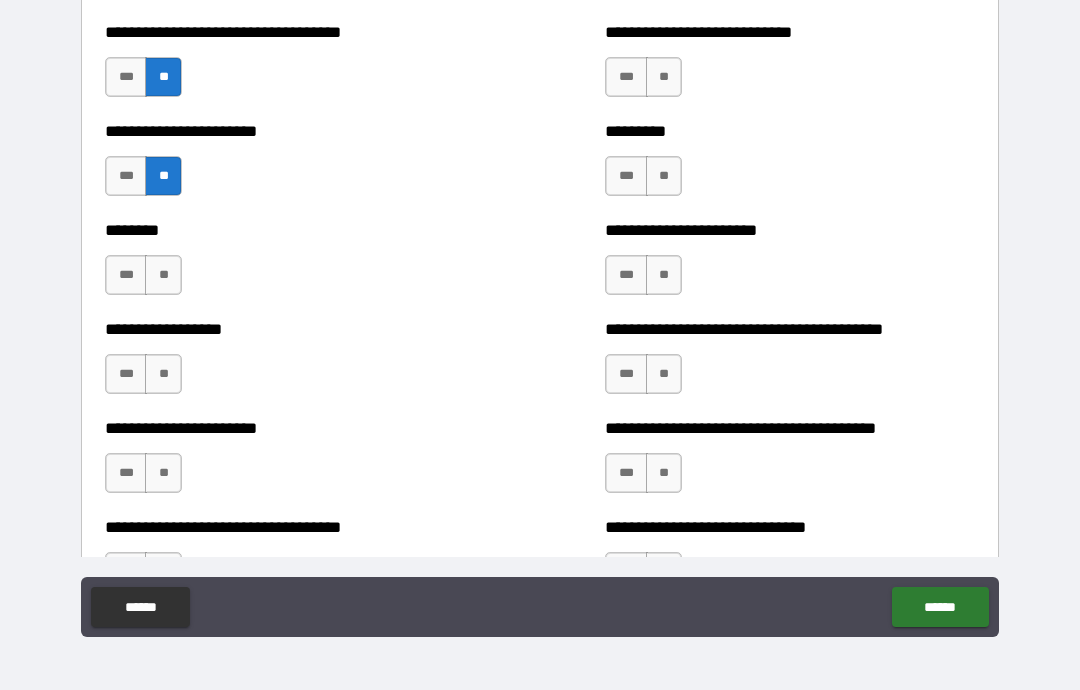 scroll, scrollTop: 4189, scrollLeft: 0, axis: vertical 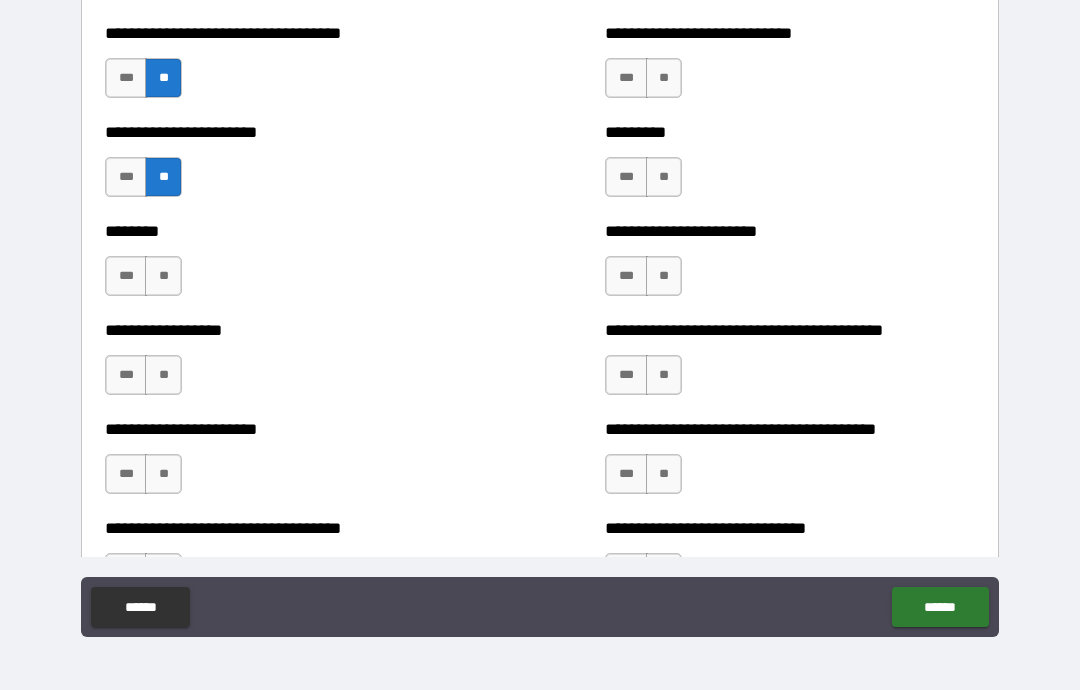 click on "**" at bounding box center [163, 276] 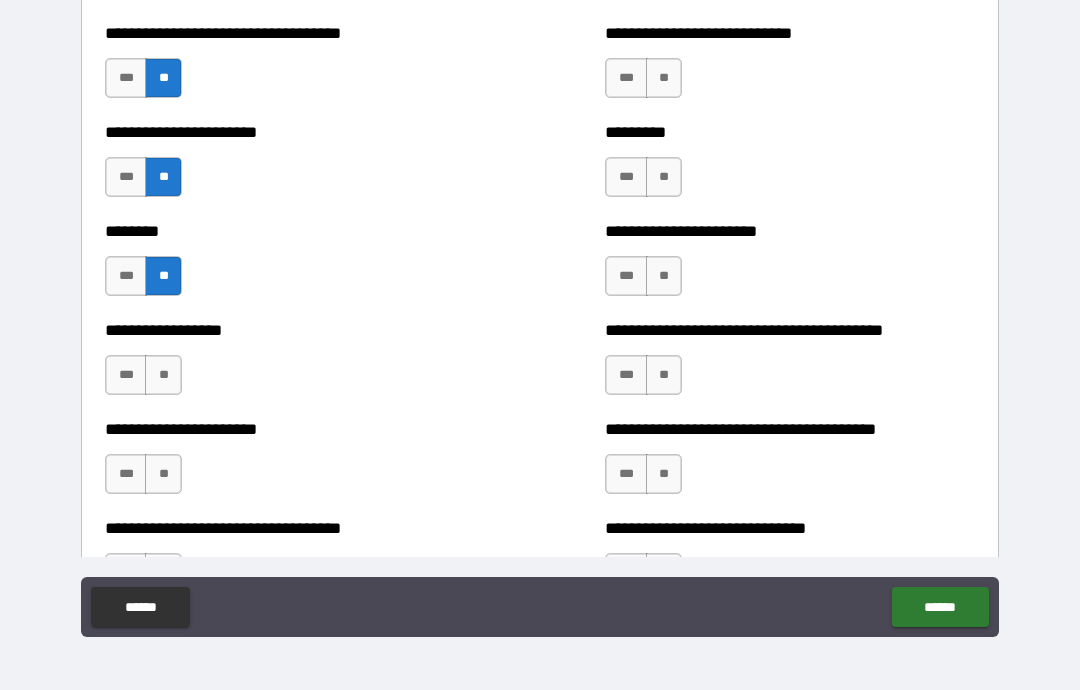 click on "**" at bounding box center [163, 375] 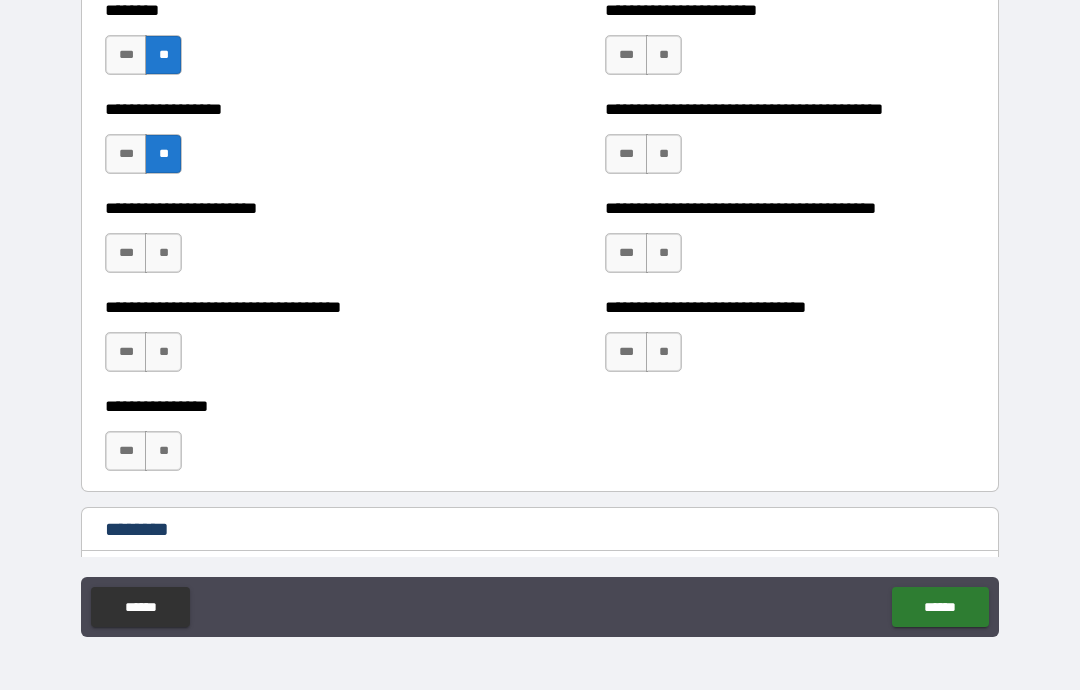 scroll, scrollTop: 4414, scrollLeft: 0, axis: vertical 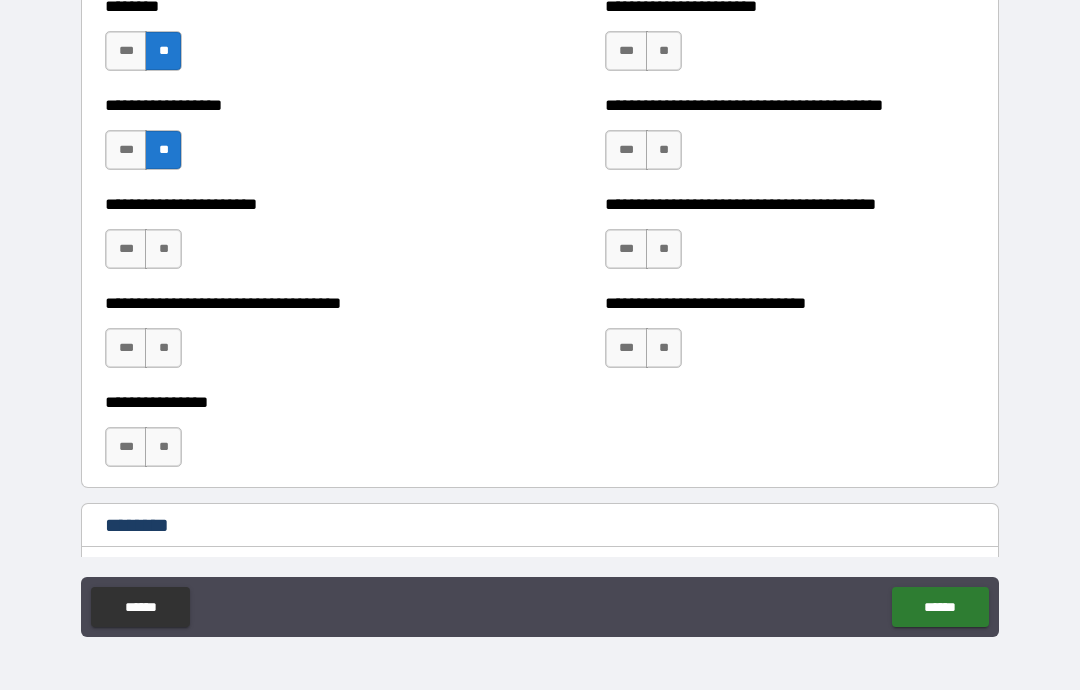 click on "**" at bounding box center (163, 249) 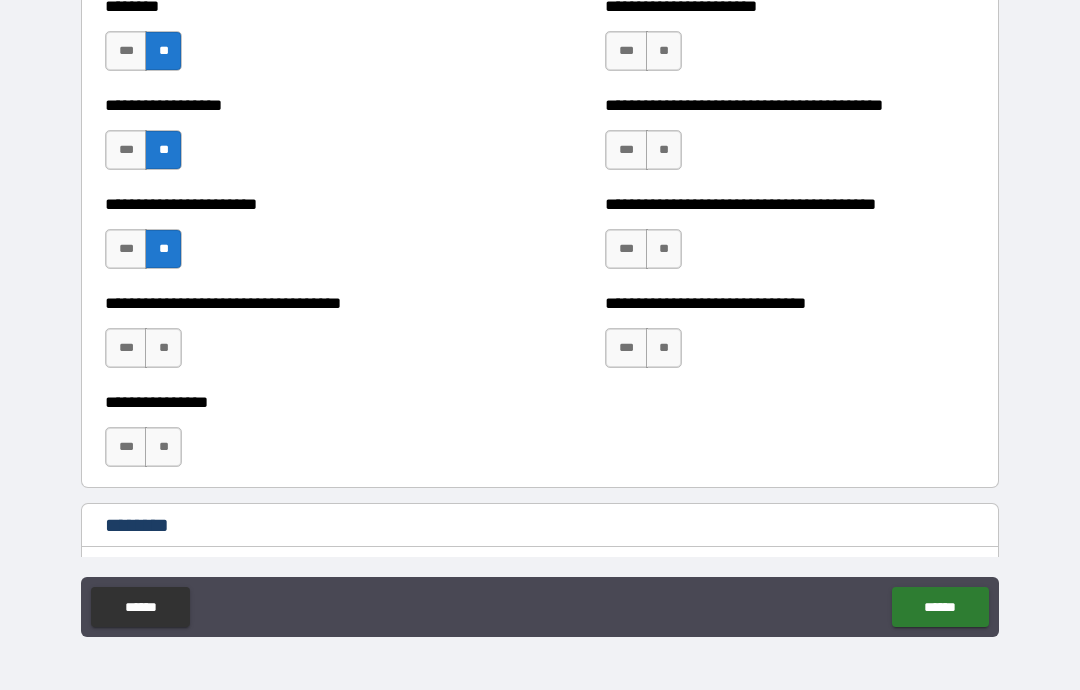 click on "**" at bounding box center [163, 348] 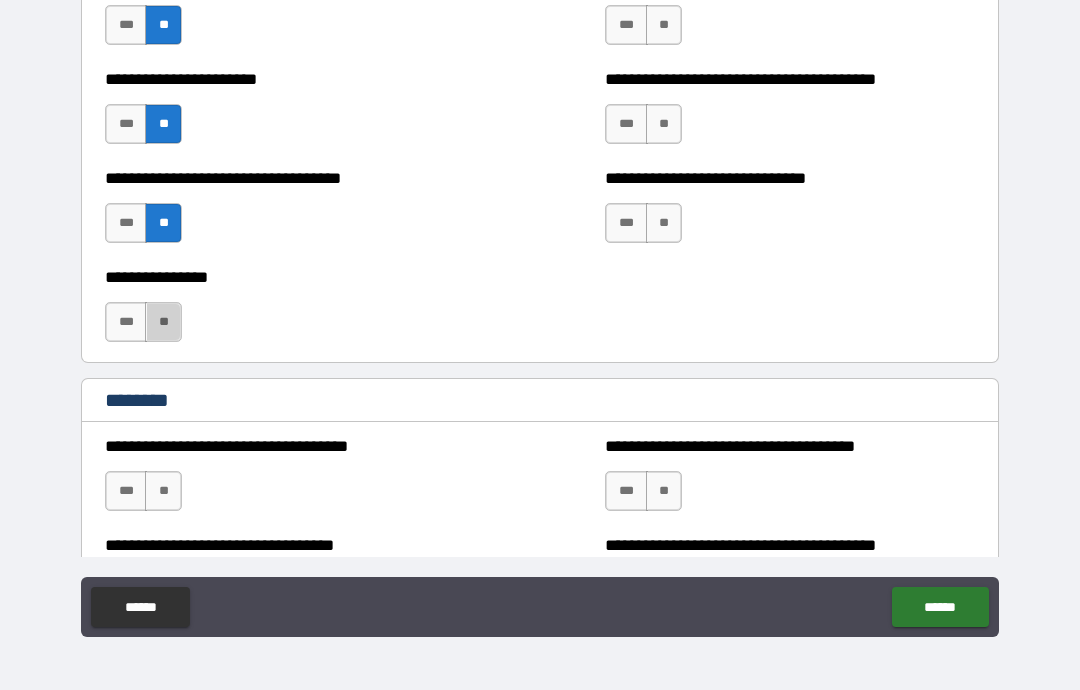 click on "**" at bounding box center [163, 322] 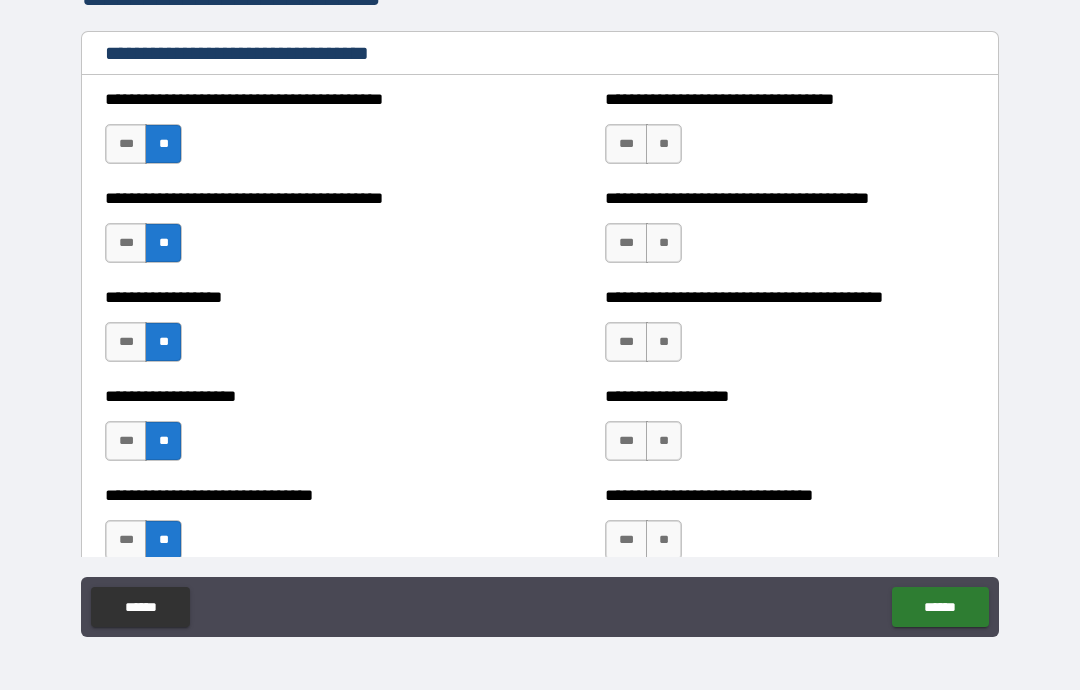 scroll, scrollTop: 1749, scrollLeft: 0, axis: vertical 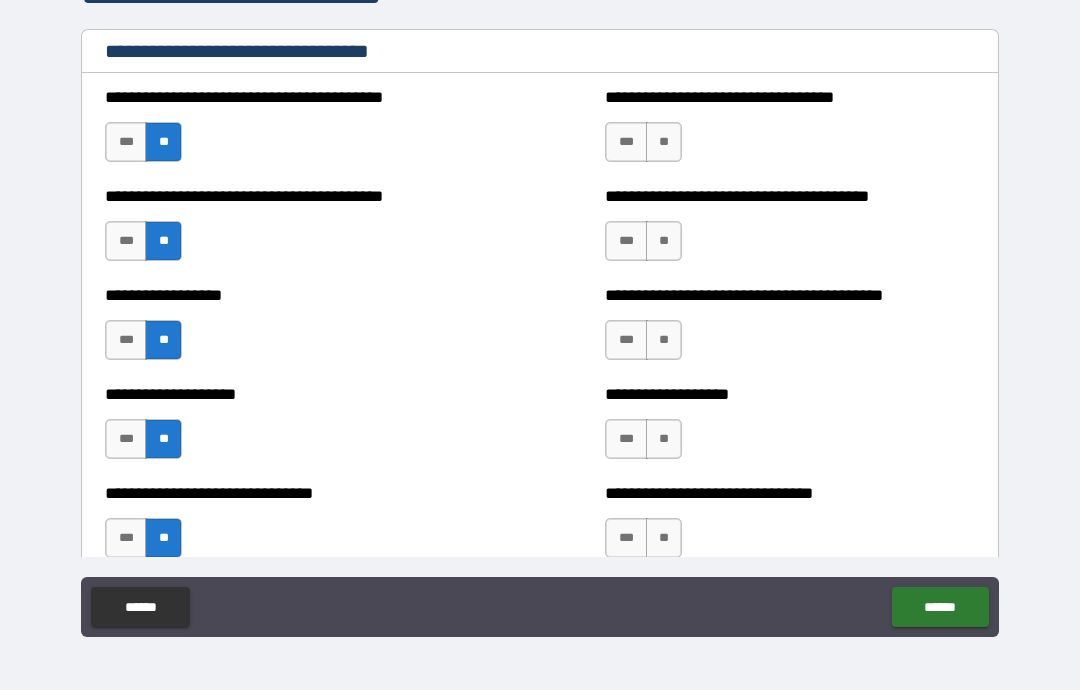 click on "**" at bounding box center (664, 142) 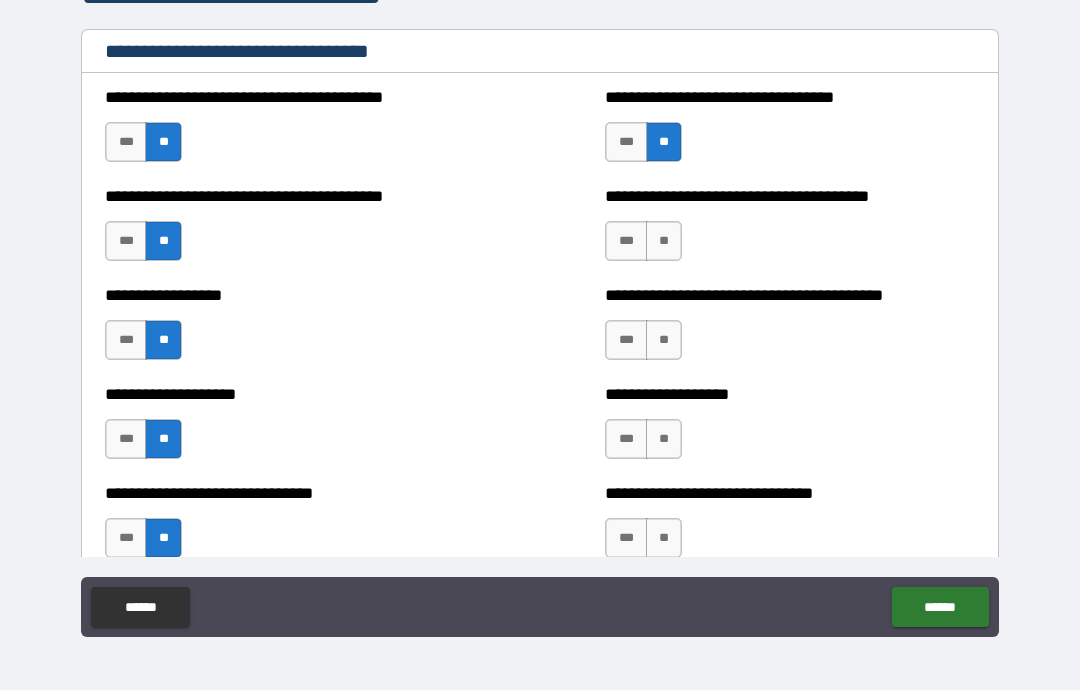 click on "**" at bounding box center (664, 241) 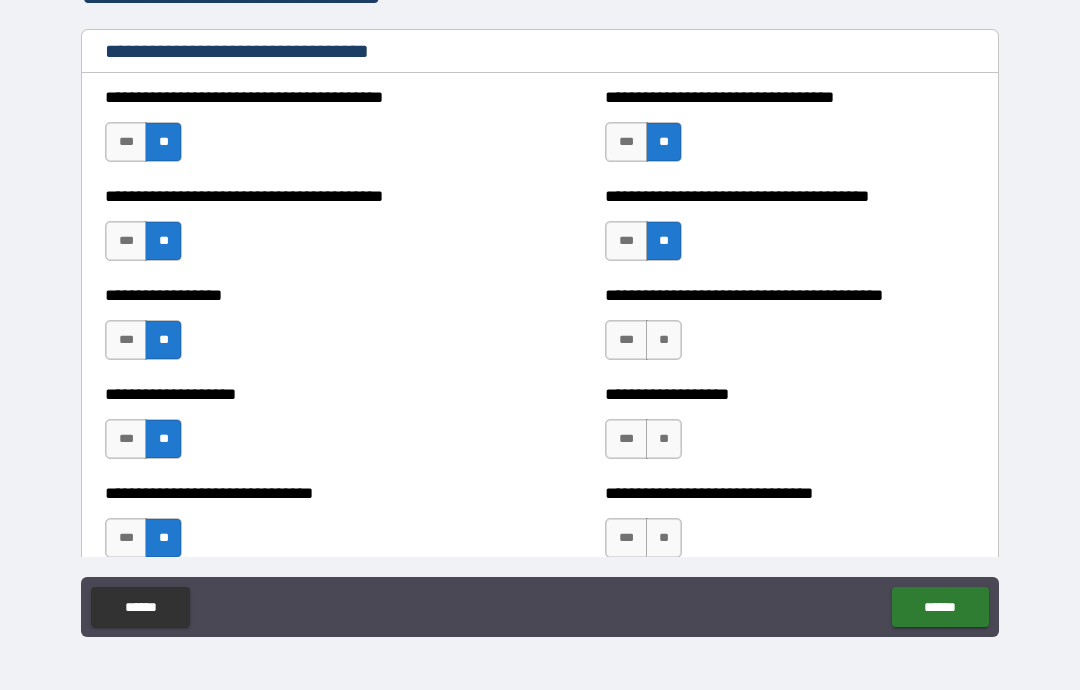 click on "**" at bounding box center (664, 340) 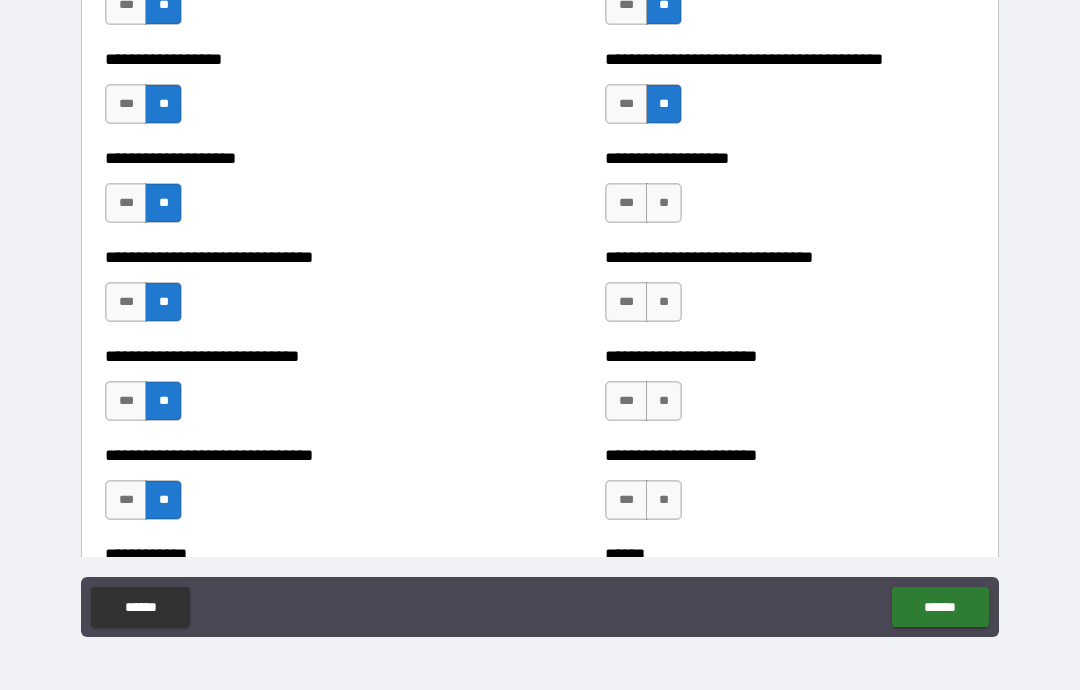 scroll, scrollTop: 2020, scrollLeft: 0, axis: vertical 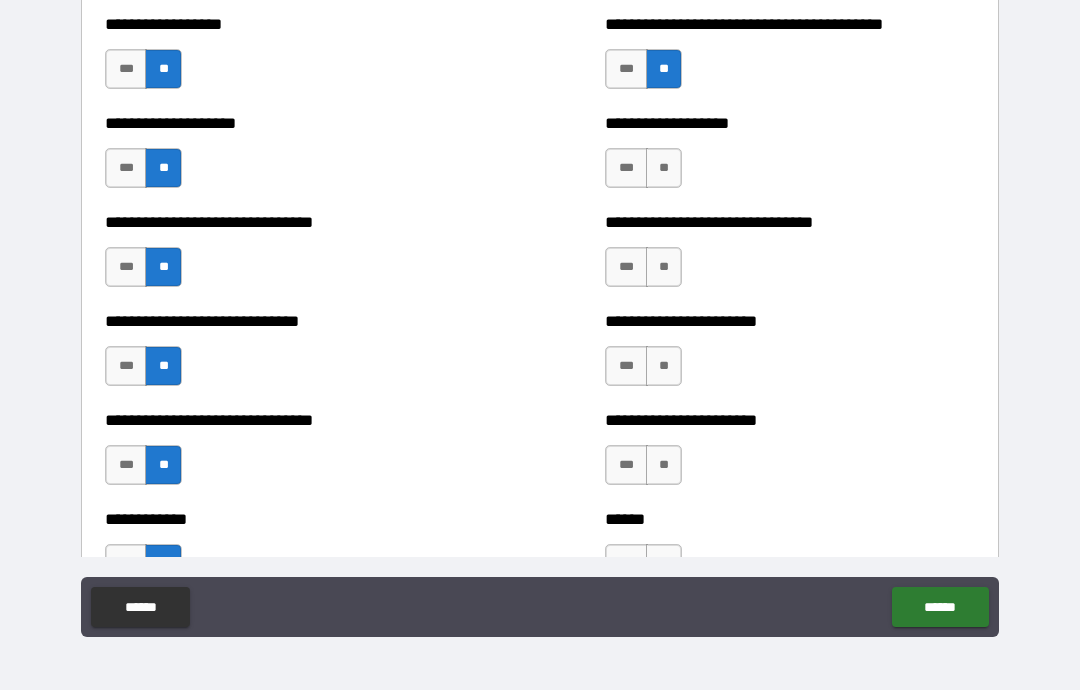 click on "**" at bounding box center (664, 168) 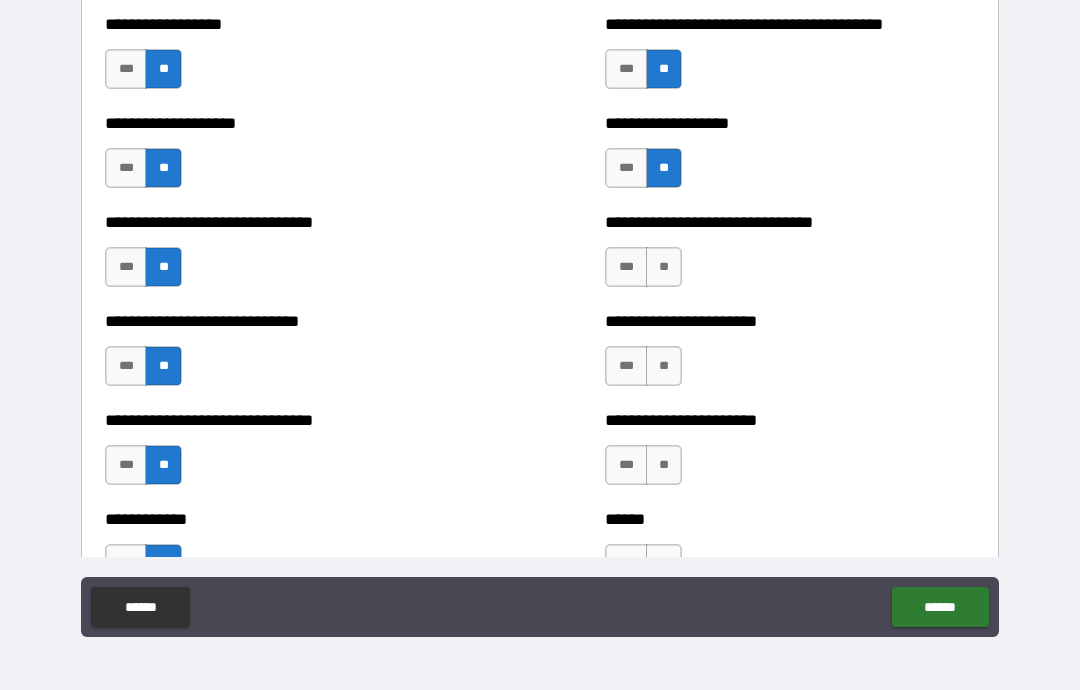 click on "**" at bounding box center [664, 267] 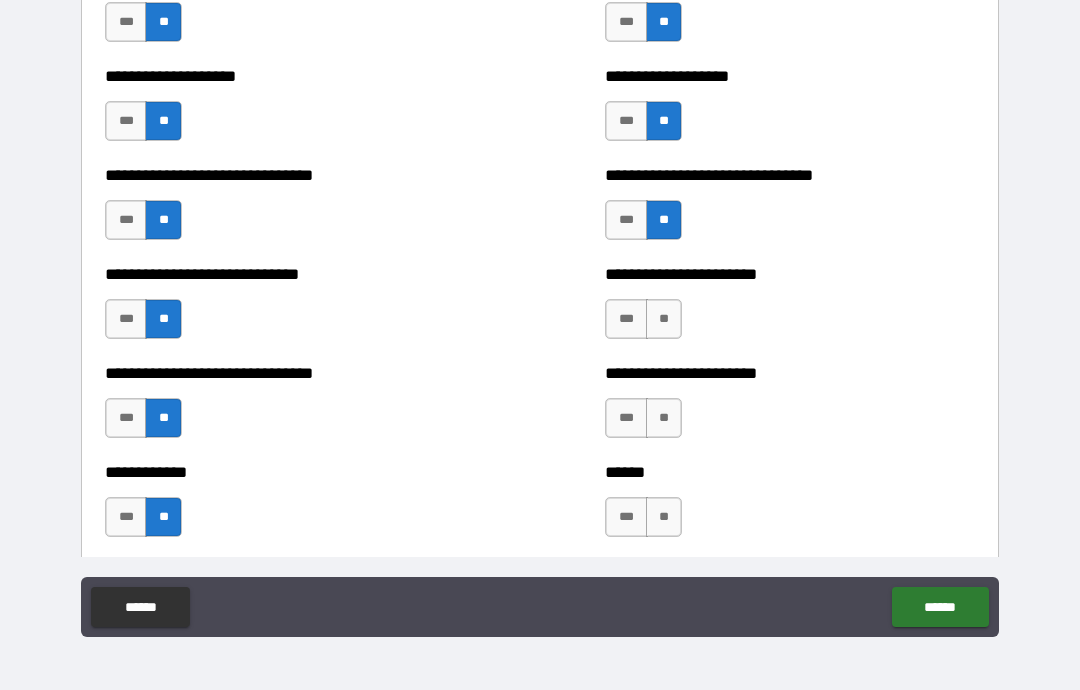 scroll, scrollTop: 2137, scrollLeft: 0, axis: vertical 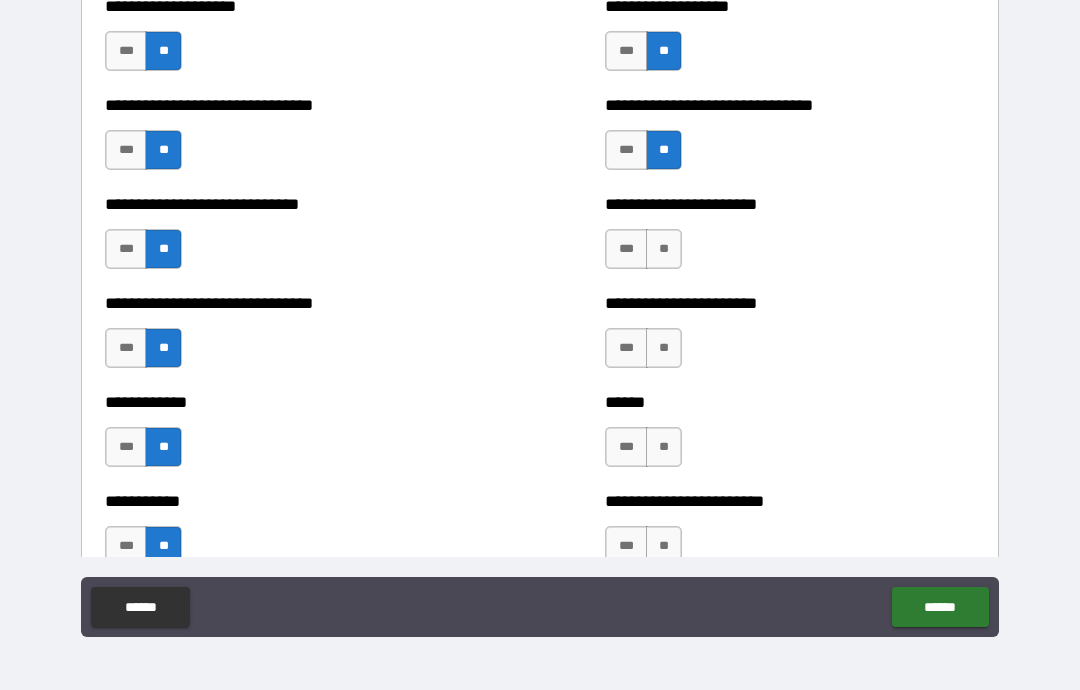 click on "**" at bounding box center (664, 249) 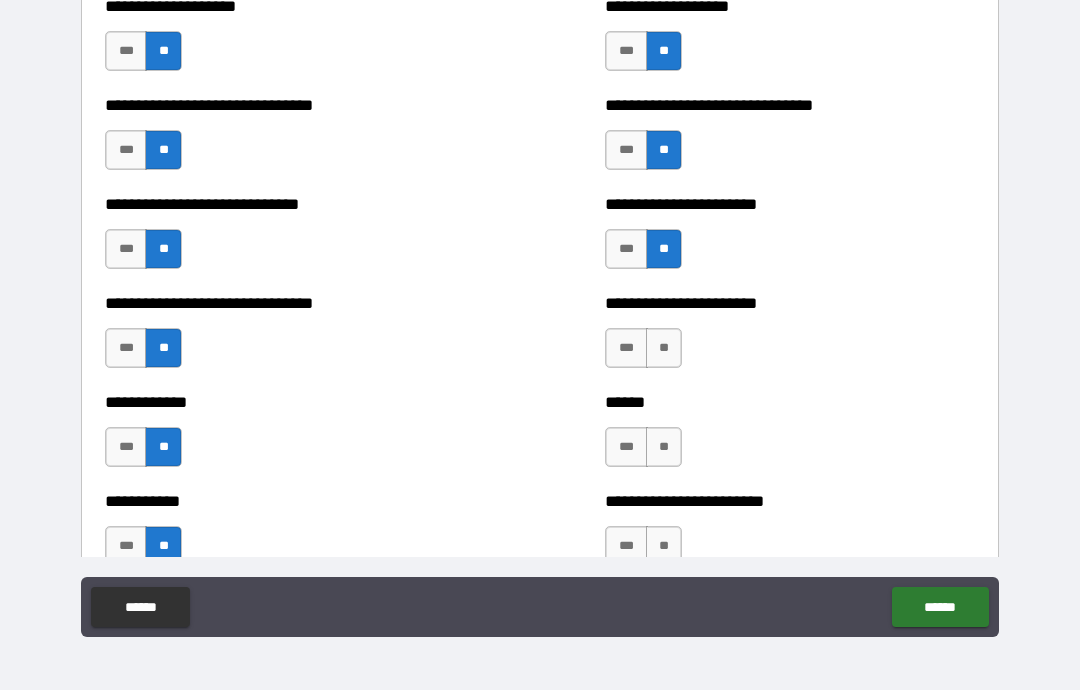 click on "**" at bounding box center [664, 348] 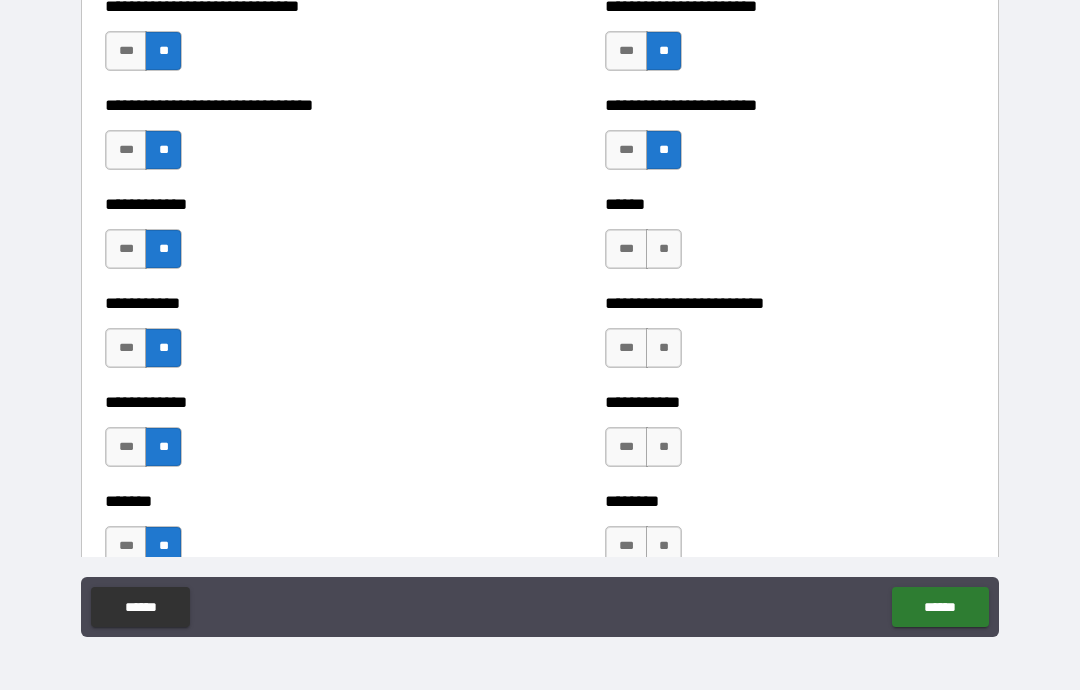 click on "**" at bounding box center (664, 249) 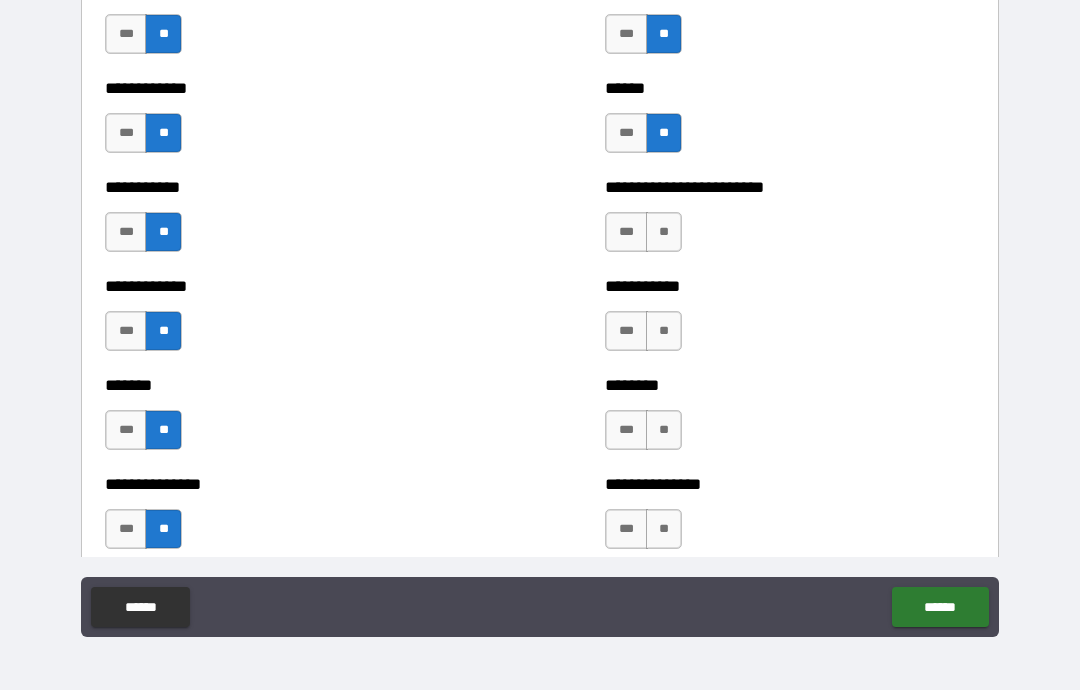 scroll, scrollTop: 2455, scrollLeft: 0, axis: vertical 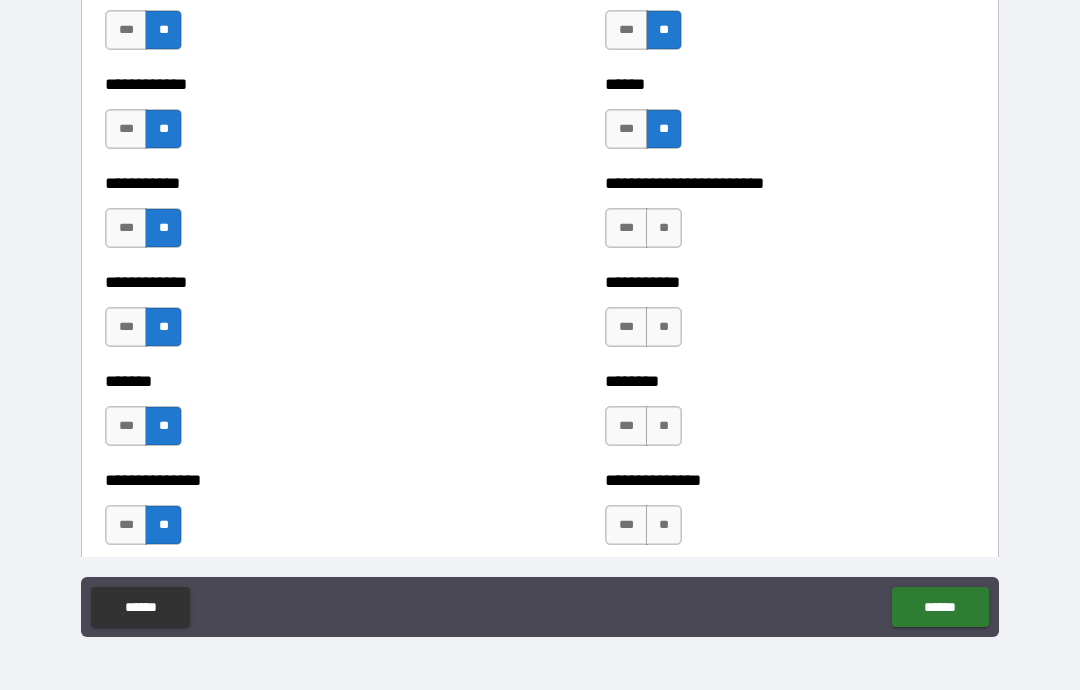 click on "**" at bounding box center [664, 228] 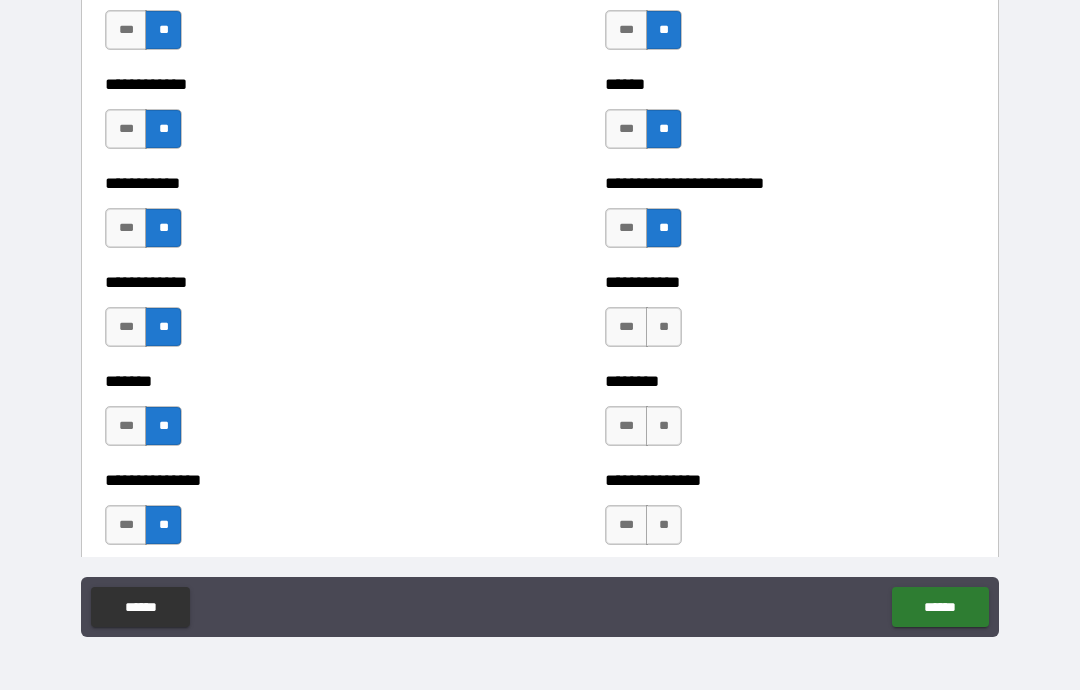 click on "**" at bounding box center (664, 327) 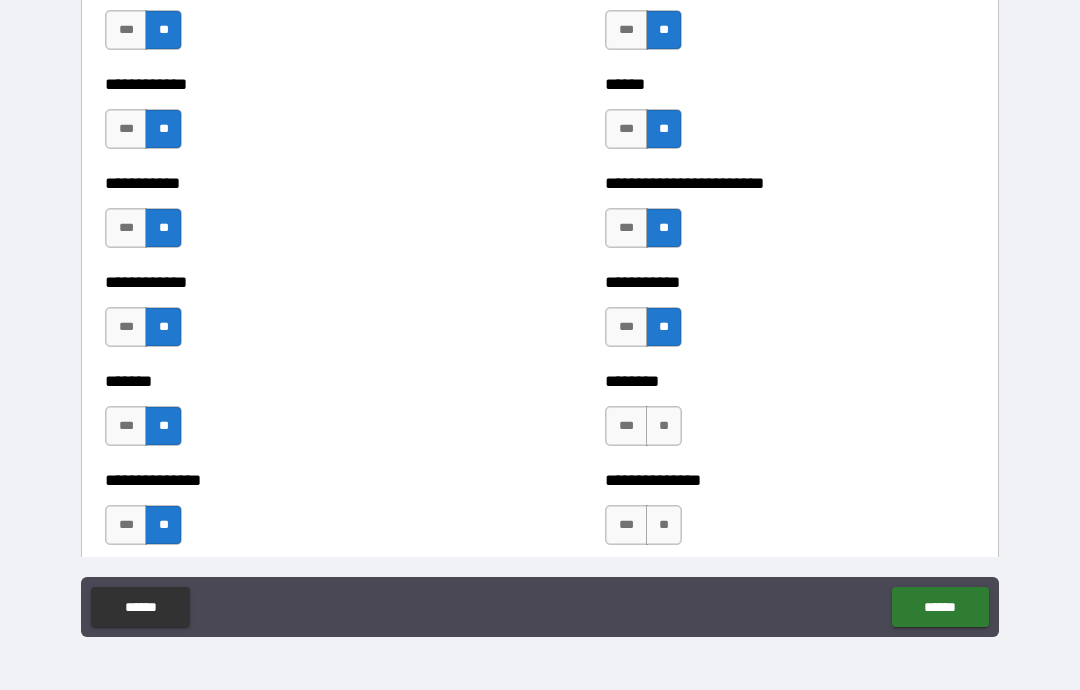 click on "**" at bounding box center [664, 426] 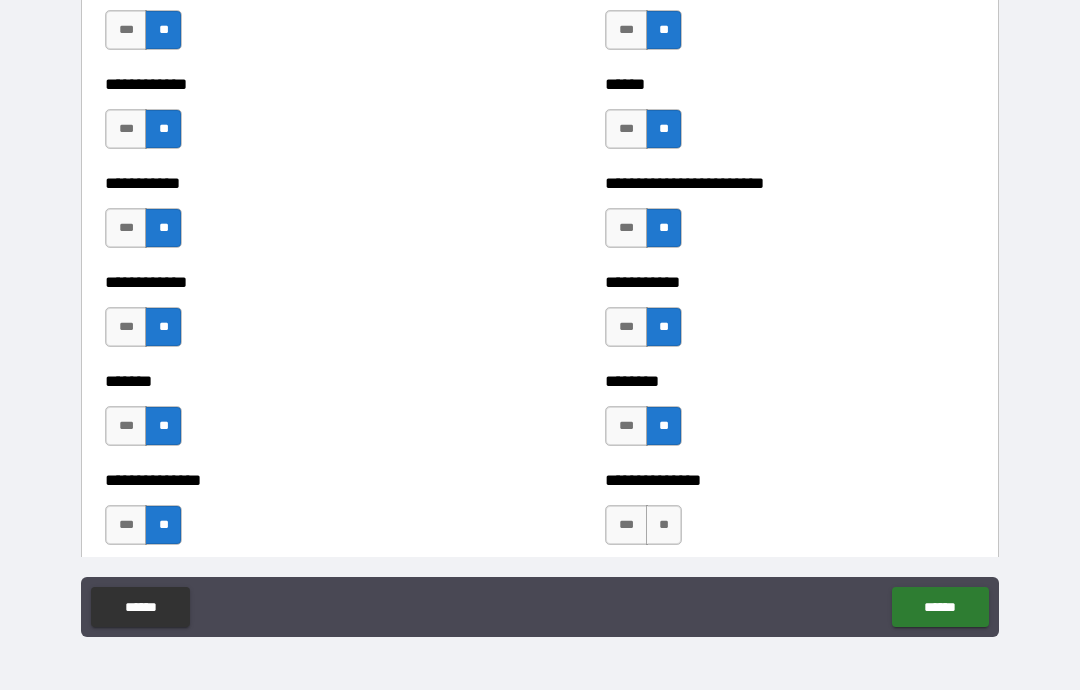 click on "**" at bounding box center (664, 525) 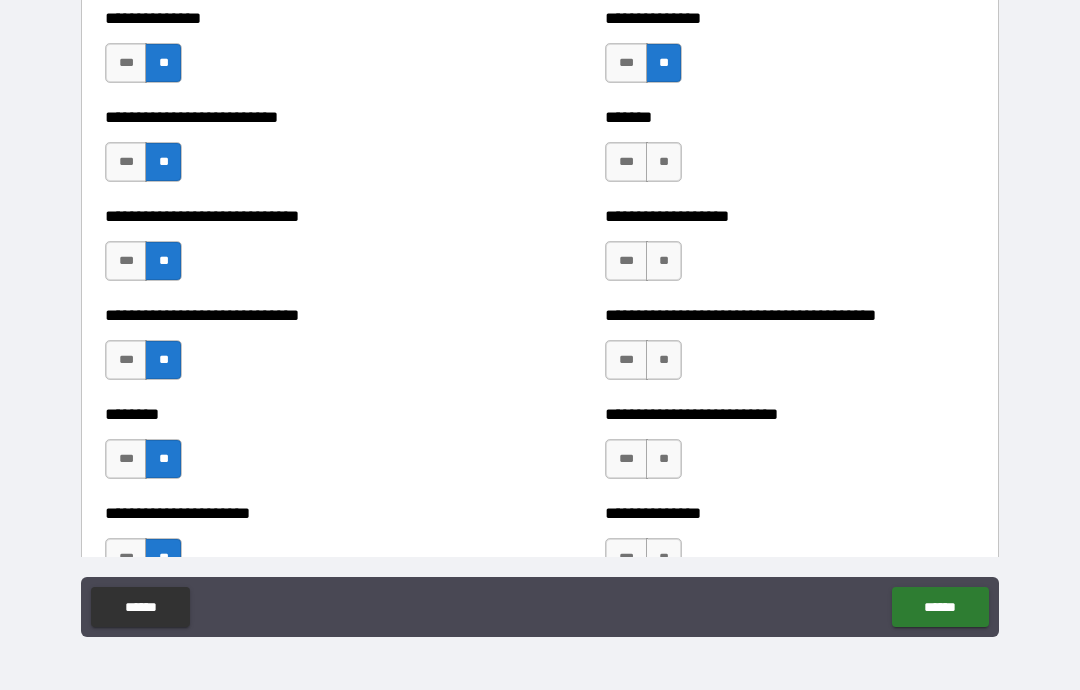 scroll, scrollTop: 2918, scrollLeft: 0, axis: vertical 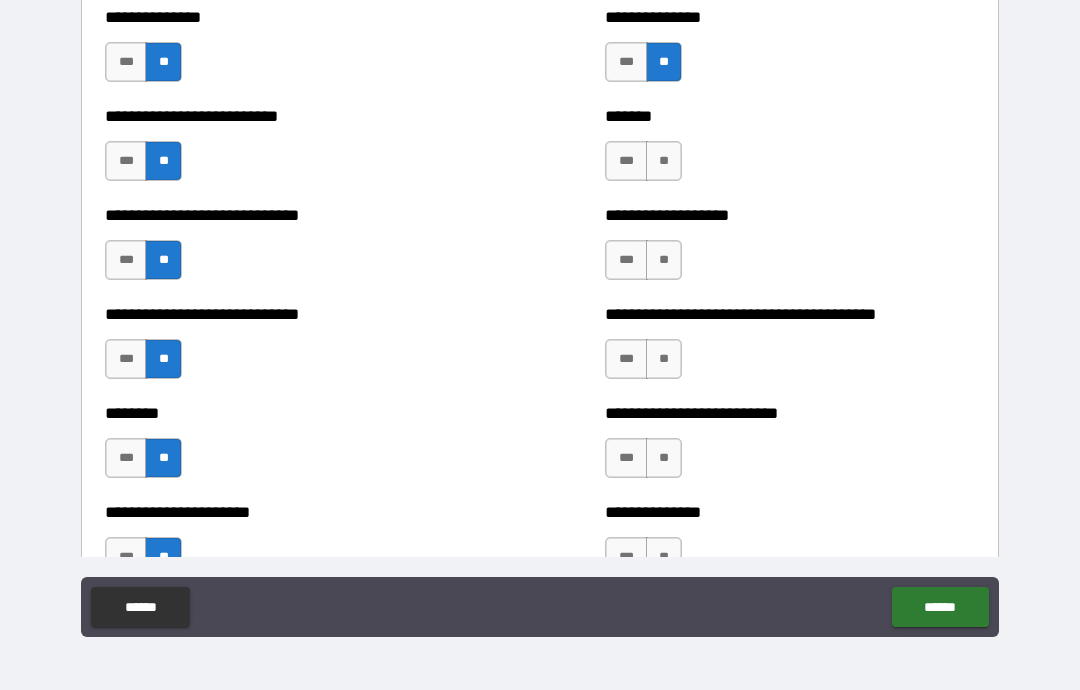 click on "**" at bounding box center (664, 161) 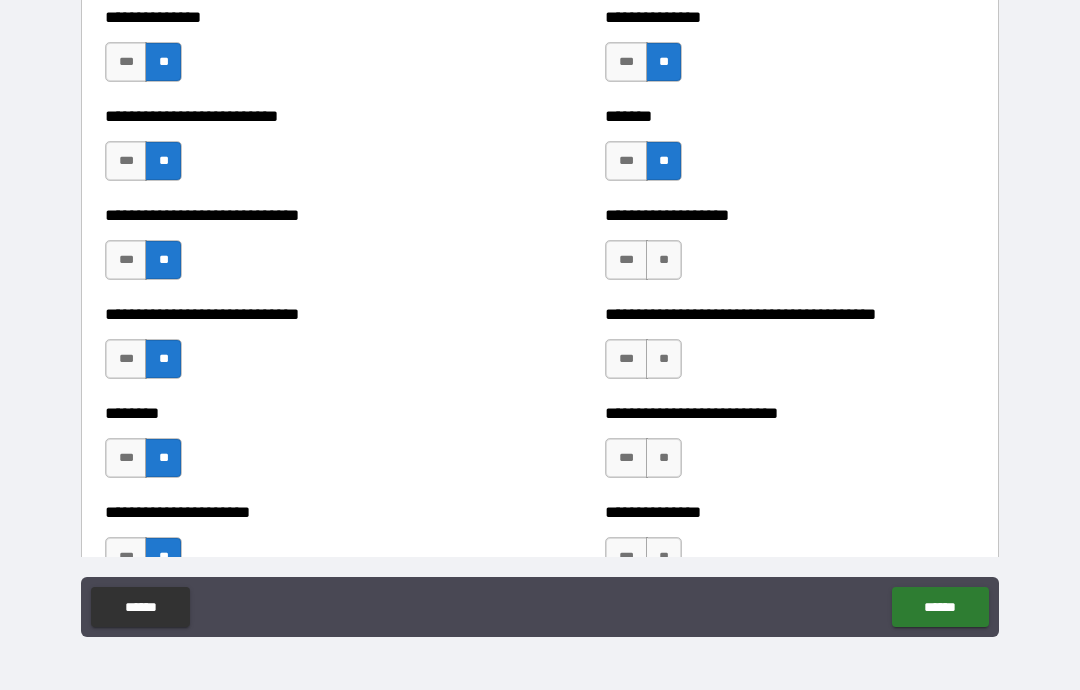 click on "**" at bounding box center (664, 260) 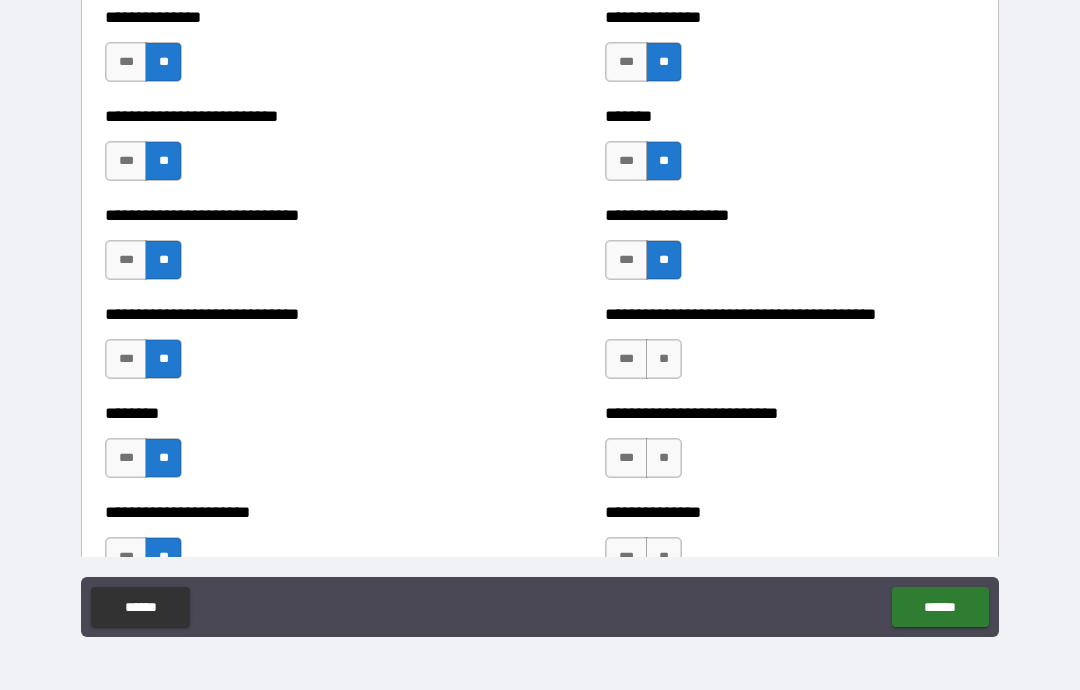 click on "**" at bounding box center (664, 359) 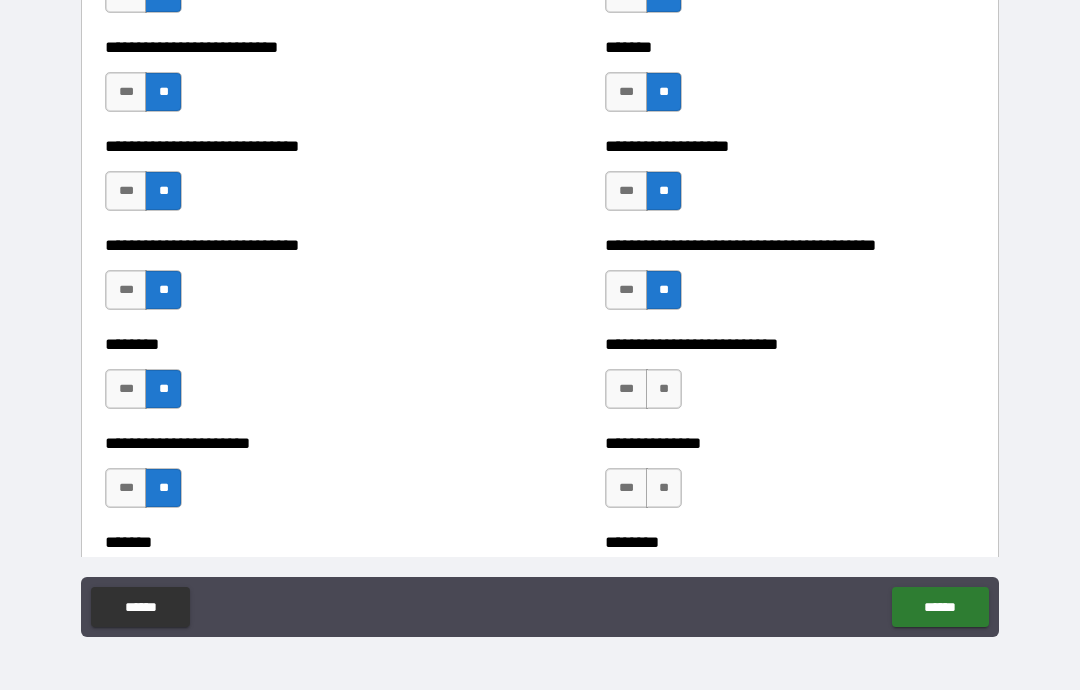 scroll, scrollTop: 2998, scrollLeft: 0, axis: vertical 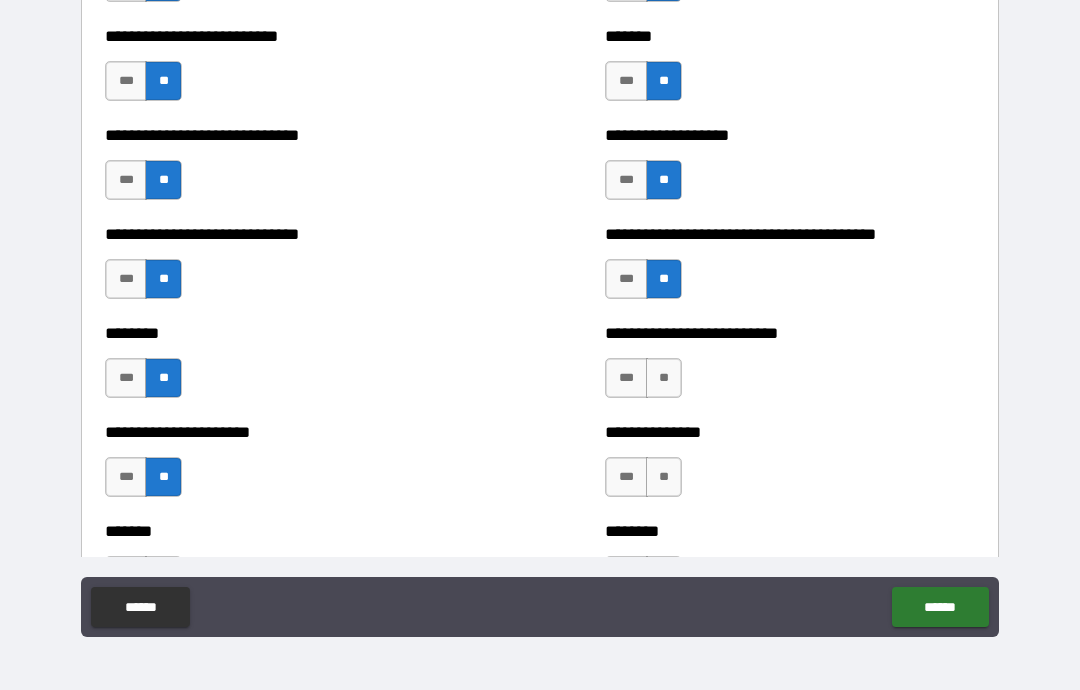 click on "***" at bounding box center [626, 279] 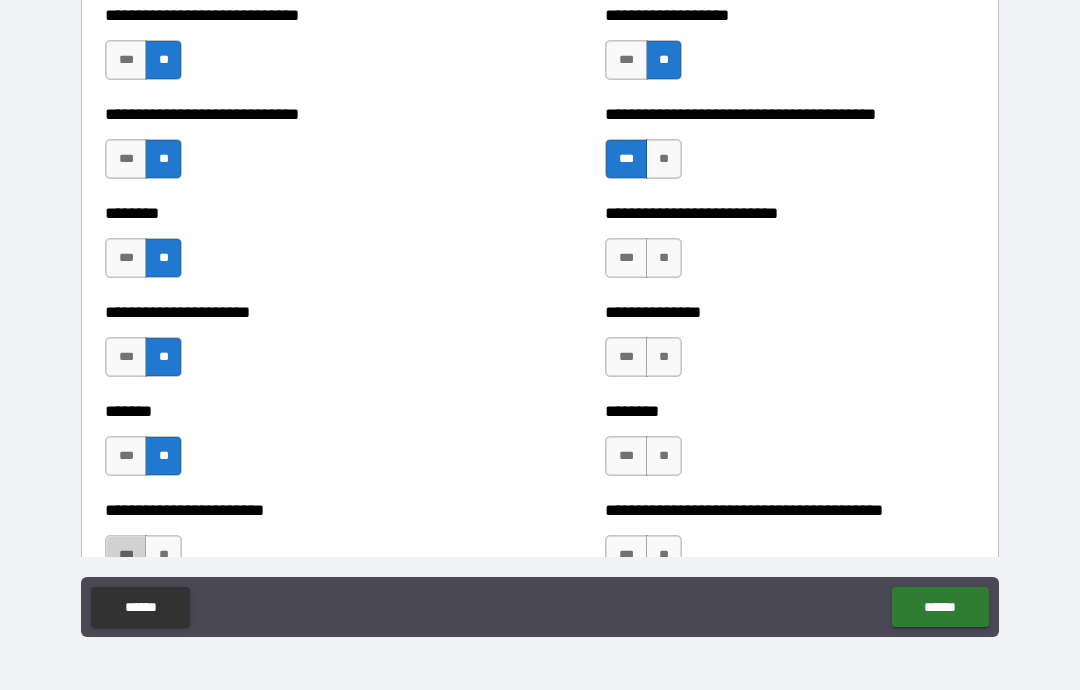 scroll, scrollTop: 3120, scrollLeft: 0, axis: vertical 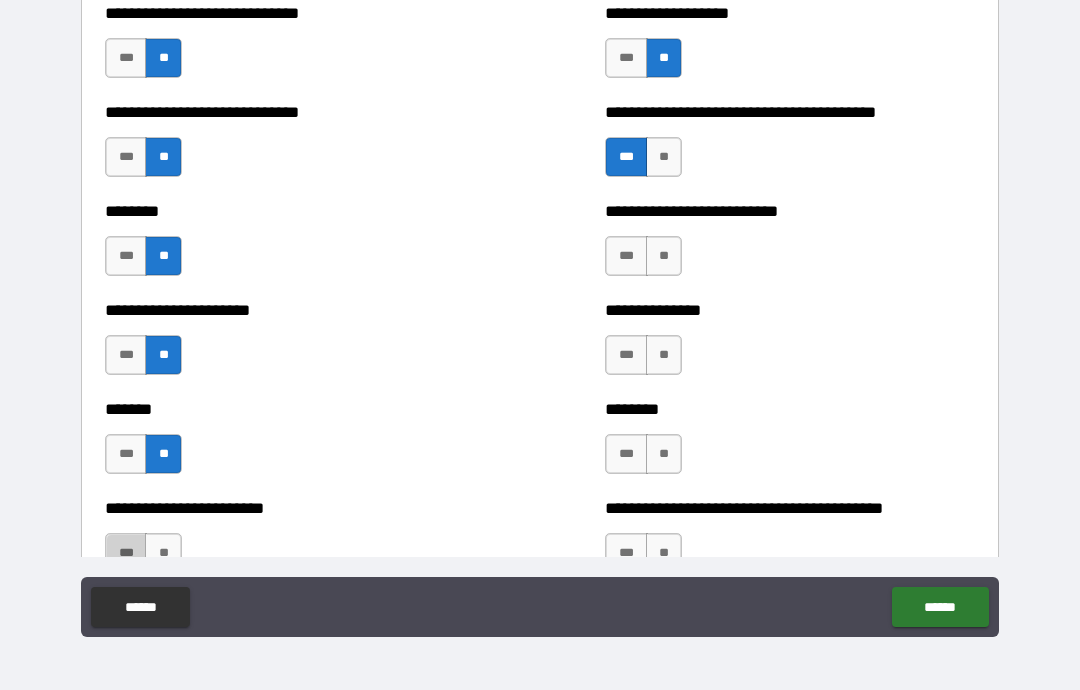 click on "**" at bounding box center [664, 256] 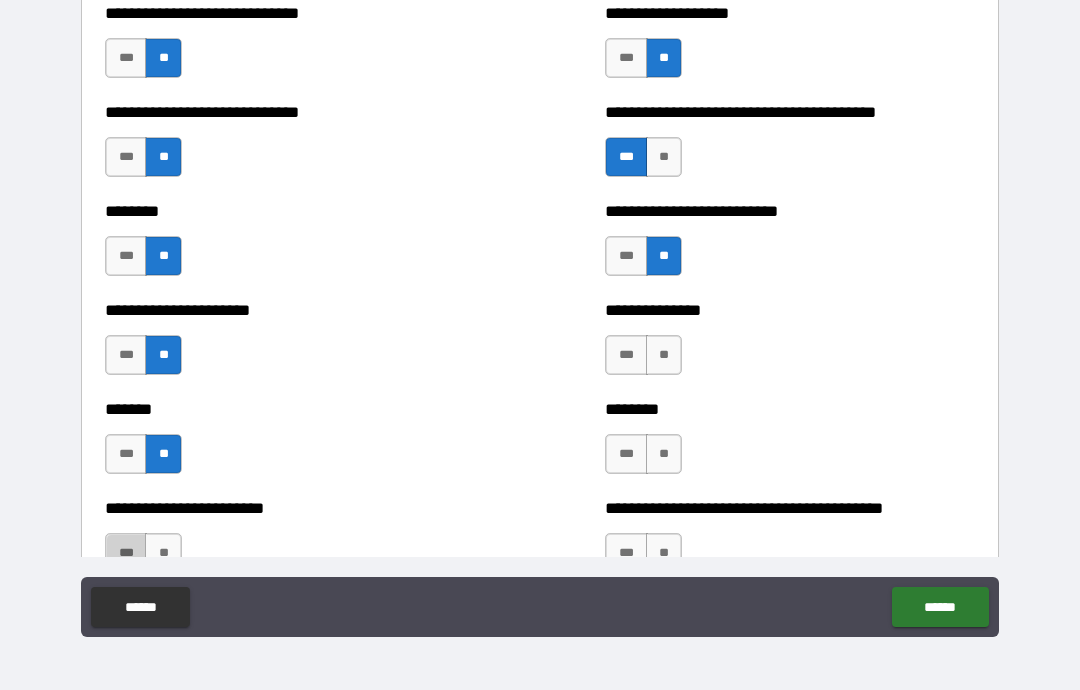 click on "**" at bounding box center [664, 355] 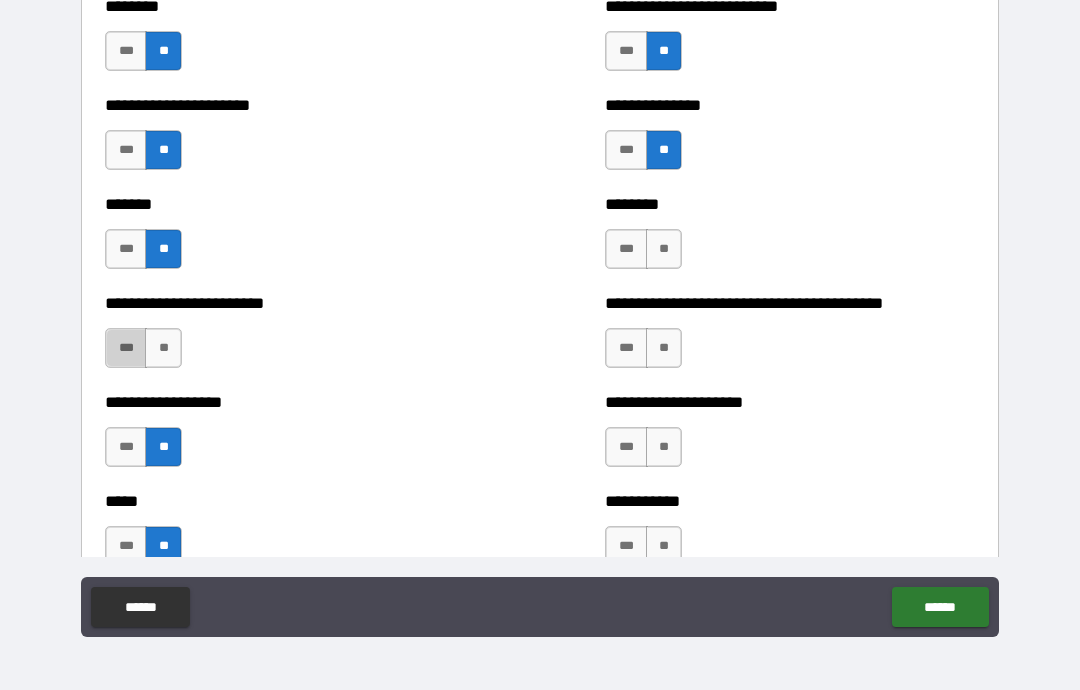 click on "**" at bounding box center (664, 249) 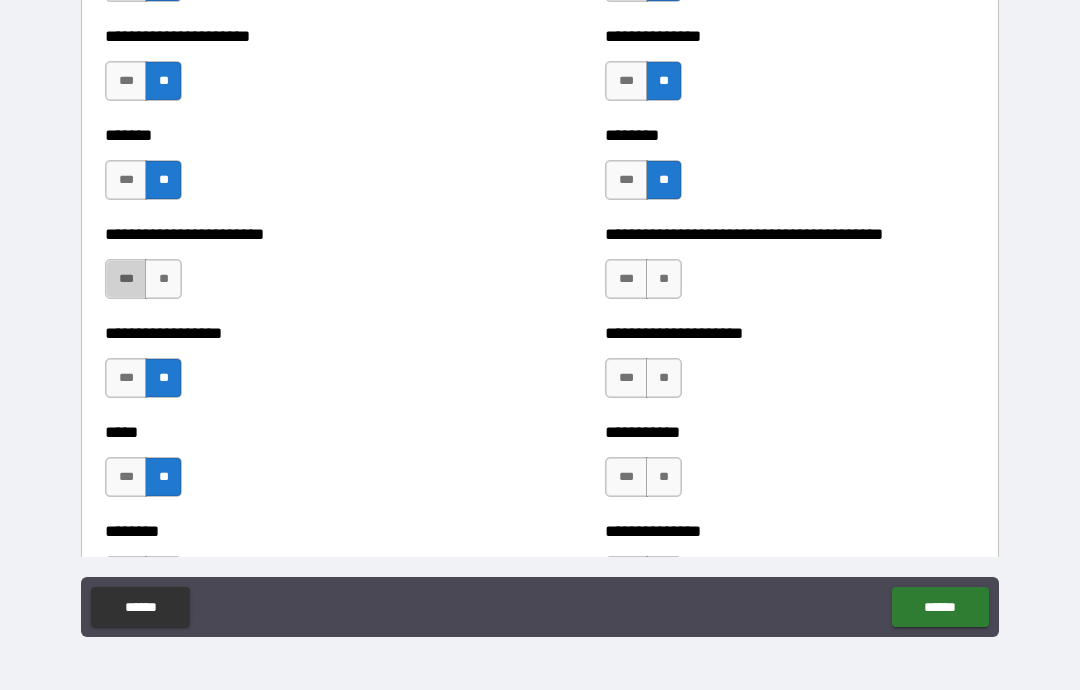 scroll, scrollTop: 3461, scrollLeft: 0, axis: vertical 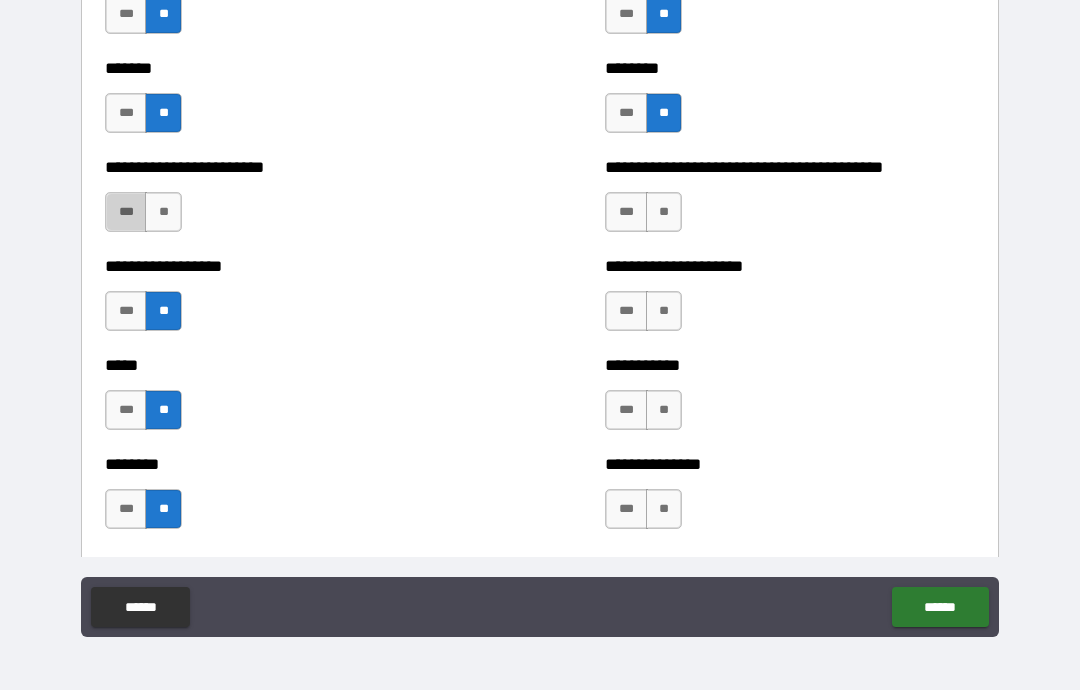 click on "**" at bounding box center (664, 212) 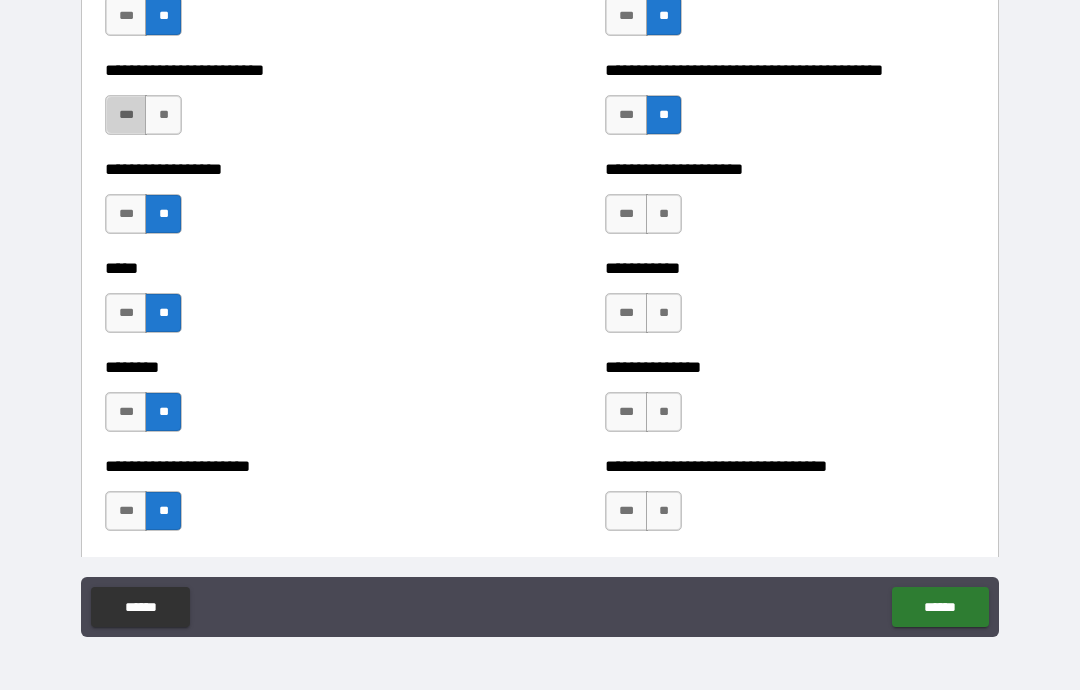 scroll, scrollTop: 3560, scrollLeft: 0, axis: vertical 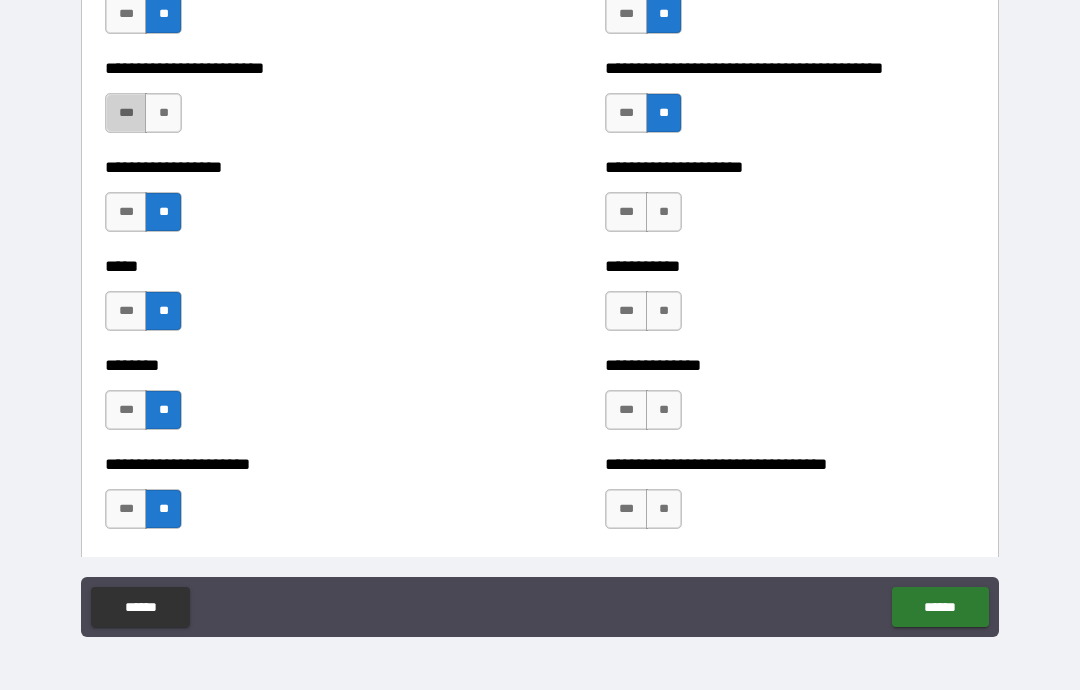 click on "**" at bounding box center (664, 212) 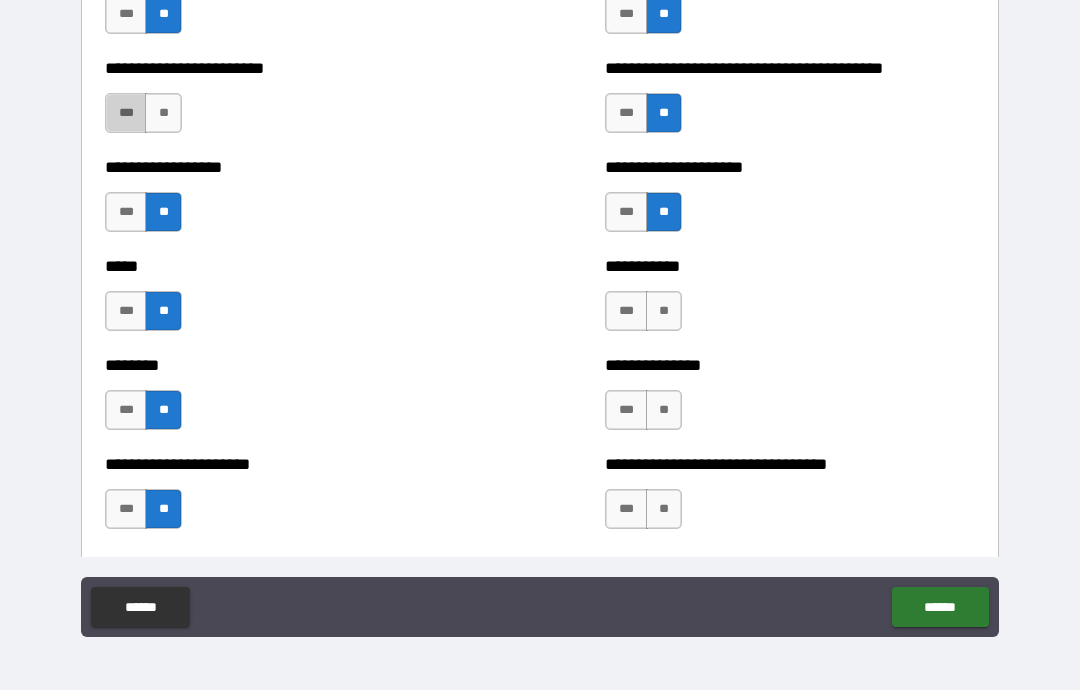 click on "**" at bounding box center (664, 311) 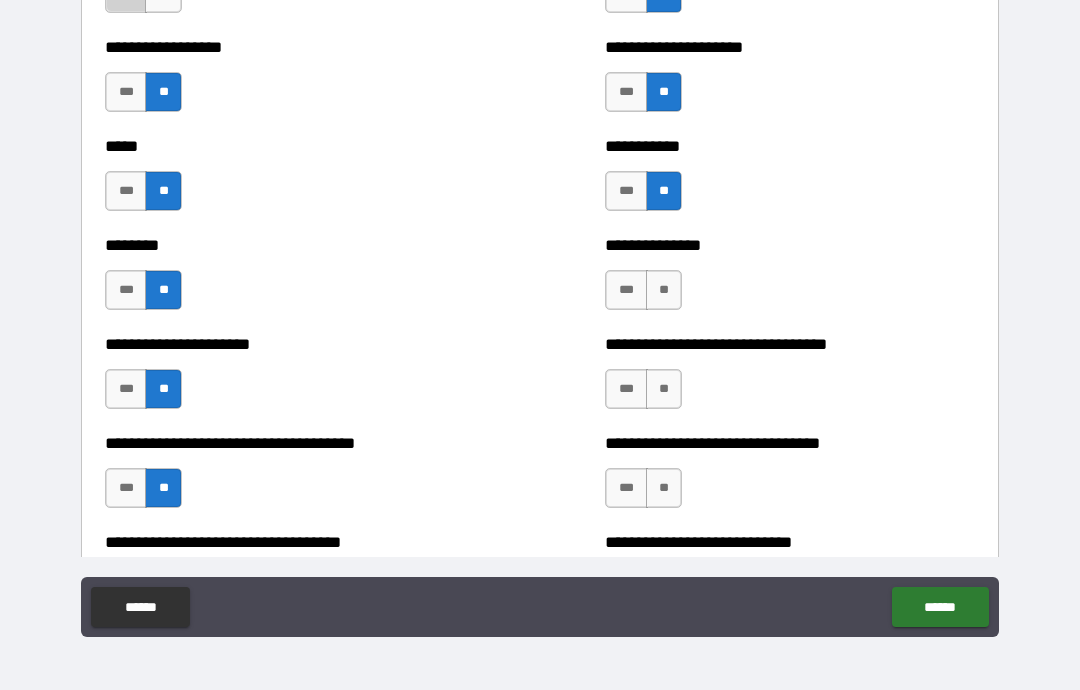scroll, scrollTop: 3719, scrollLeft: 0, axis: vertical 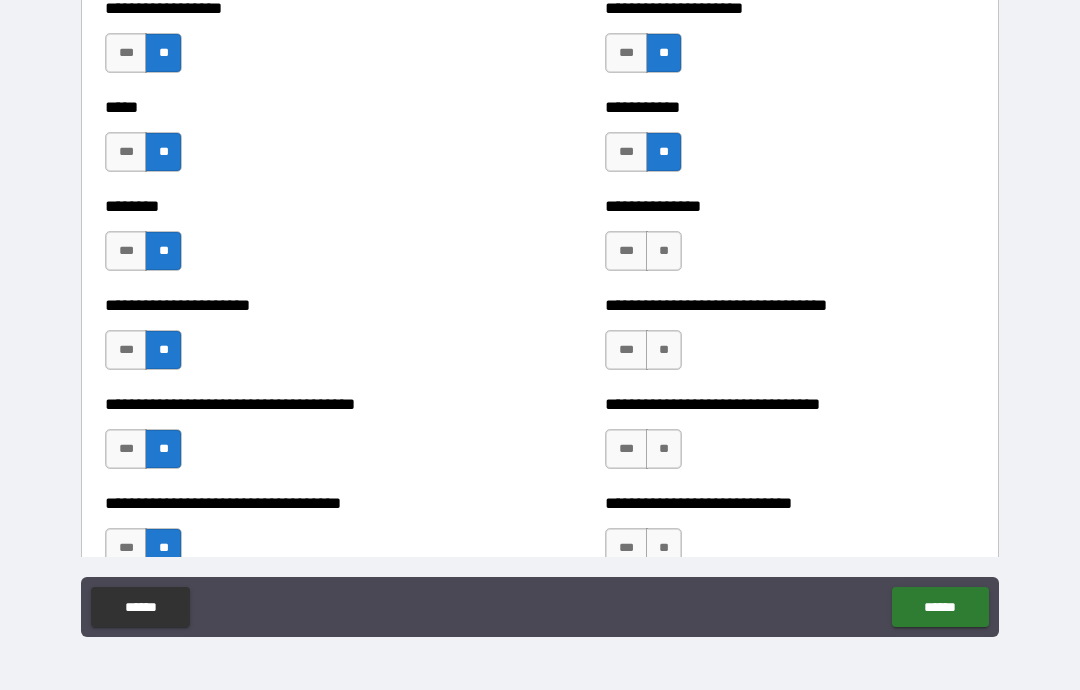 click on "***" at bounding box center (626, 251) 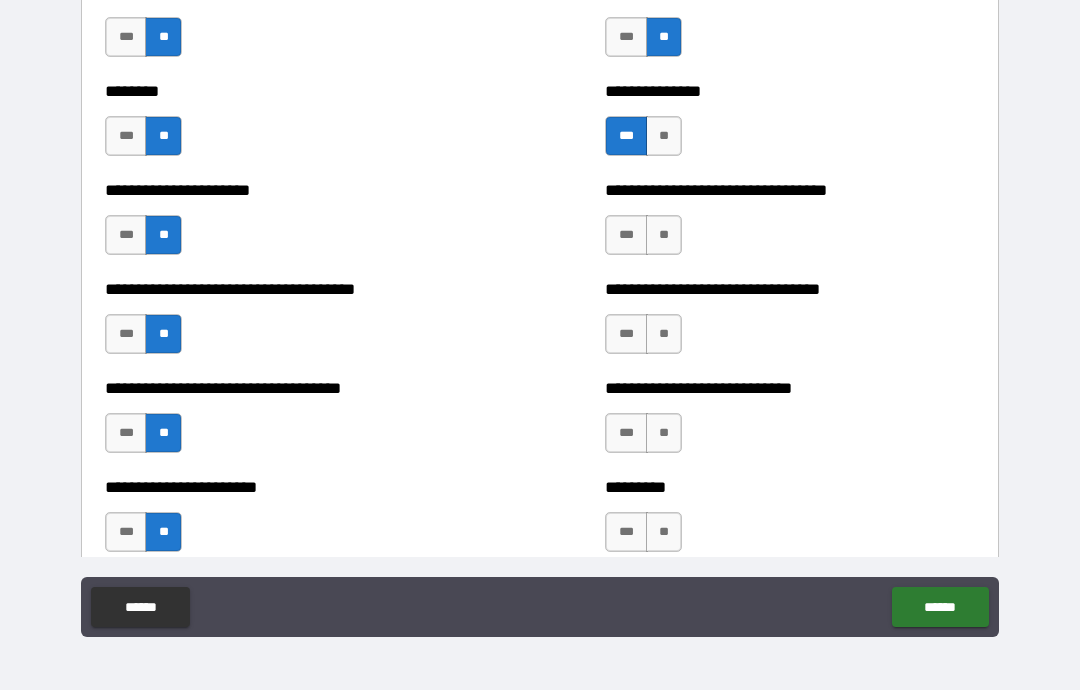 scroll, scrollTop: 3866, scrollLeft: 0, axis: vertical 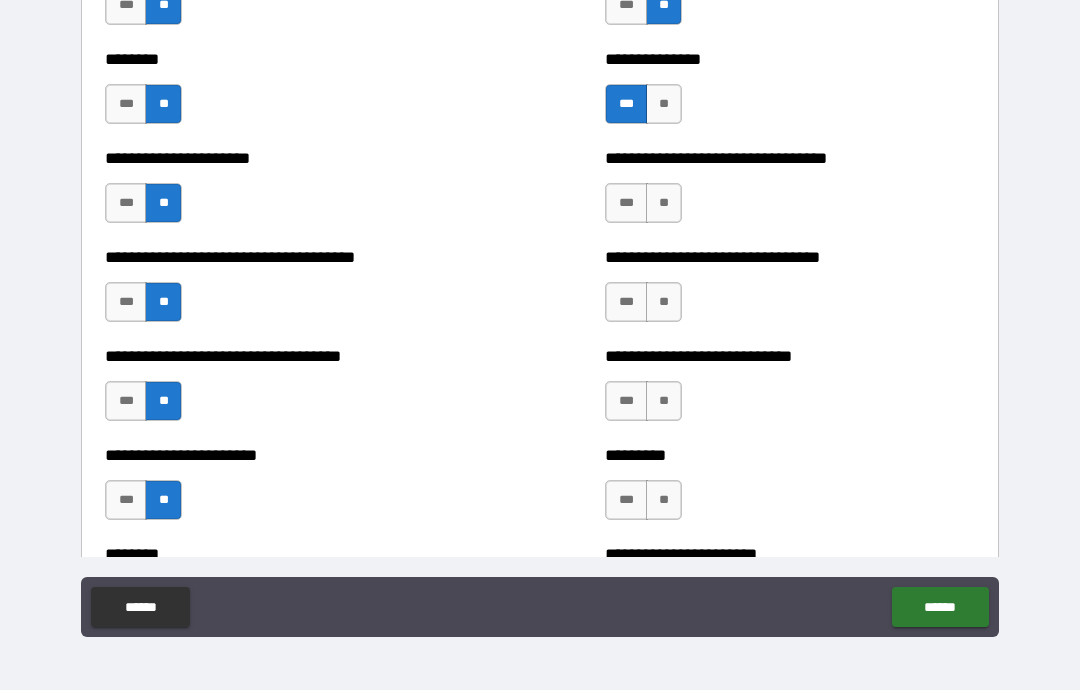 click on "**" at bounding box center (664, 203) 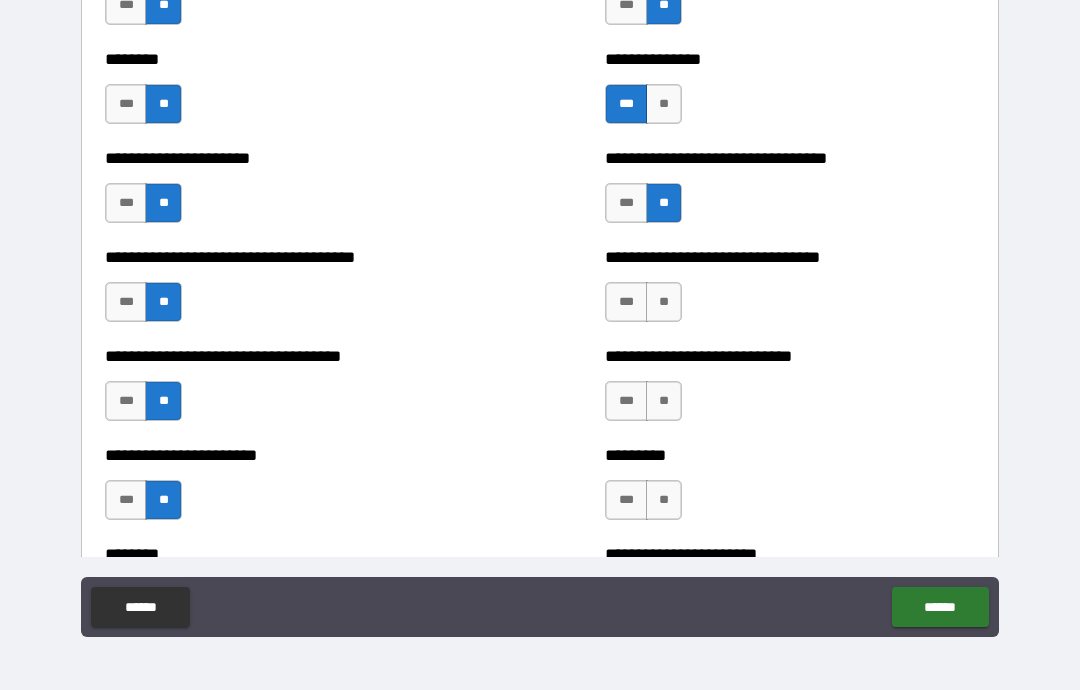 click on "**" at bounding box center (664, 302) 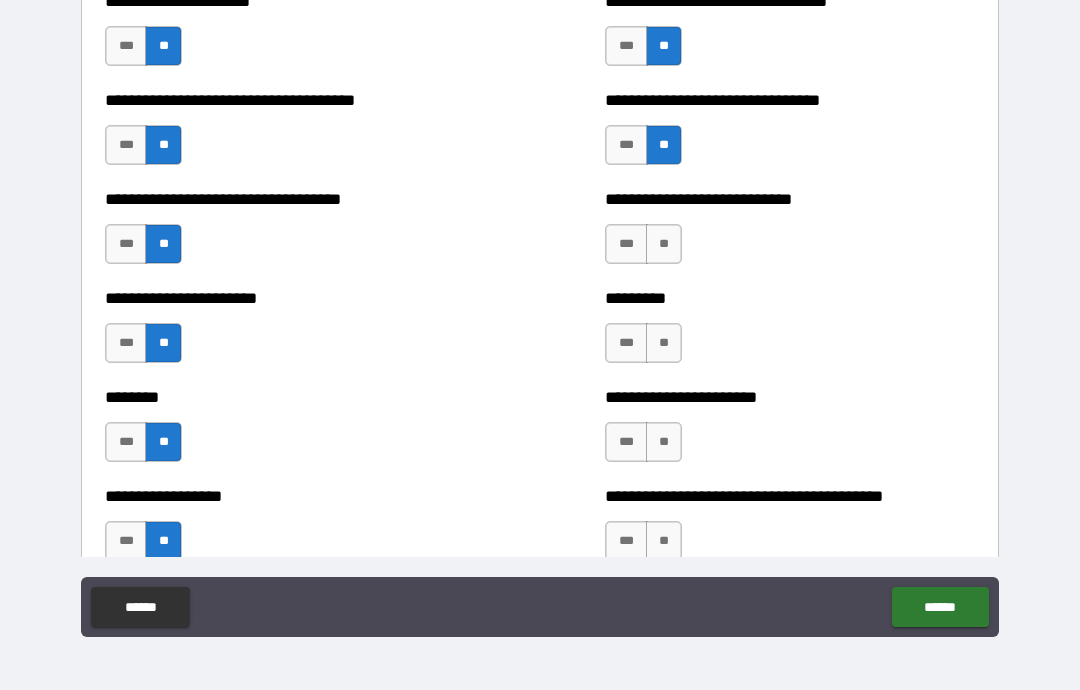scroll, scrollTop: 4029, scrollLeft: 0, axis: vertical 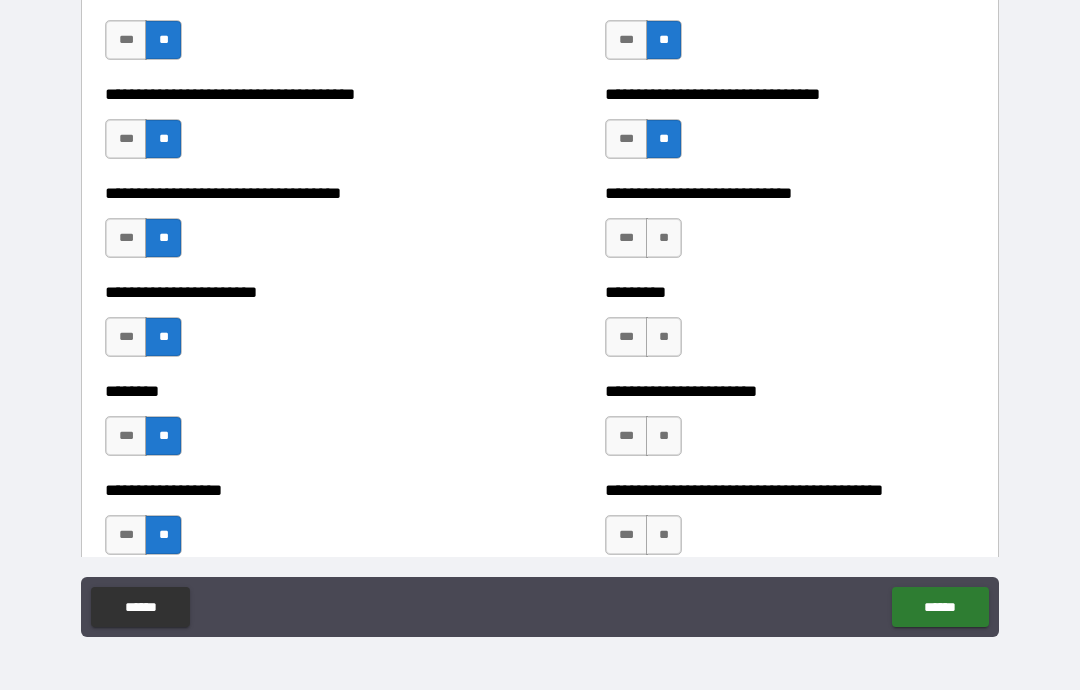 click on "**" at bounding box center (664, 238) 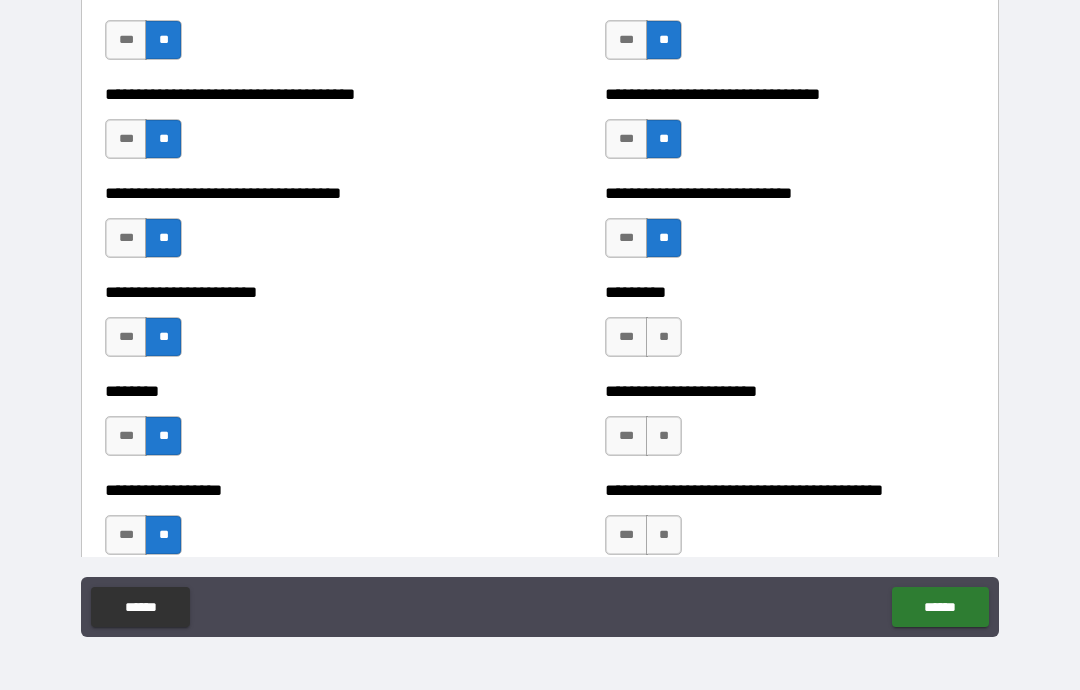 click on "**" at bounding box center [664, 337] 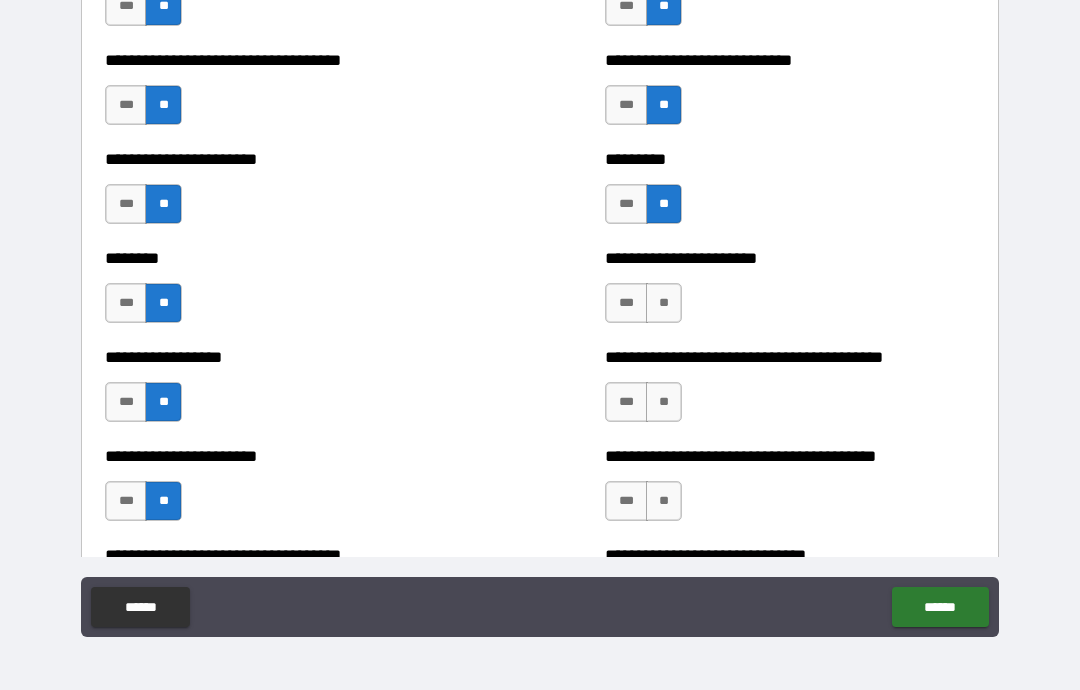 scroll, scrollTop: 4186, scrollLeft: 0, axis: vertical 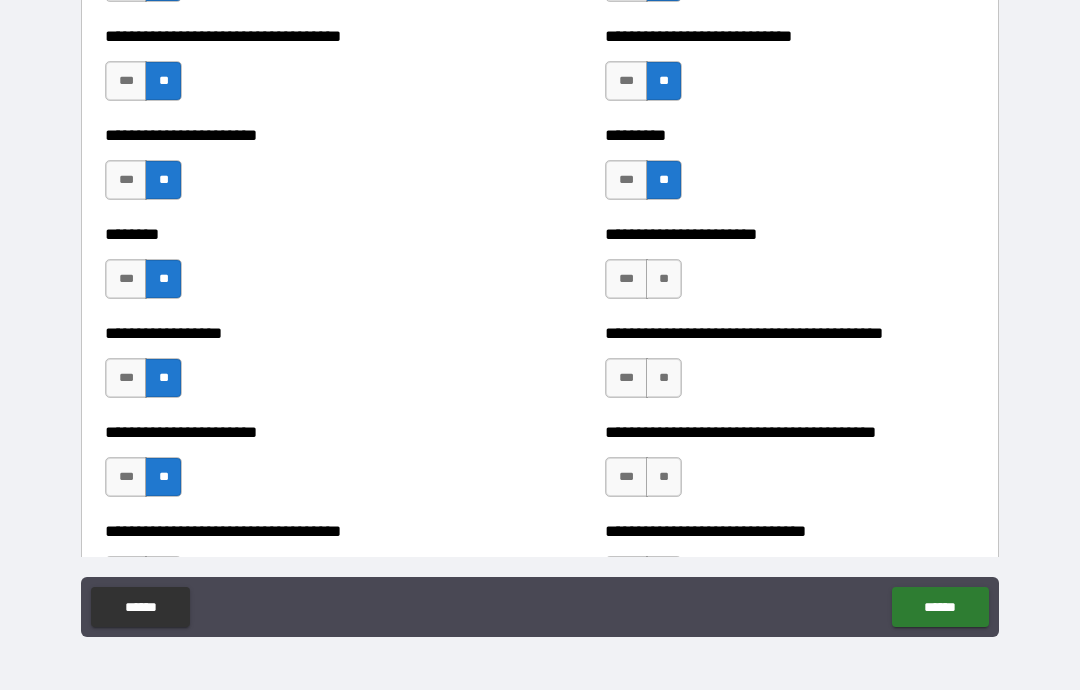click on "**" at bounding box center [664, 279] 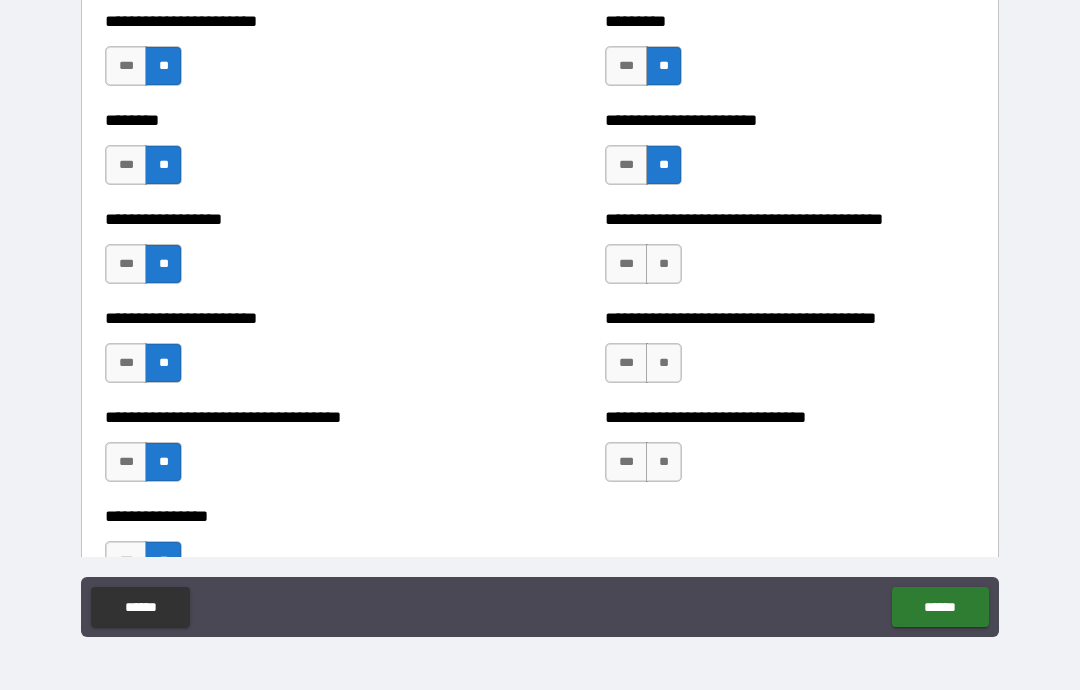 click on "**" at bounding box center (664, 264) 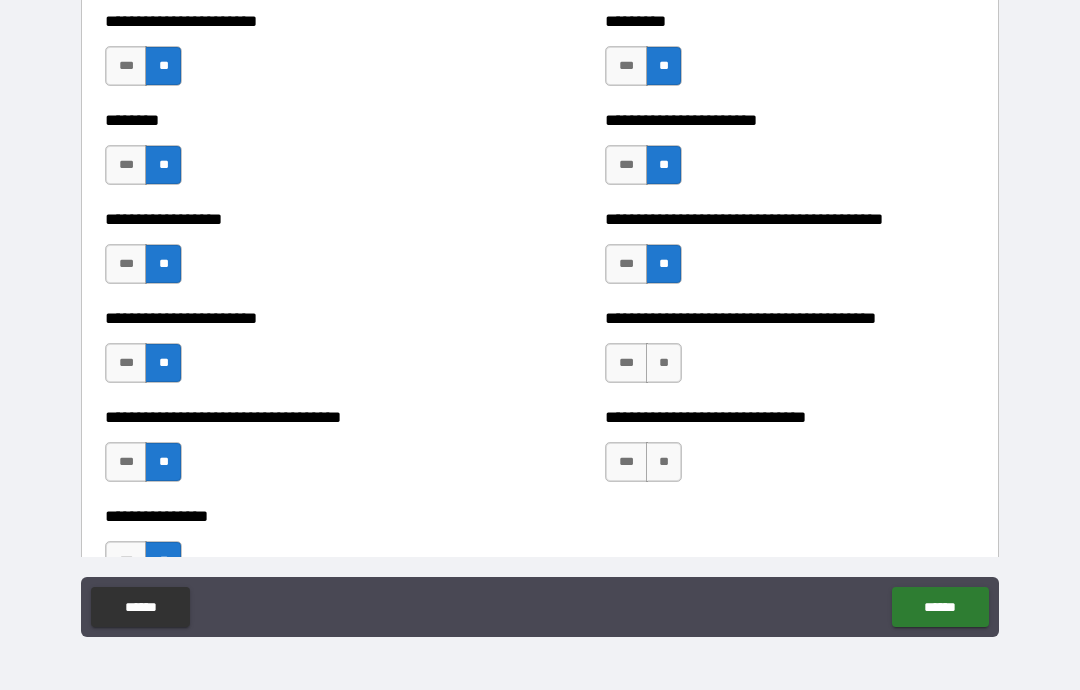 scroll, scrollTop: 4418, scrollLeft: 0, axis: vertical 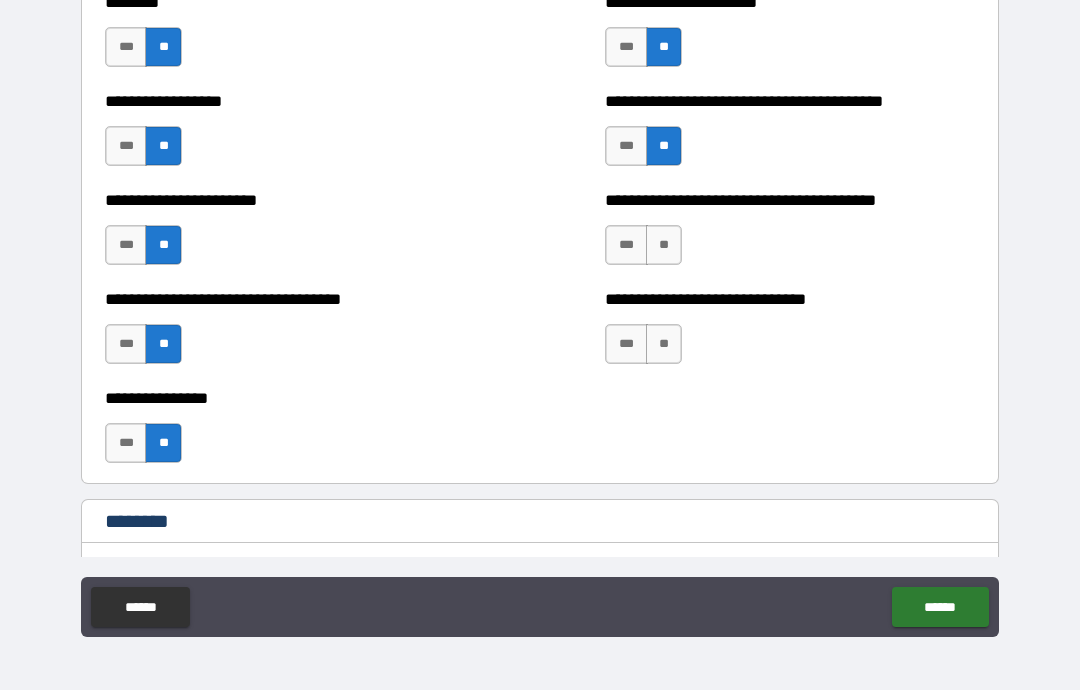 click on "**" at bounding box center (664, 245) 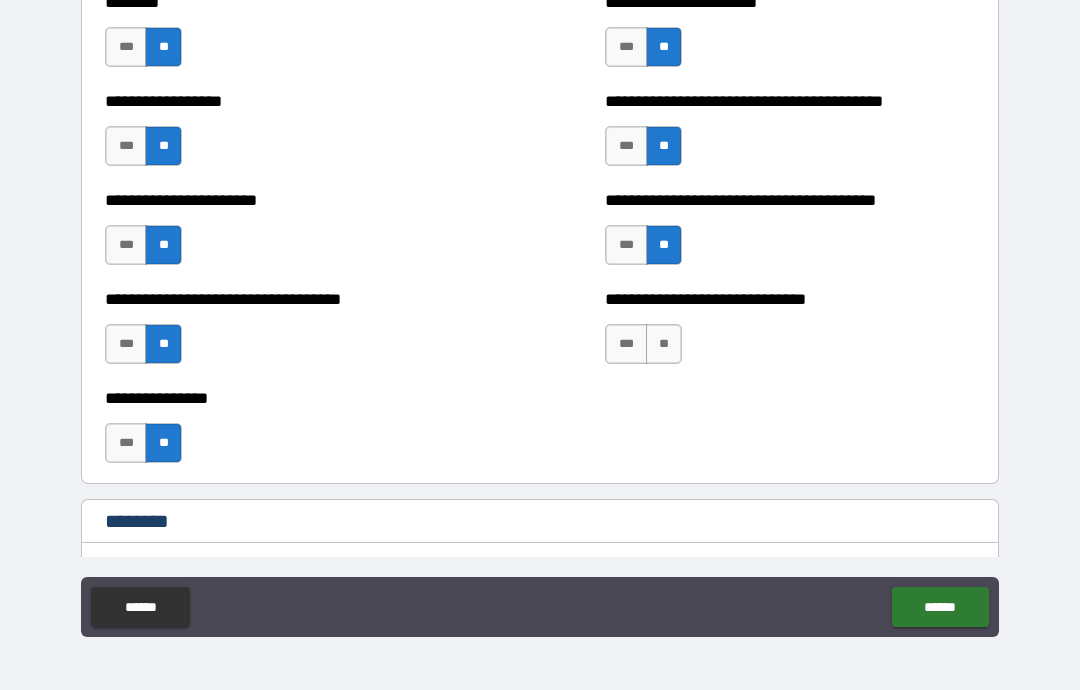 click on "**" at bounding box center [664, 344] 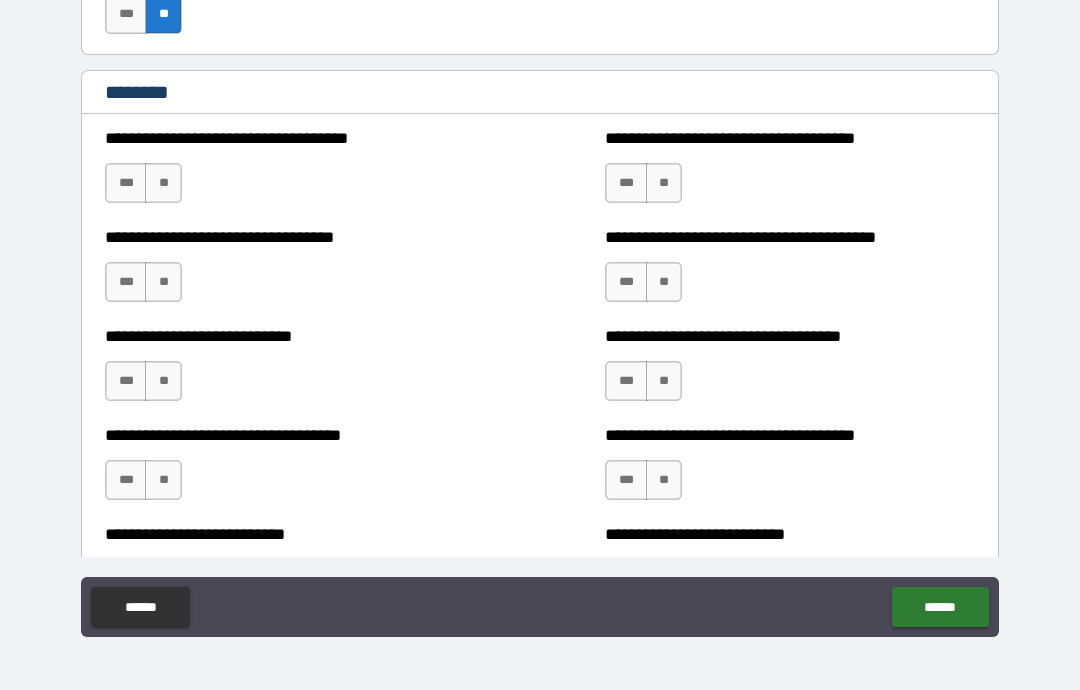 scroll, scrollTop: 4821, scrollLeft: 0, axis: vertical 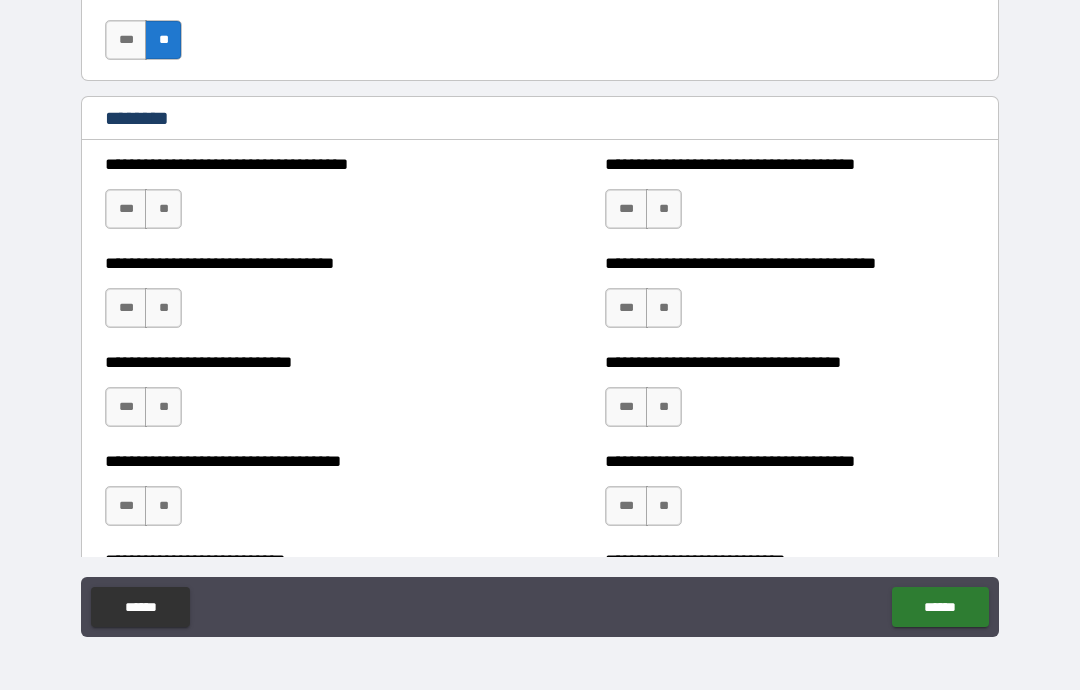 click on "***" at bounding box center (126, 209) 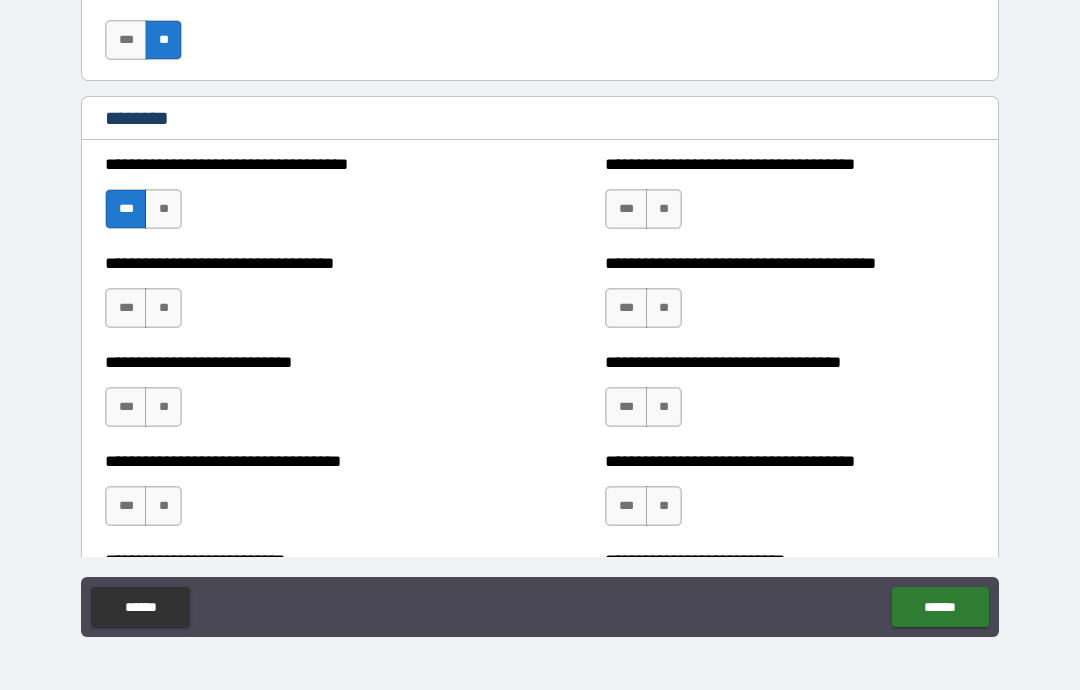 click on "**" at bounding box center (163, 308) 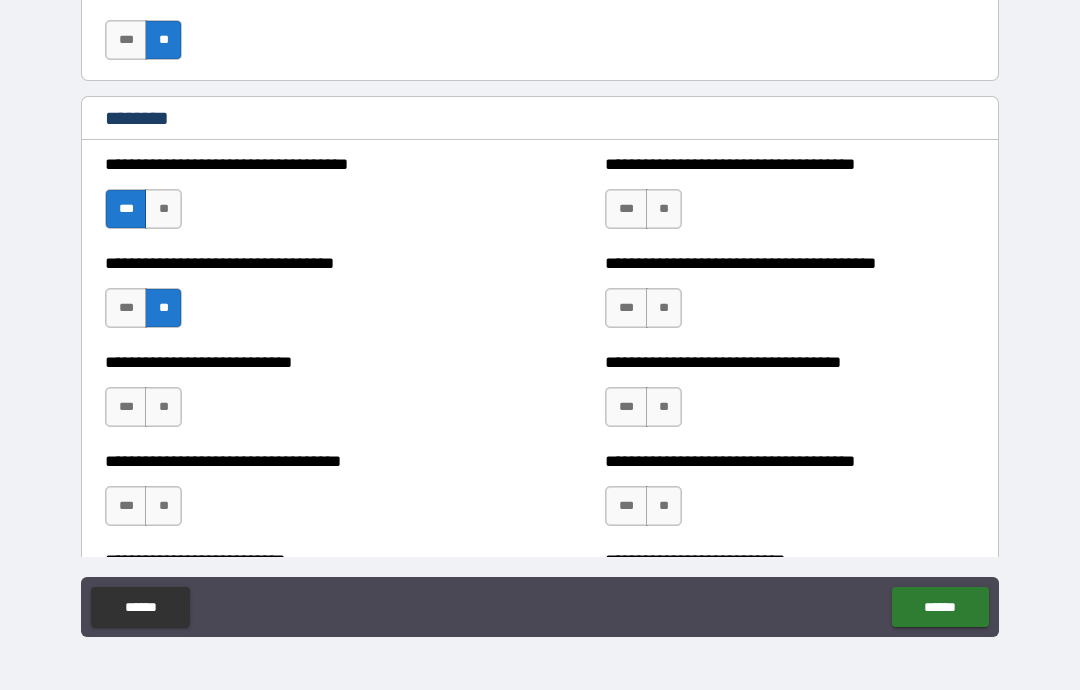 click on "**" at bounding box center [163, 407] 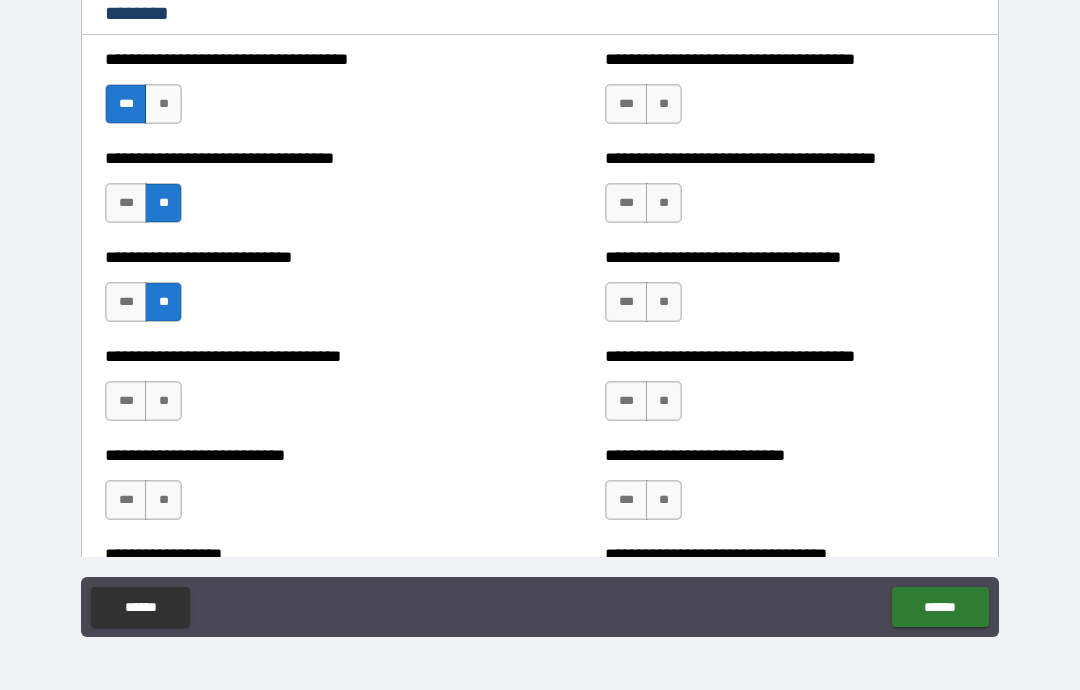 scroll, scrollTop: 4945, scrollLeft: 0, axis: vertical 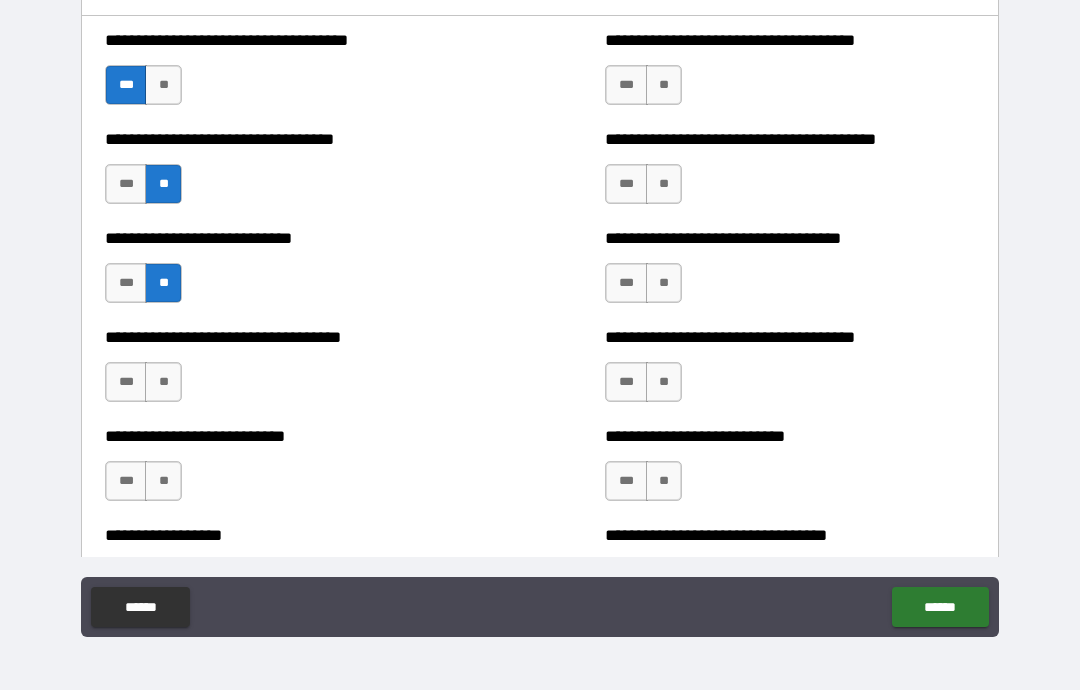 click on "**" at bounding box center [163, 382] 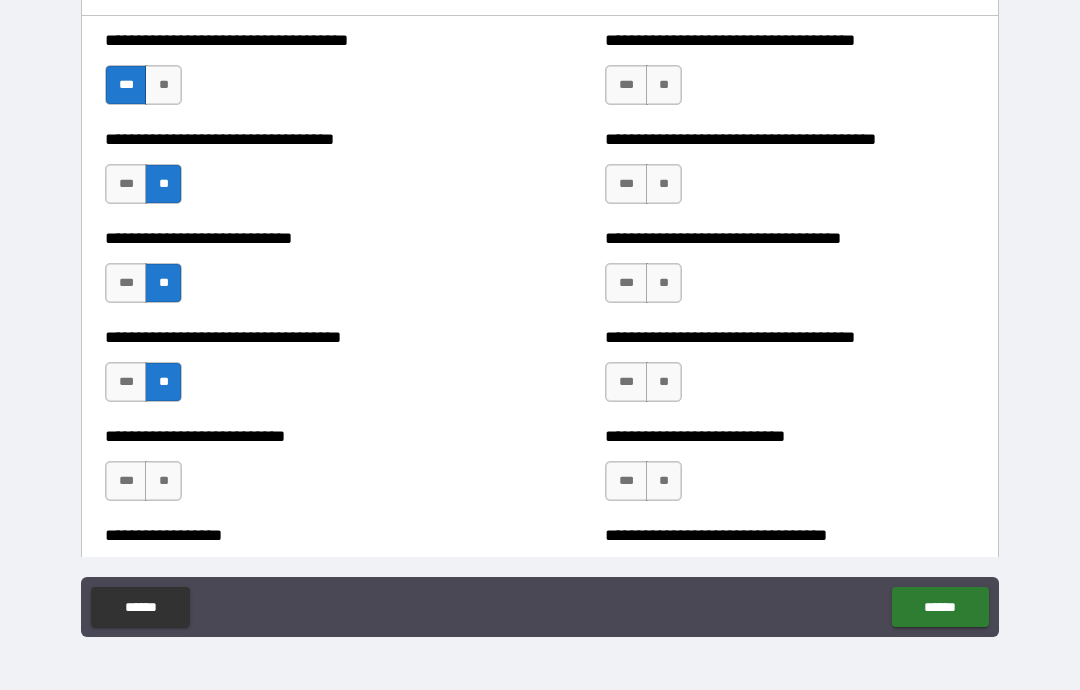 click on "**" at bounding box center [163, 481] 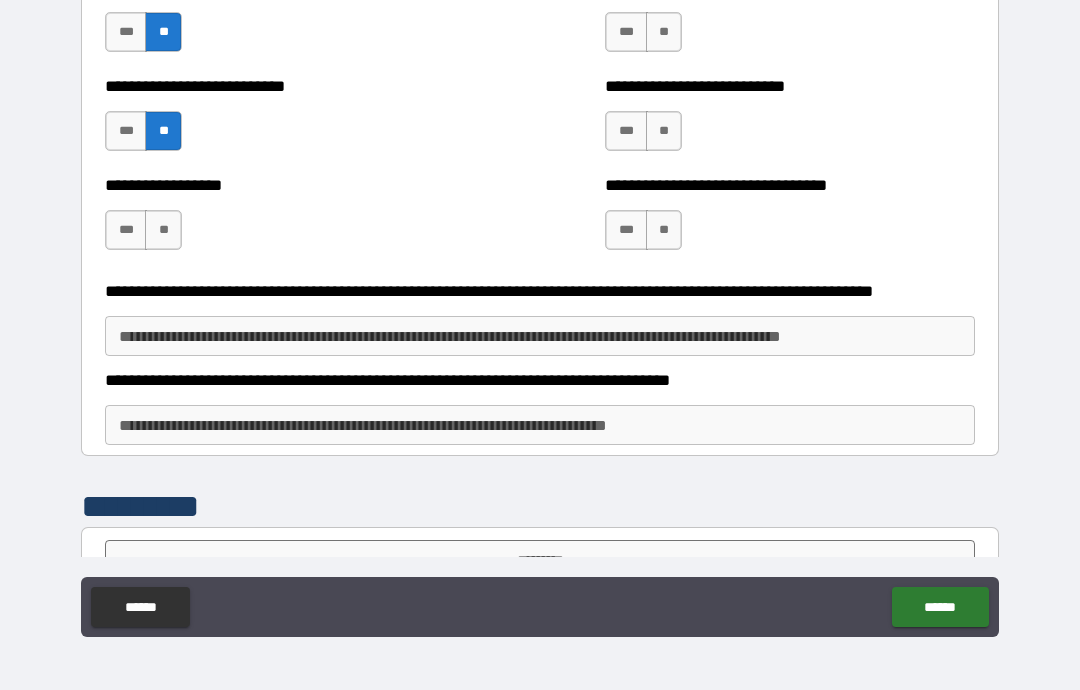 scroll, scrollTop: 5285, scrollLeft: 0, axis: vertical 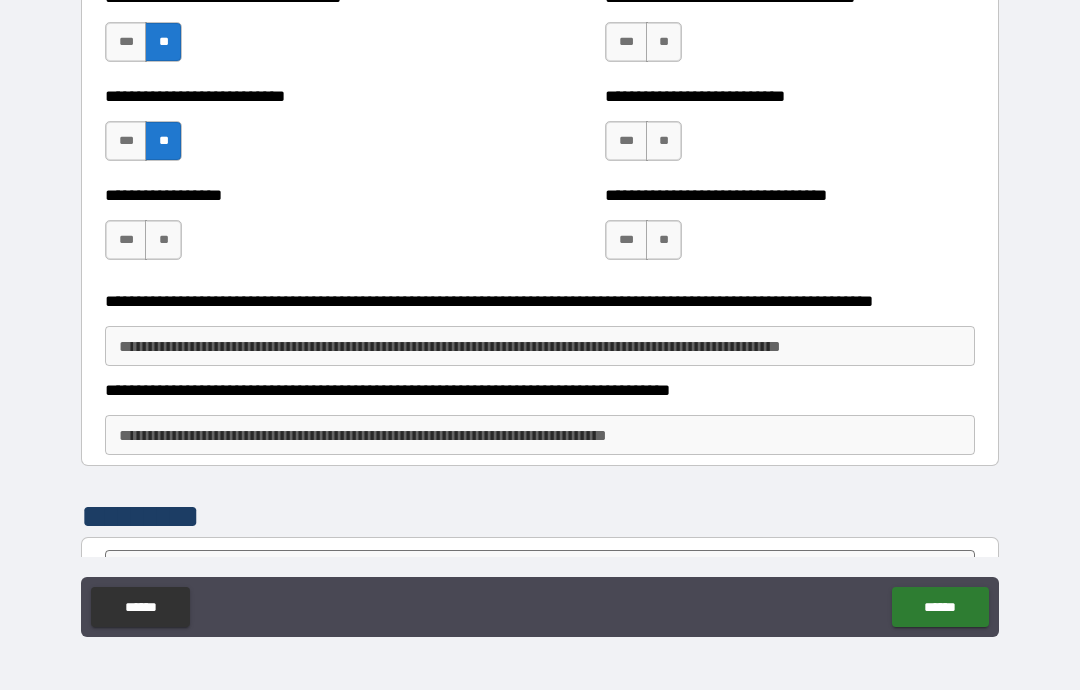click on "**" at bounding box center [163, 240] 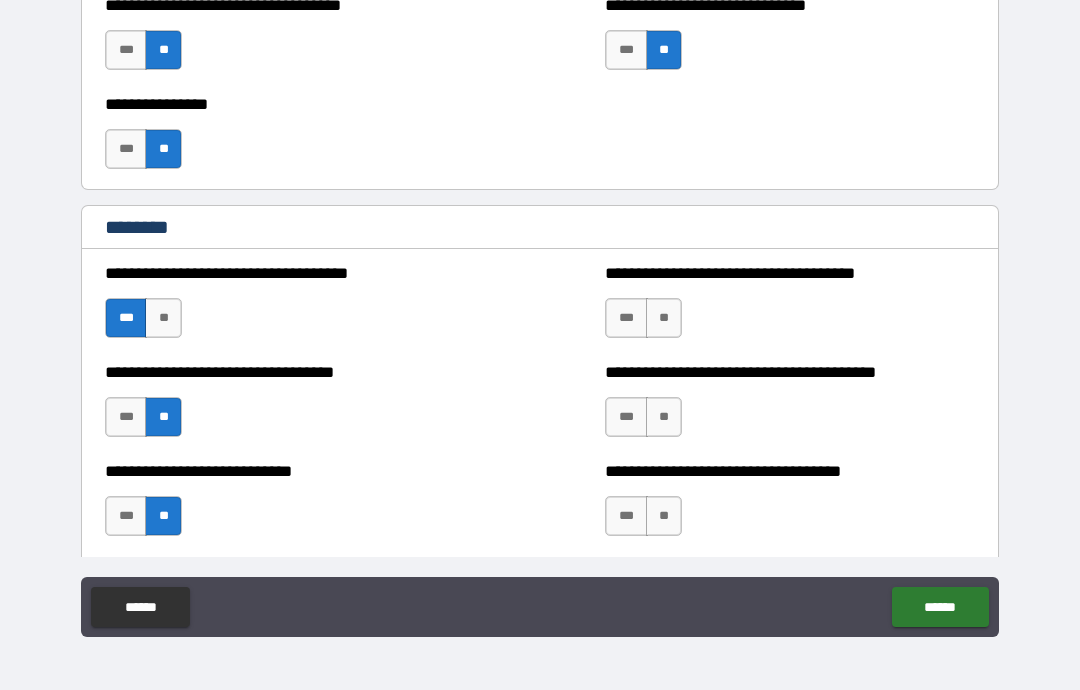 scroll, scrollTop: 4718, scrollLeft: 0, axis: vertical 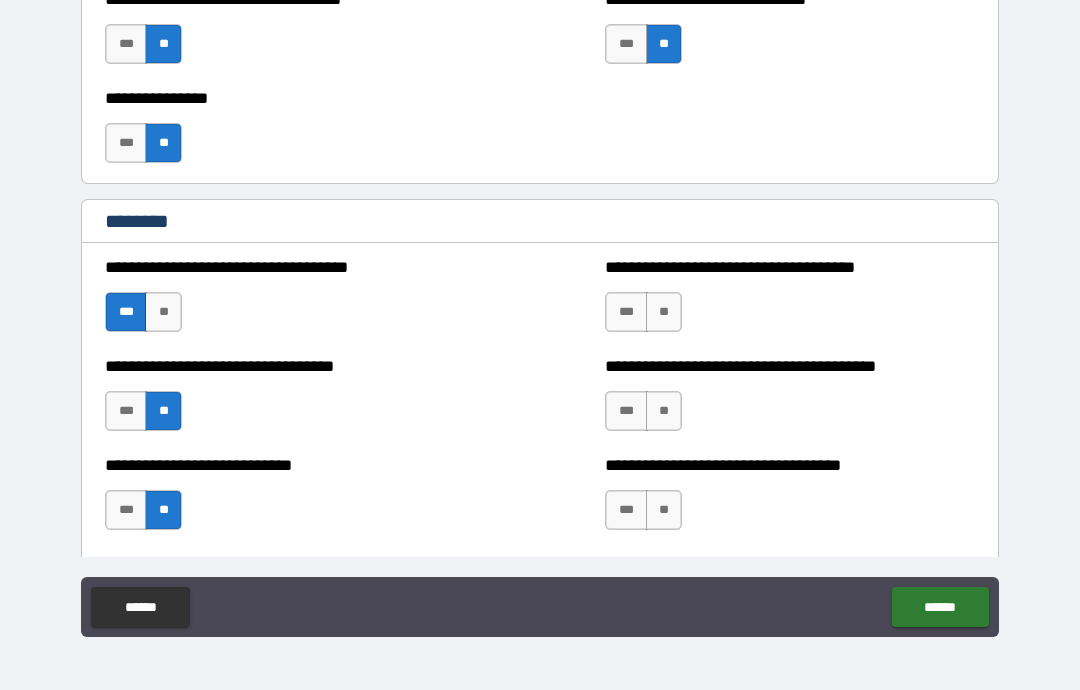 click on "**" at bounding box center [664, 312] 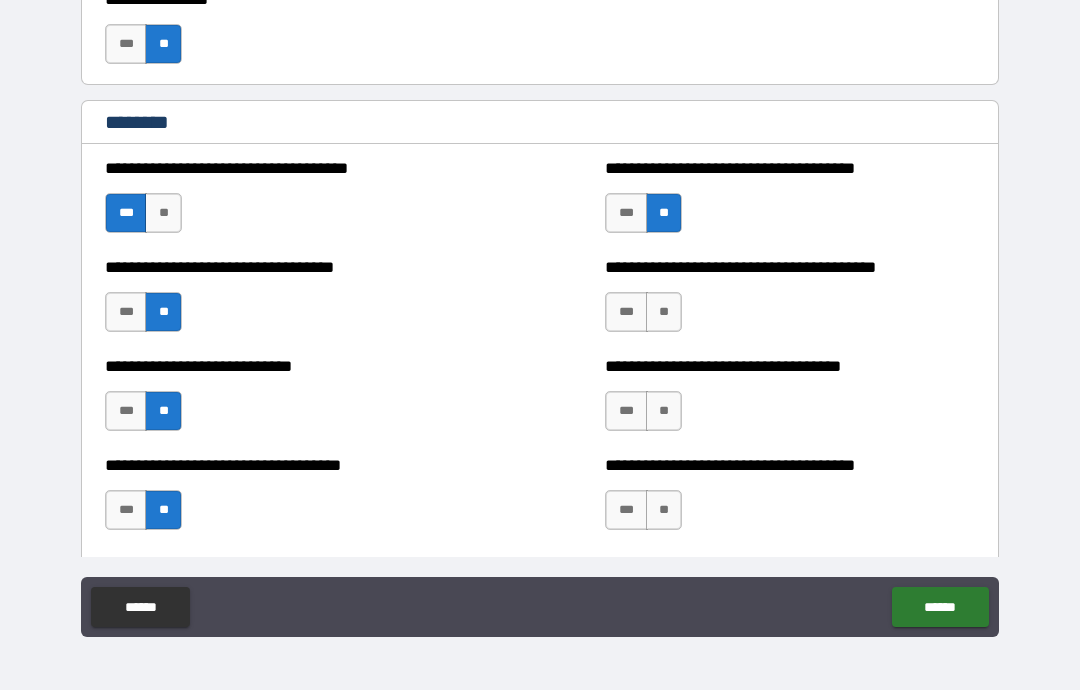 scroll, scrollTop: 4826, scrollLeft: 0, axis: vertical 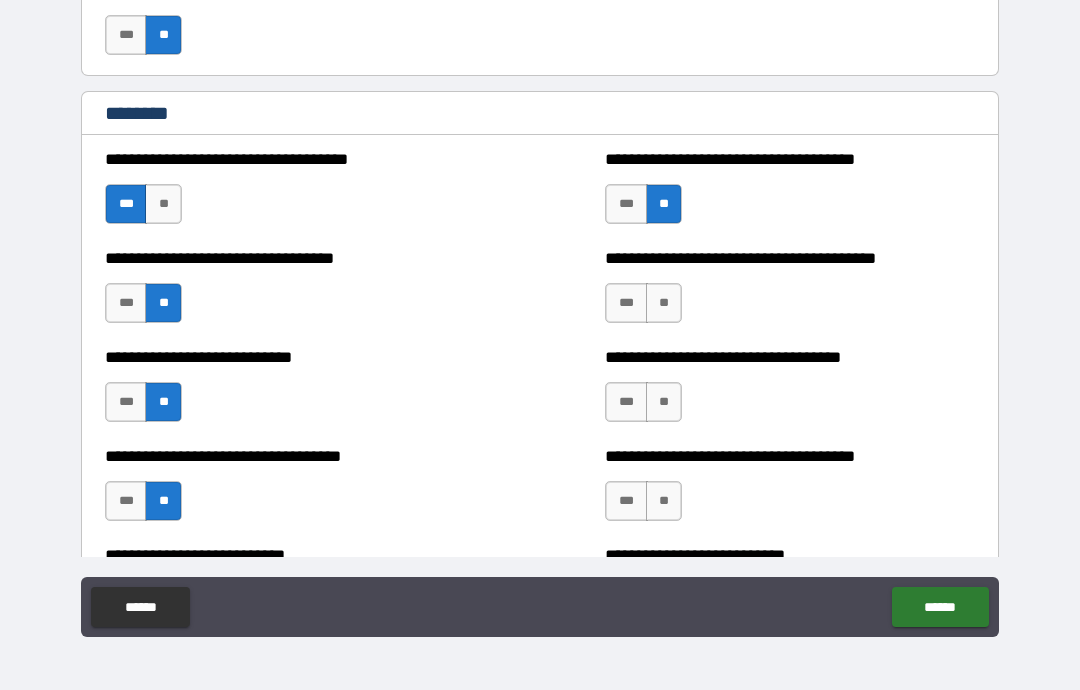click on "**" at bounding box center [664, 303] 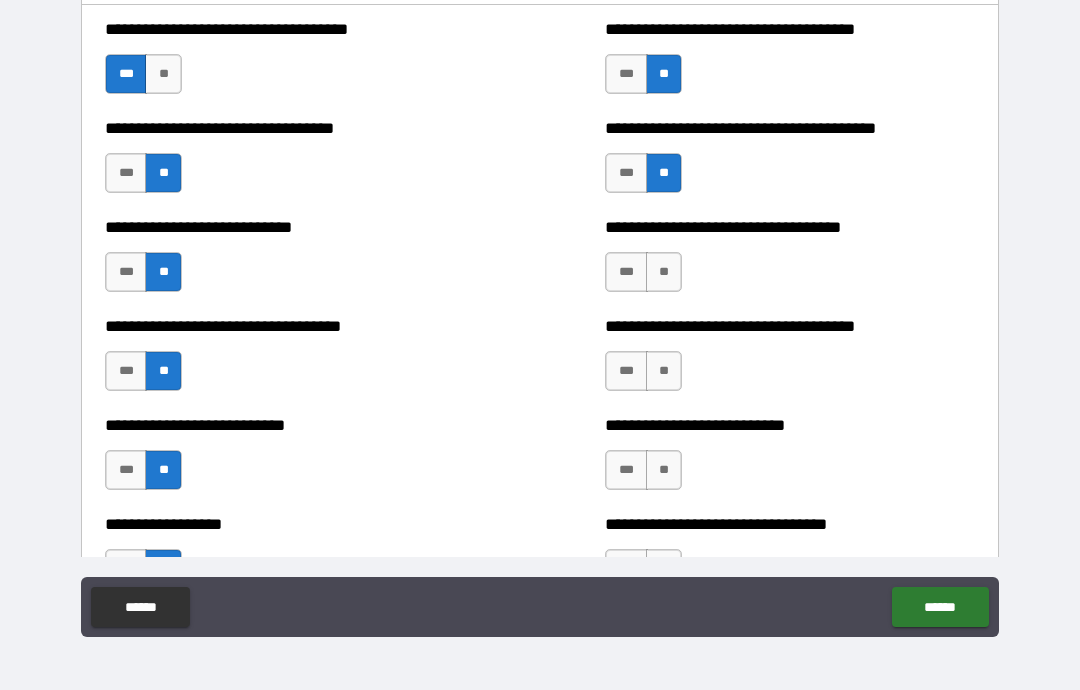 scroll, scrollTop: 4958, scrollLeft: 0, axis: vertical 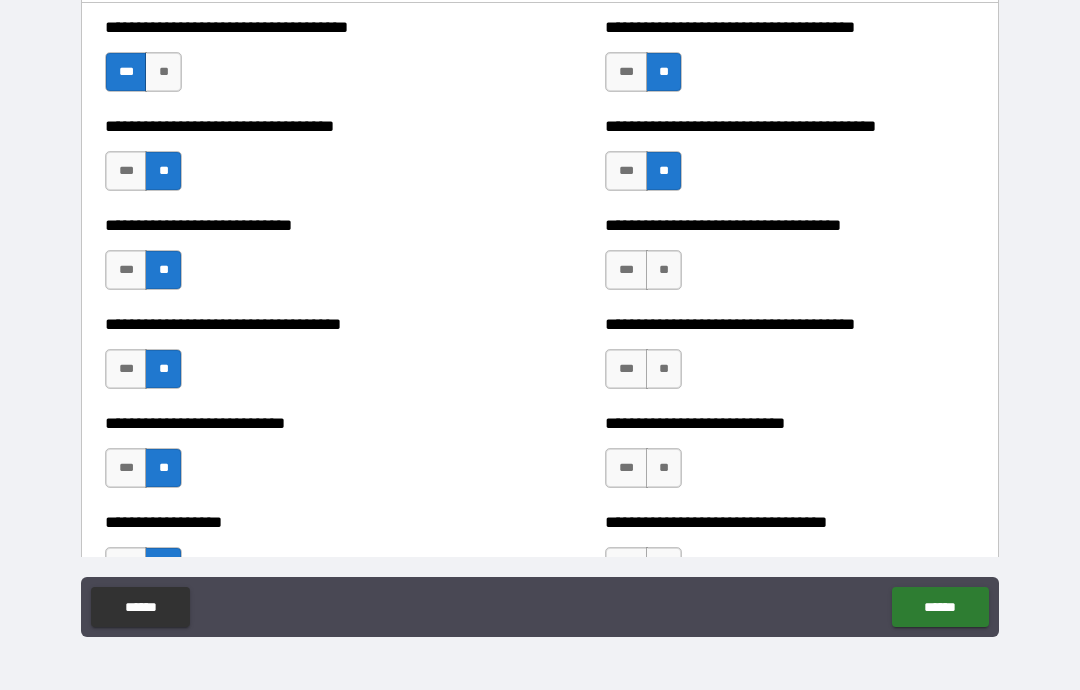 click on "**" at bounding box center [664, 270] 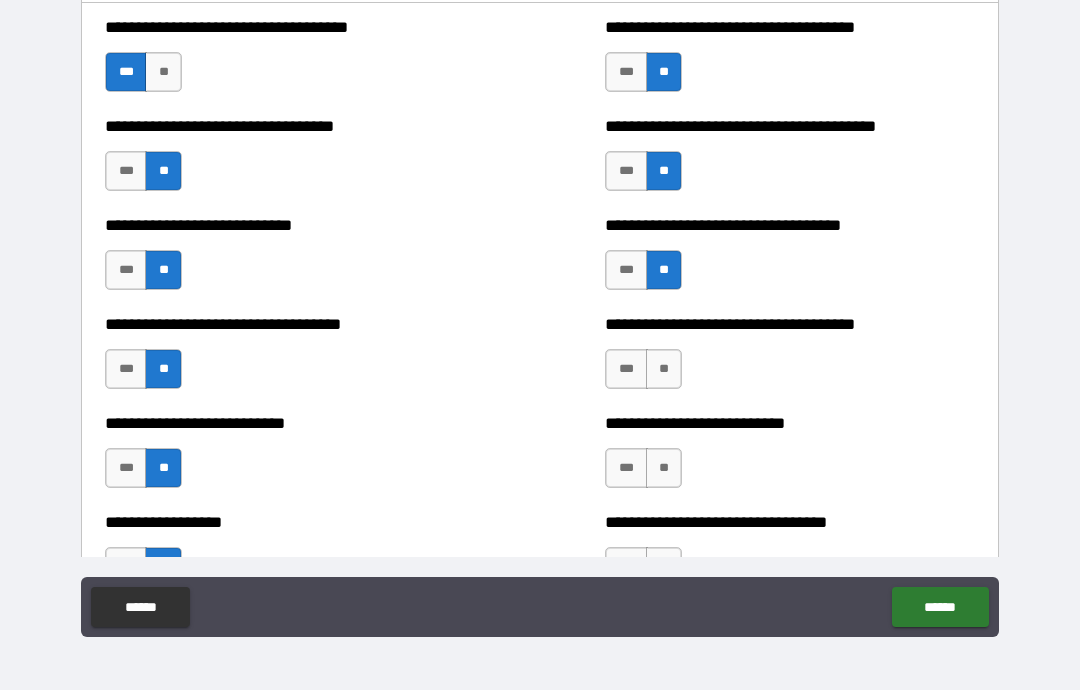 click on "**" at bounding box center [664, 369] 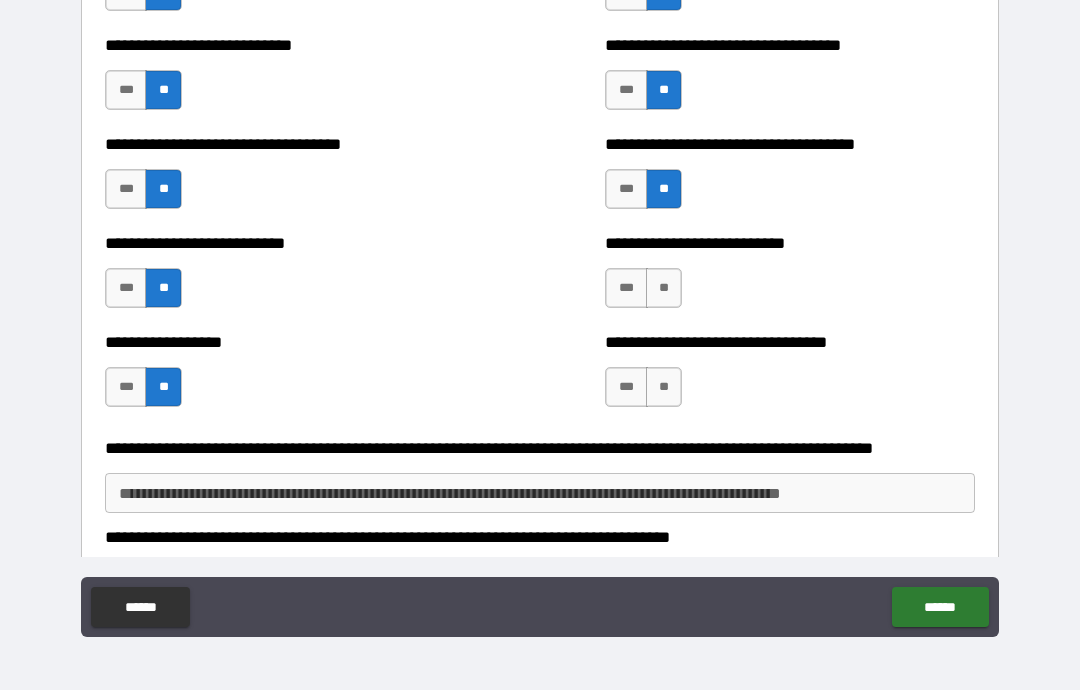 scroll, scrollTop: 5157, scrollLeft: 0, axis: vertical 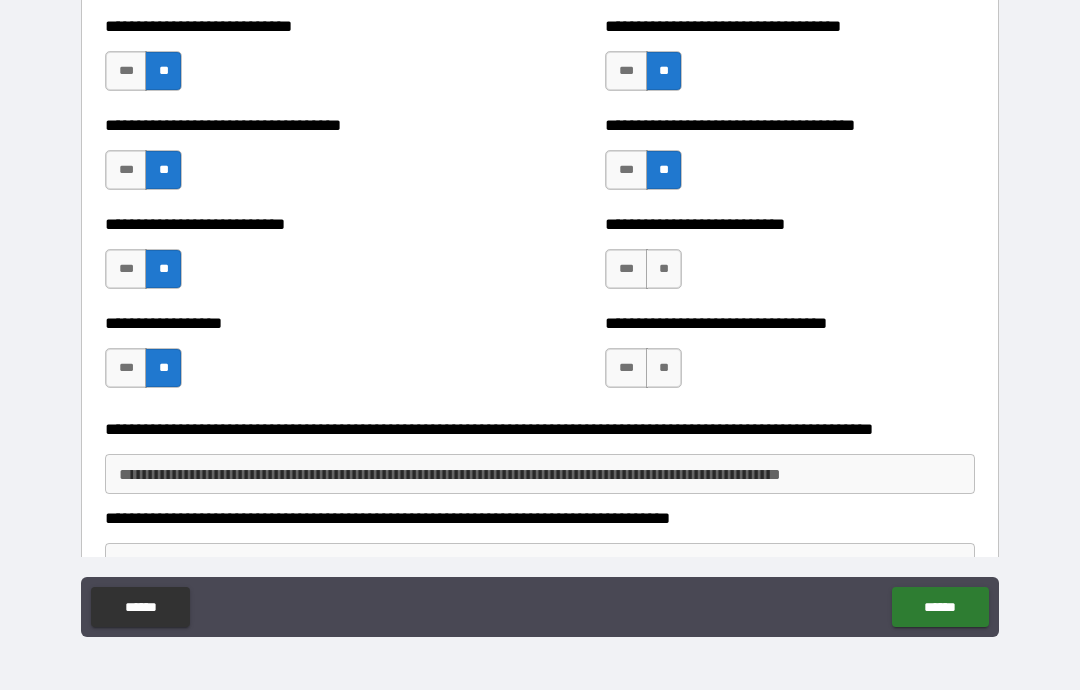 click on "**" at bounding box center [664, 269] 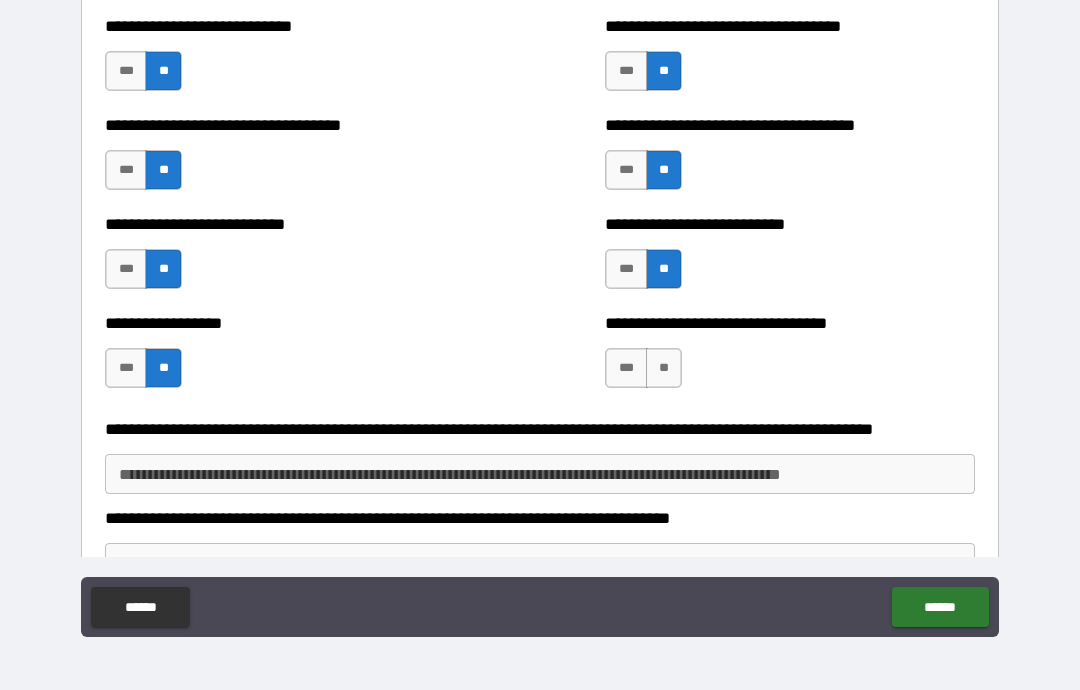 click on "**" at bounding box center [664, 368] 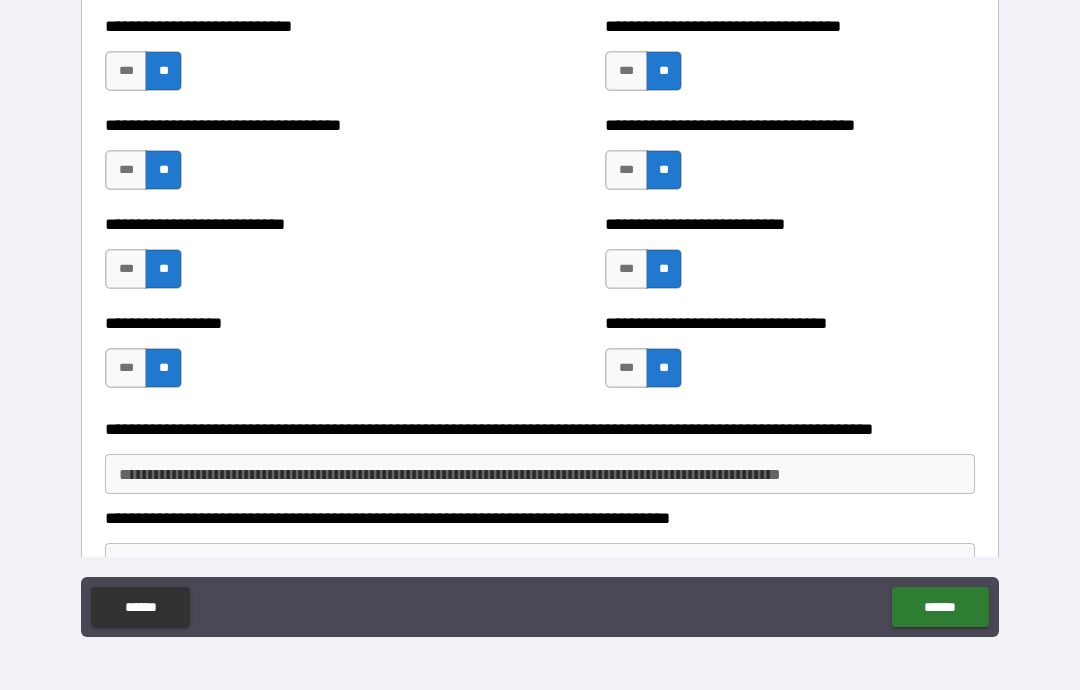 click on "**********" at bounding box center [790, 323] 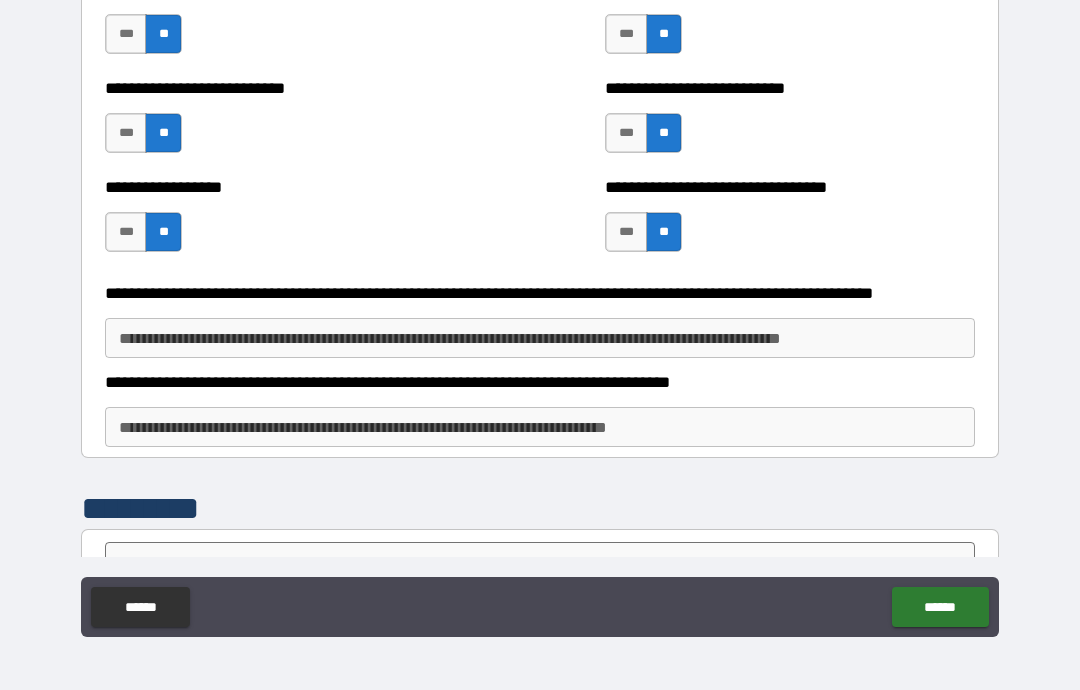 scroll, scrollTop: 5326, scrollLeft: 0, axis: vertical 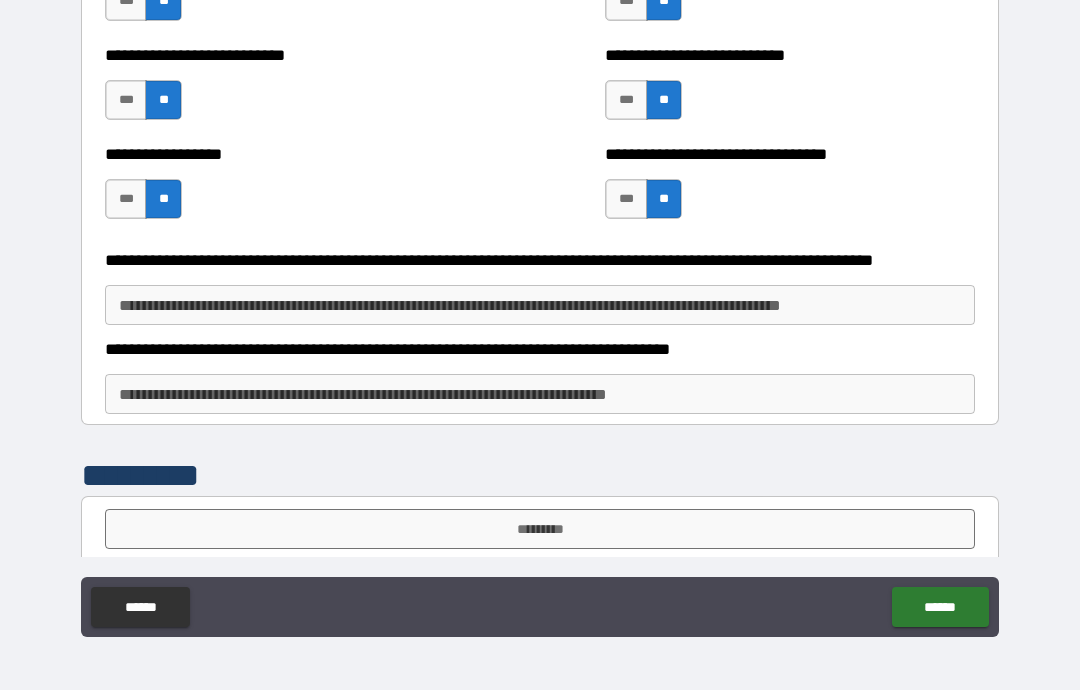 click on "**********" at bounding box center [540, 305] 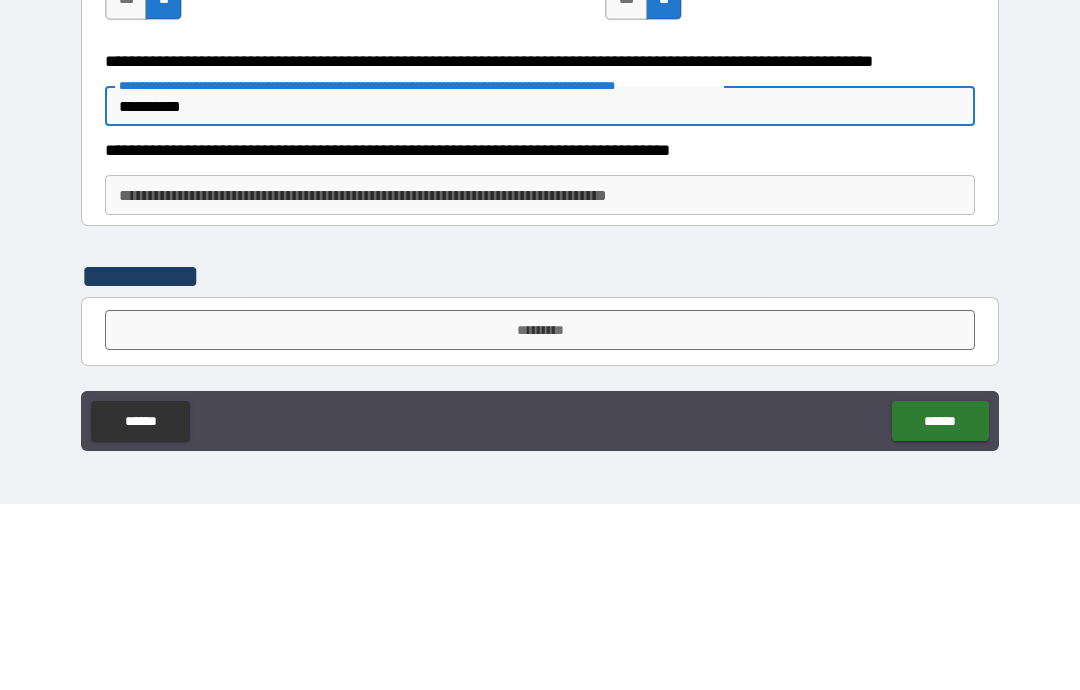 scroll, scrollTop: 5339, scrollLeft: 0, axis: vertical 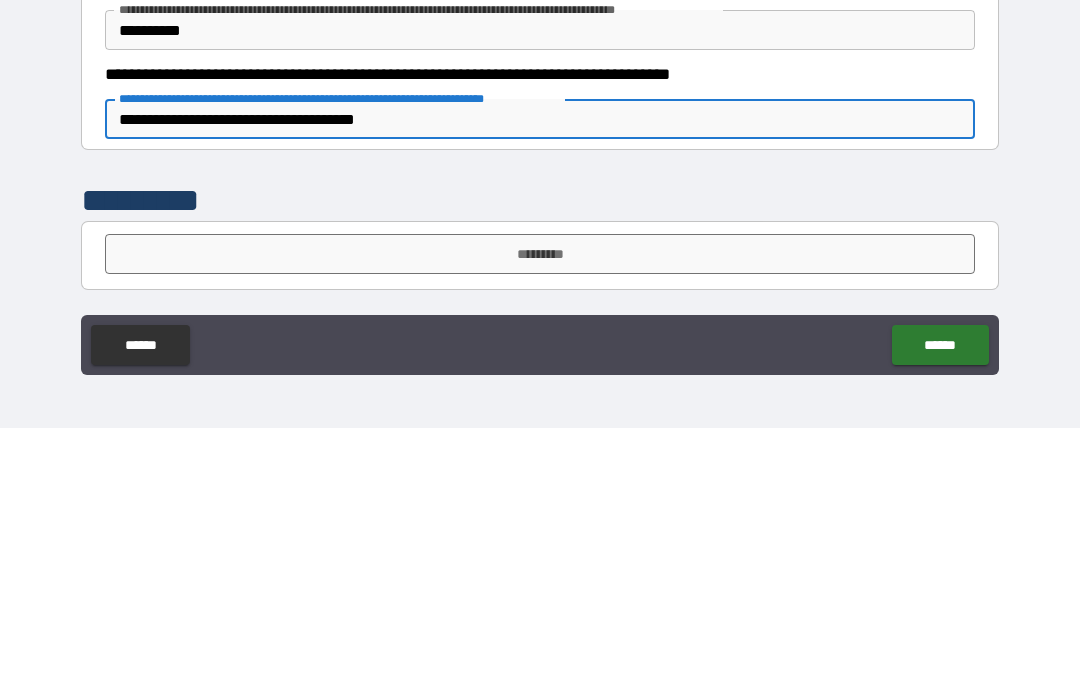 click on "**********" at bounding box center (540, 381) 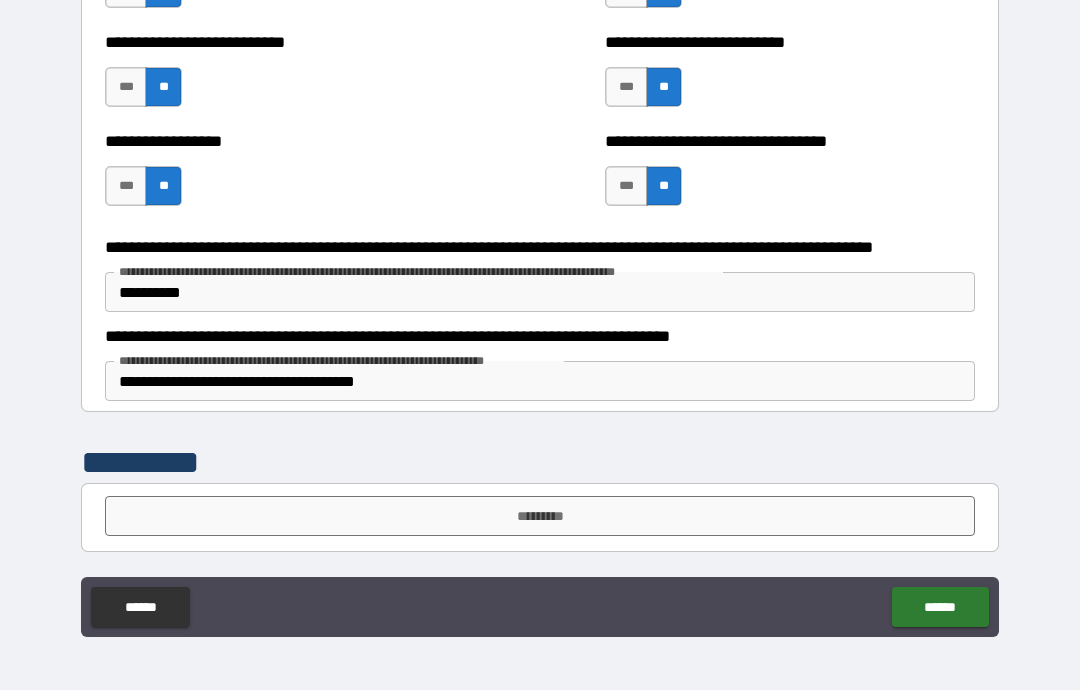 click on "***" at bounding box center [626, 87] 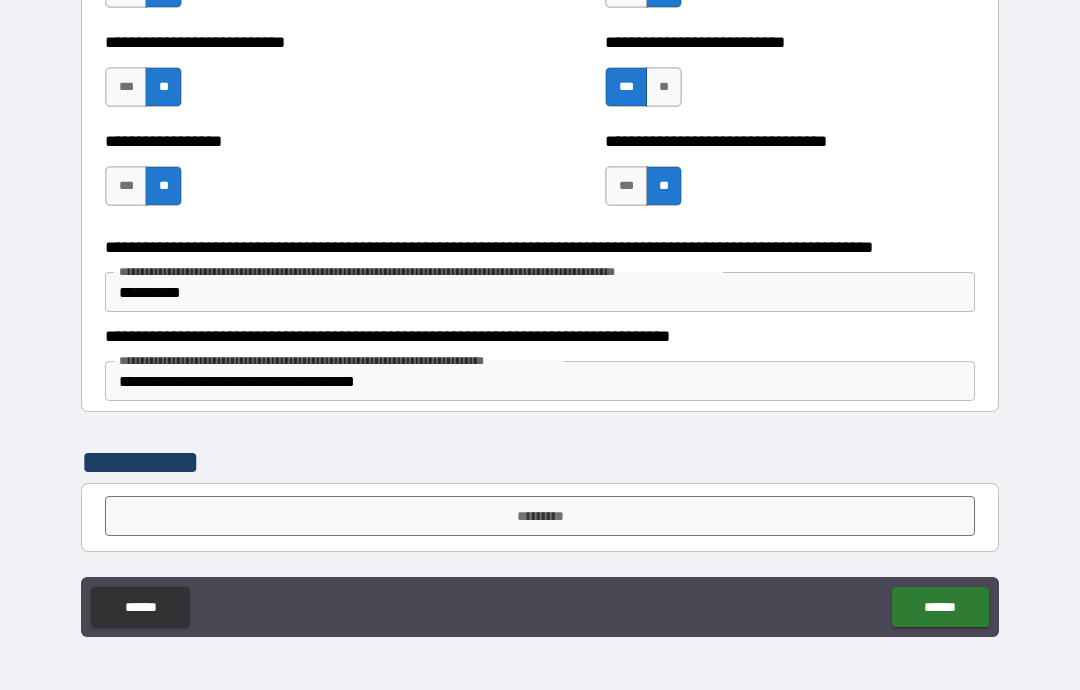 click on "**********" at bounding box center [540, 381] 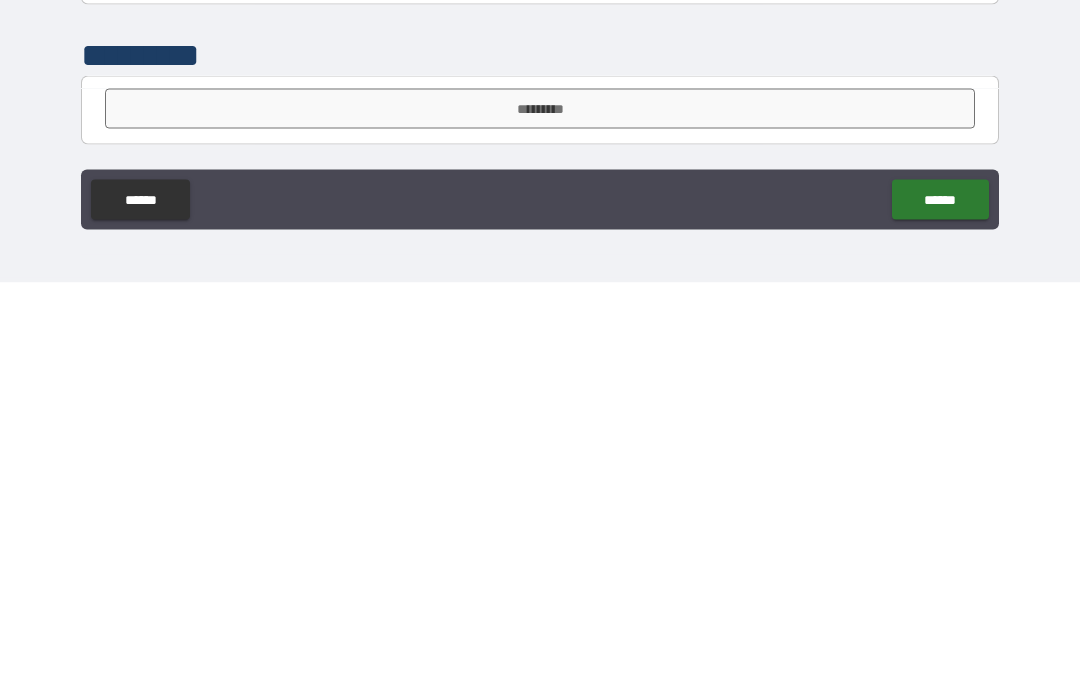 type on "**********" 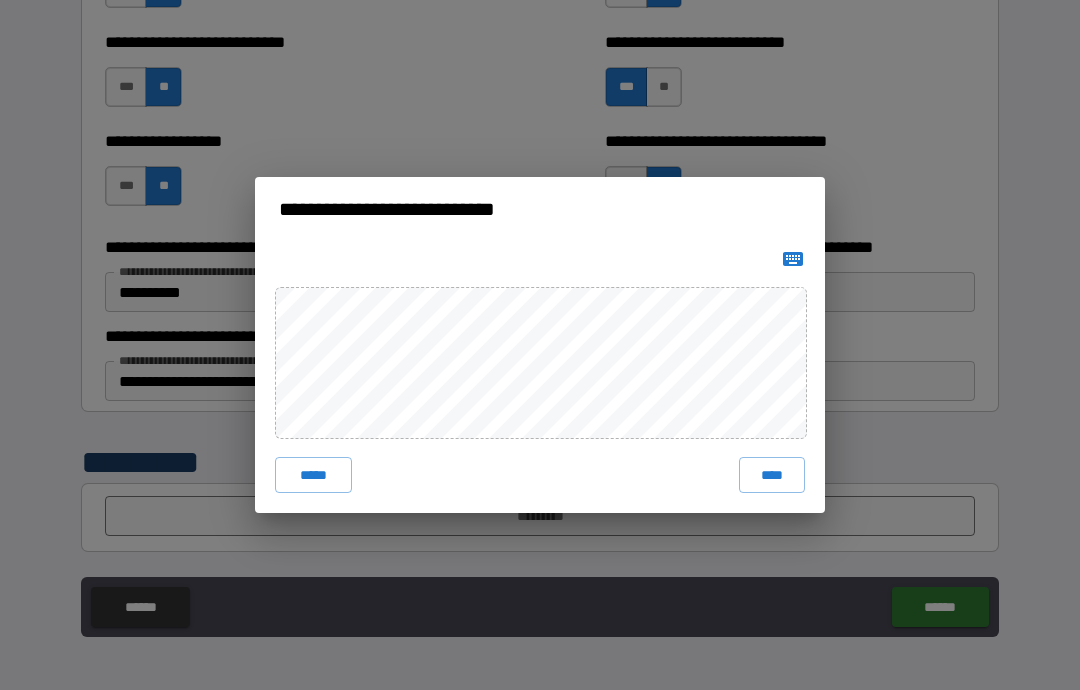 click on "****" at bounding box center (772, 475) 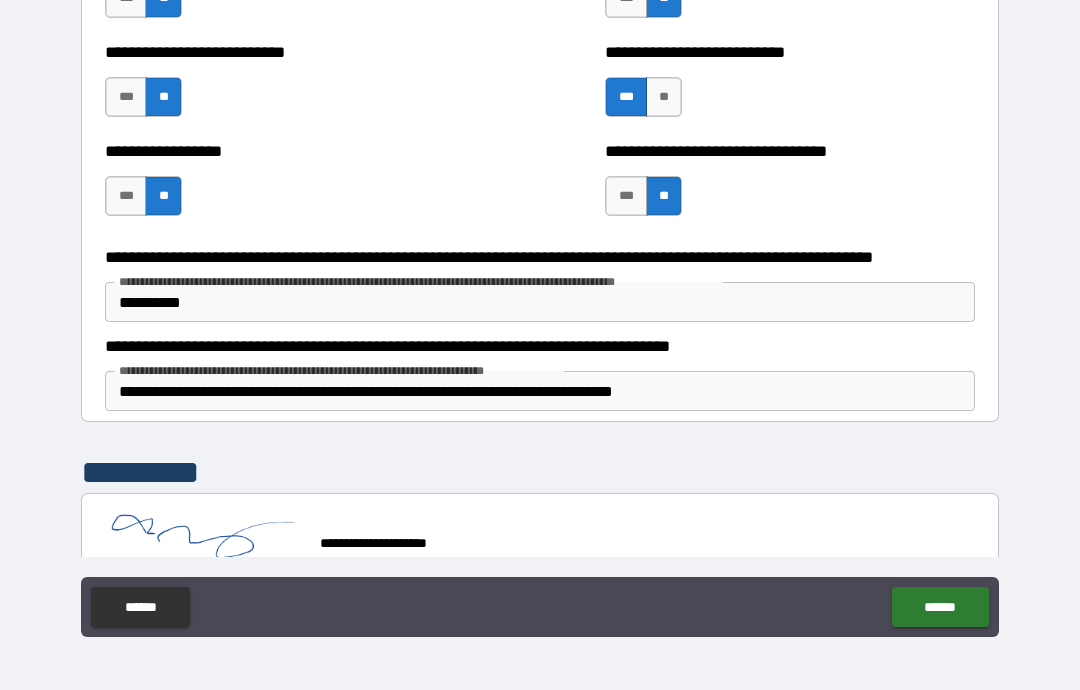 click on "******" at bounding box center [940, 607] 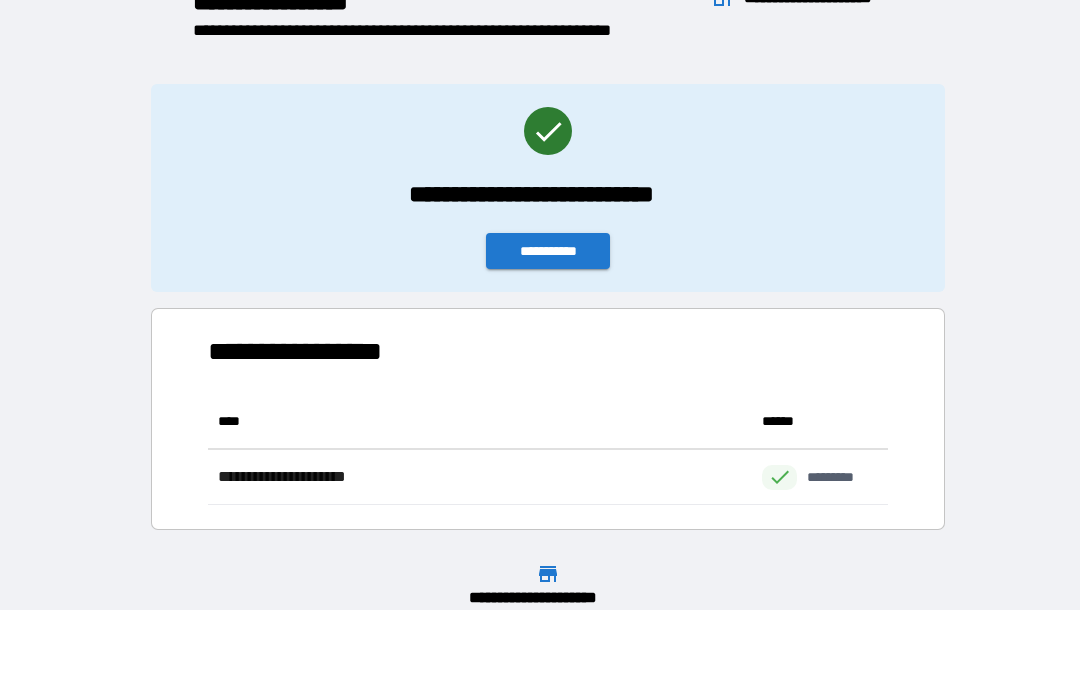 scroll, scrollTop: 111, scrollLeft: 680, axis: both 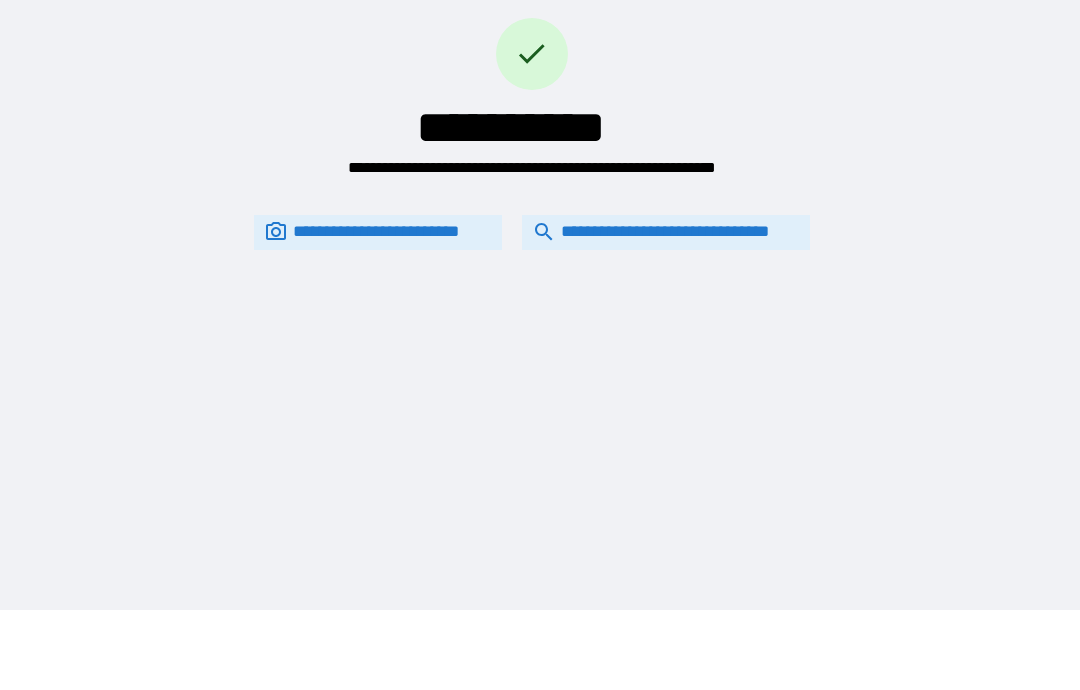 click on "**********" at bounding box center [666, 232] 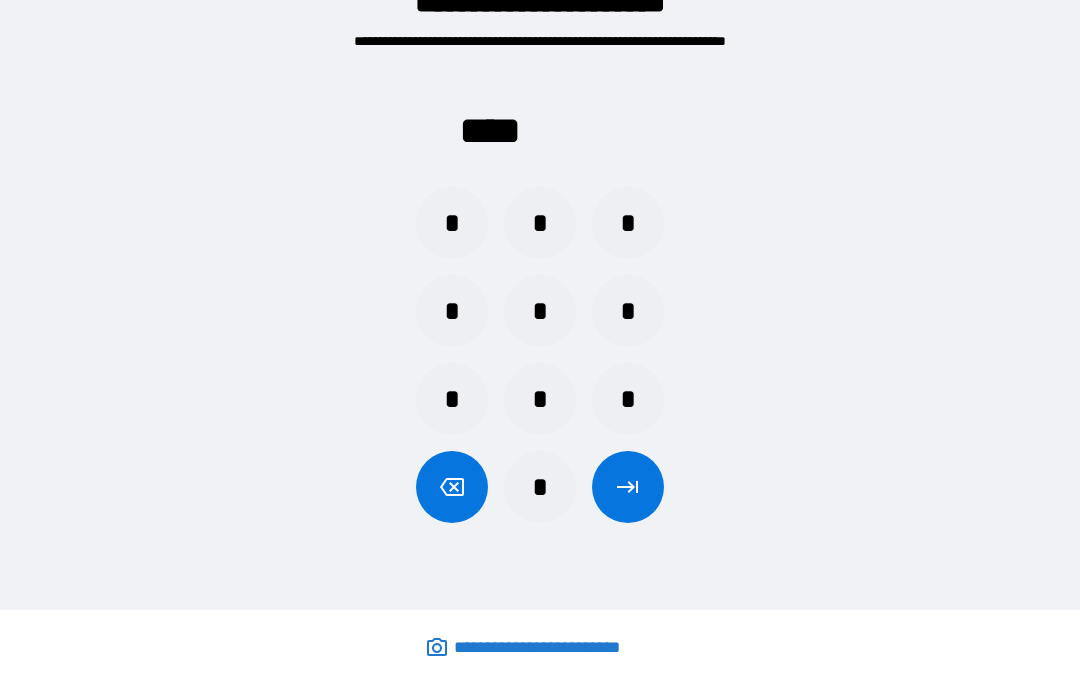click on "*" at bounding box center [540, 399] 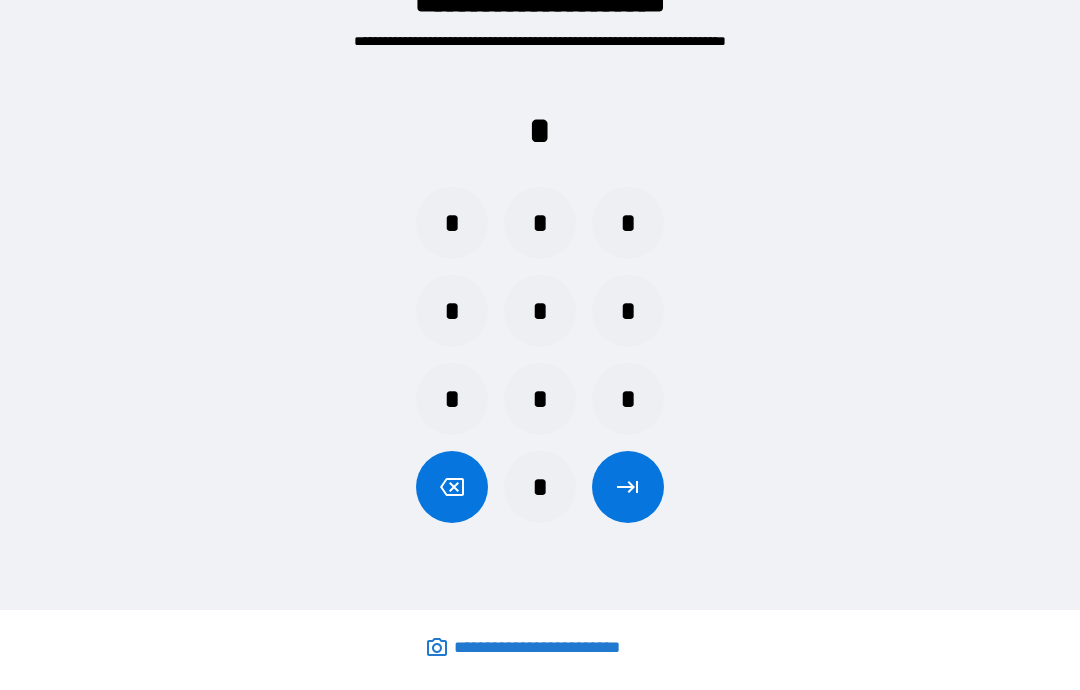 click on "*" at bounding box center [540, 311] 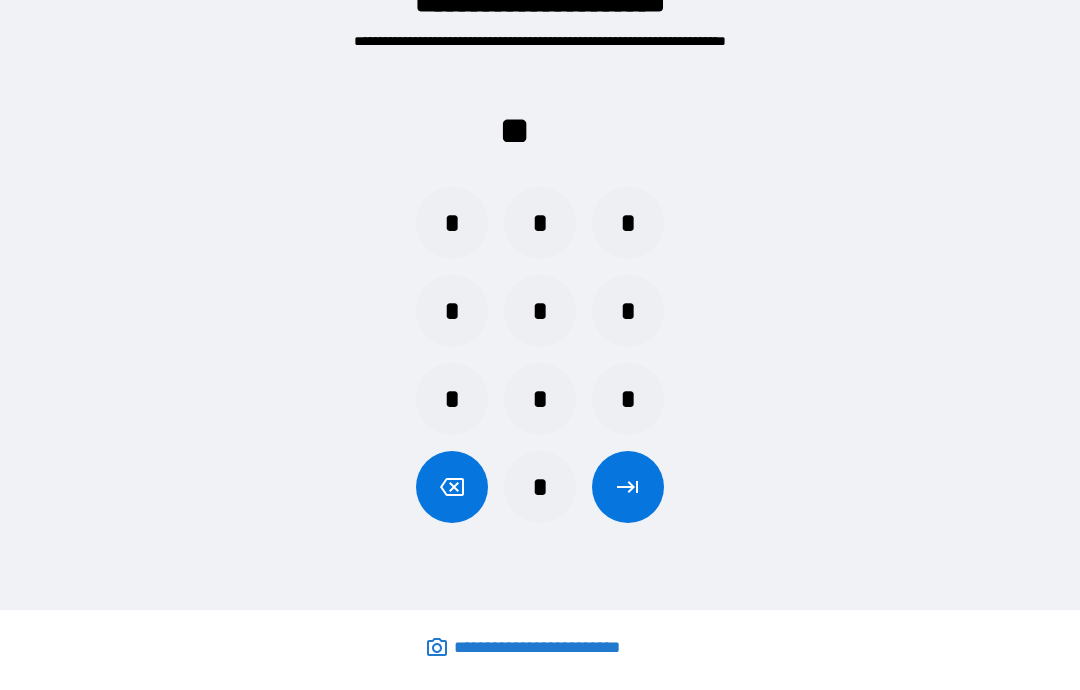 click on "*" at bounding box center [452, 399] 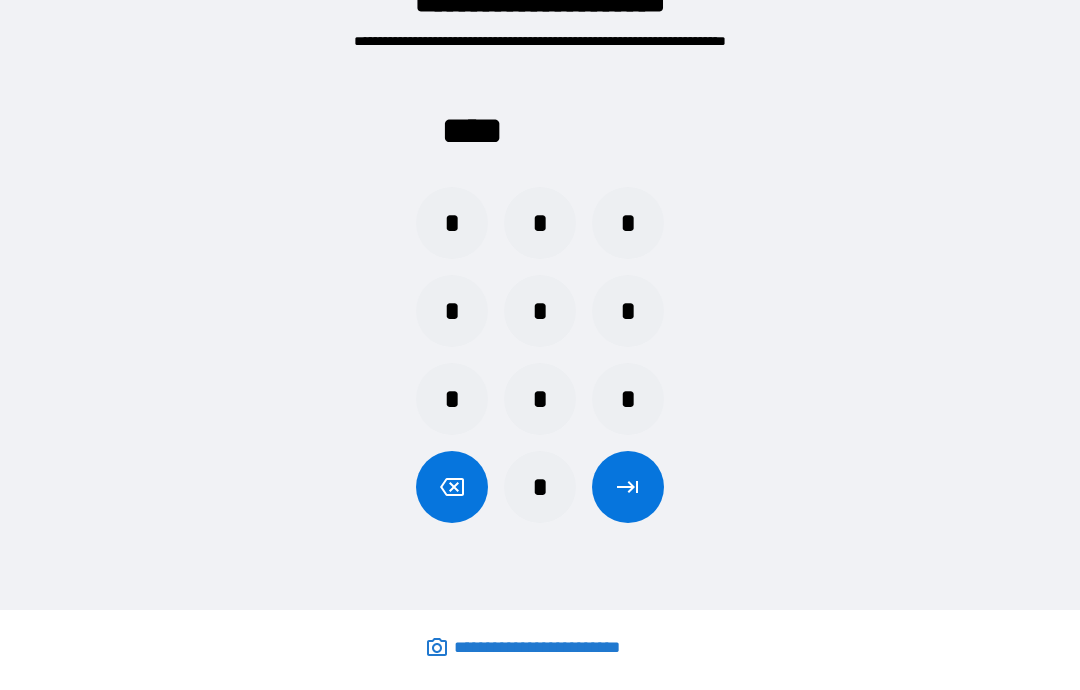 click at bounding box center [628, 487] 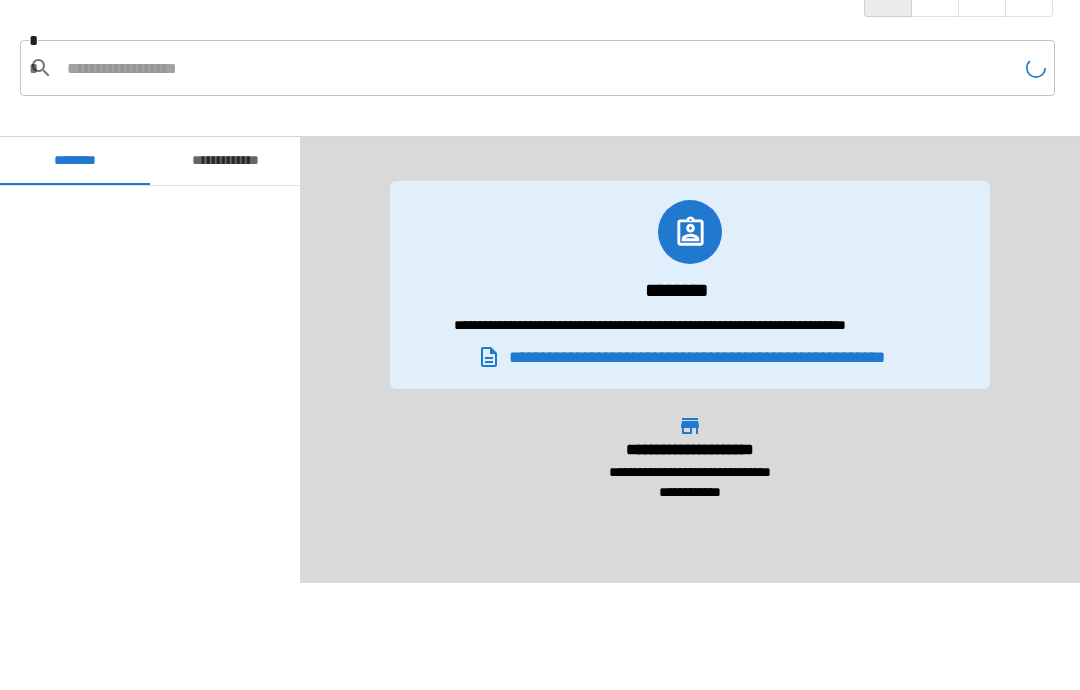 scroll, scrollTop: 480, scrollLeft: 0, axis: vertical 